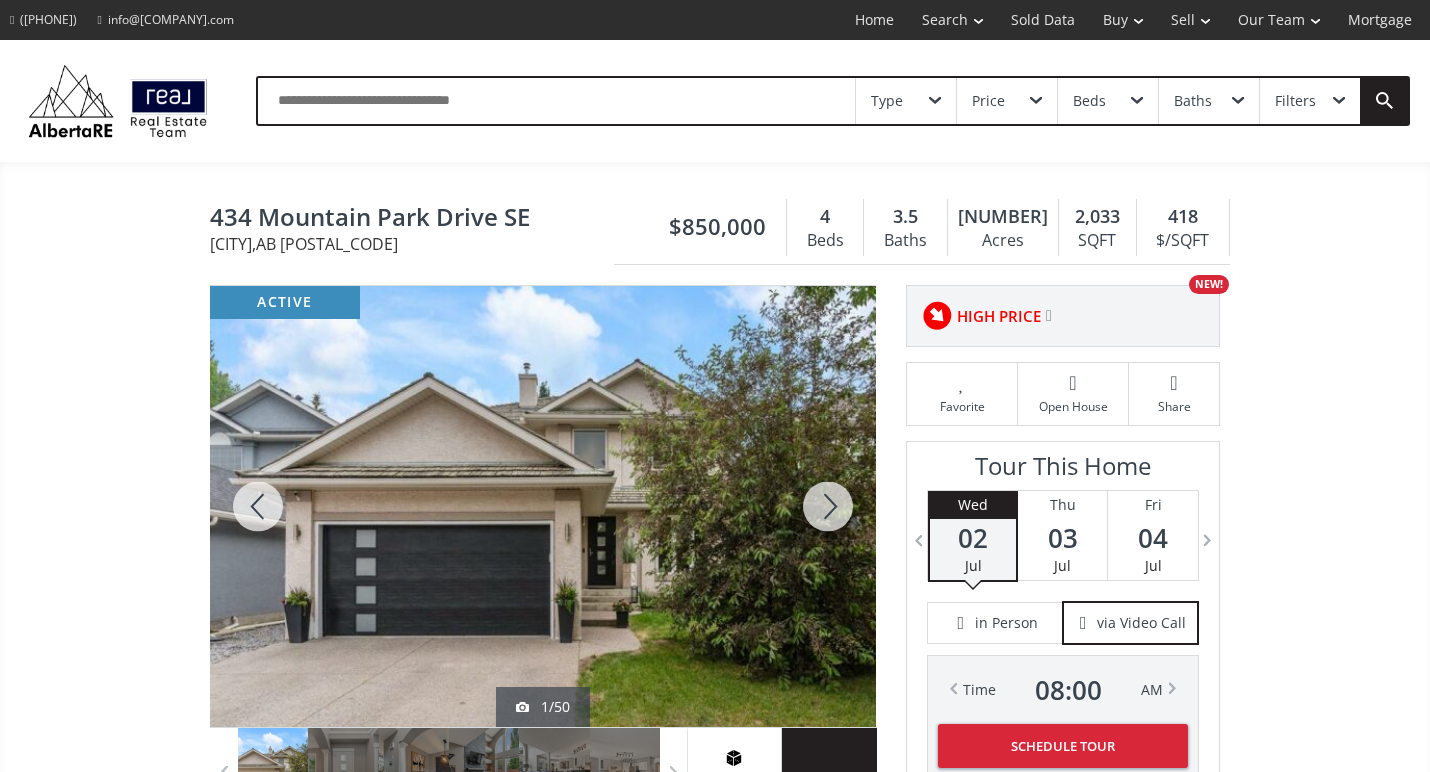 scroll, scrollTop: 0, scrollLeft: 0, axis: both 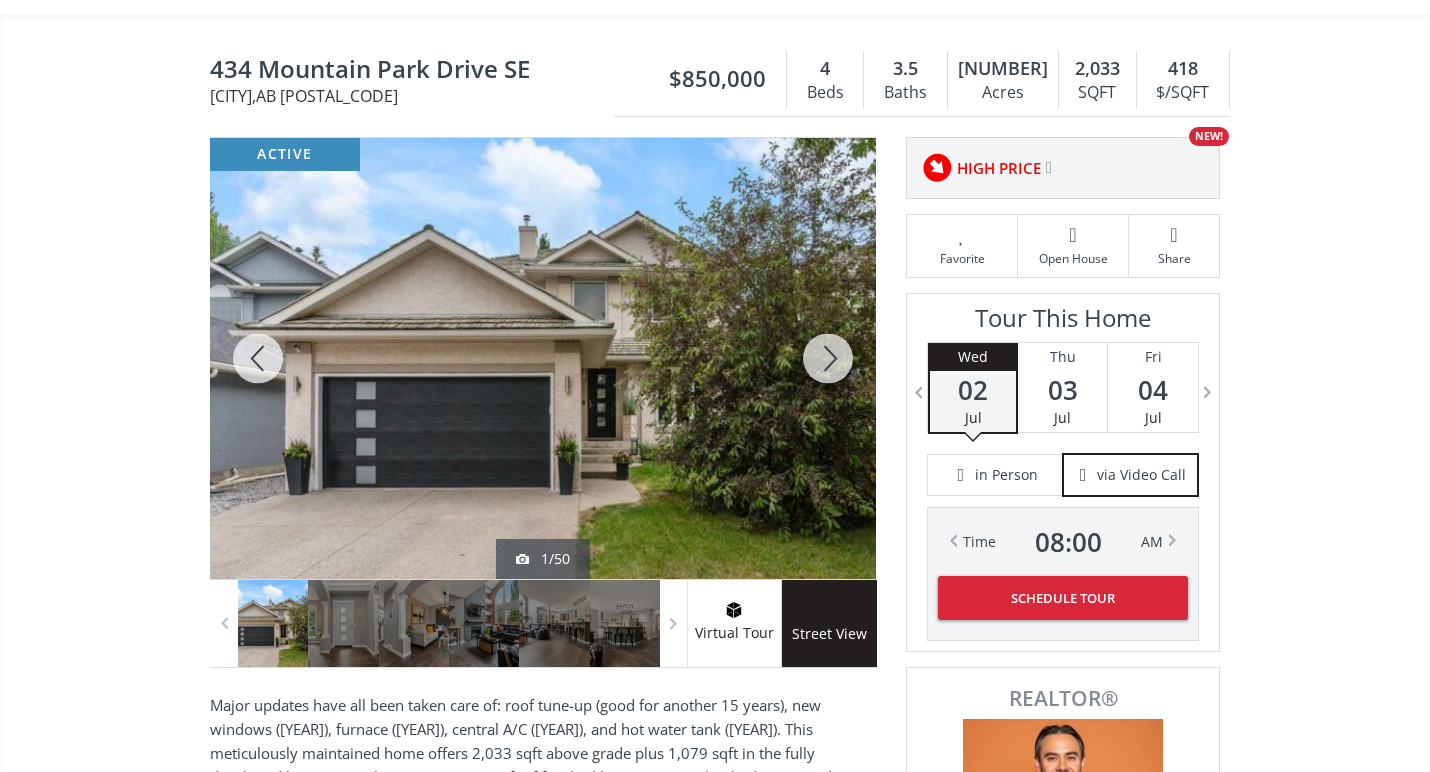 click at bounding box center (828, 358) 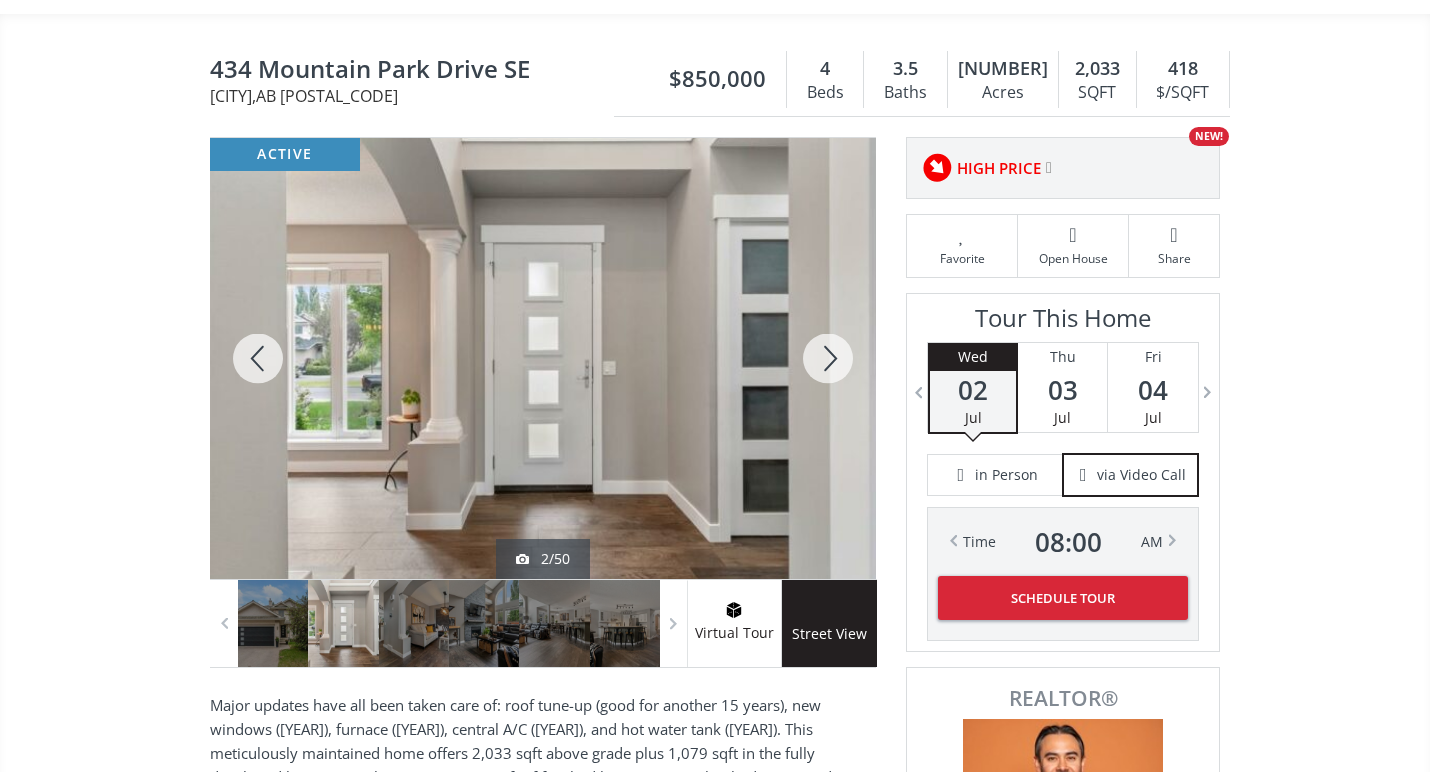 click at bounding box center (828, 358) 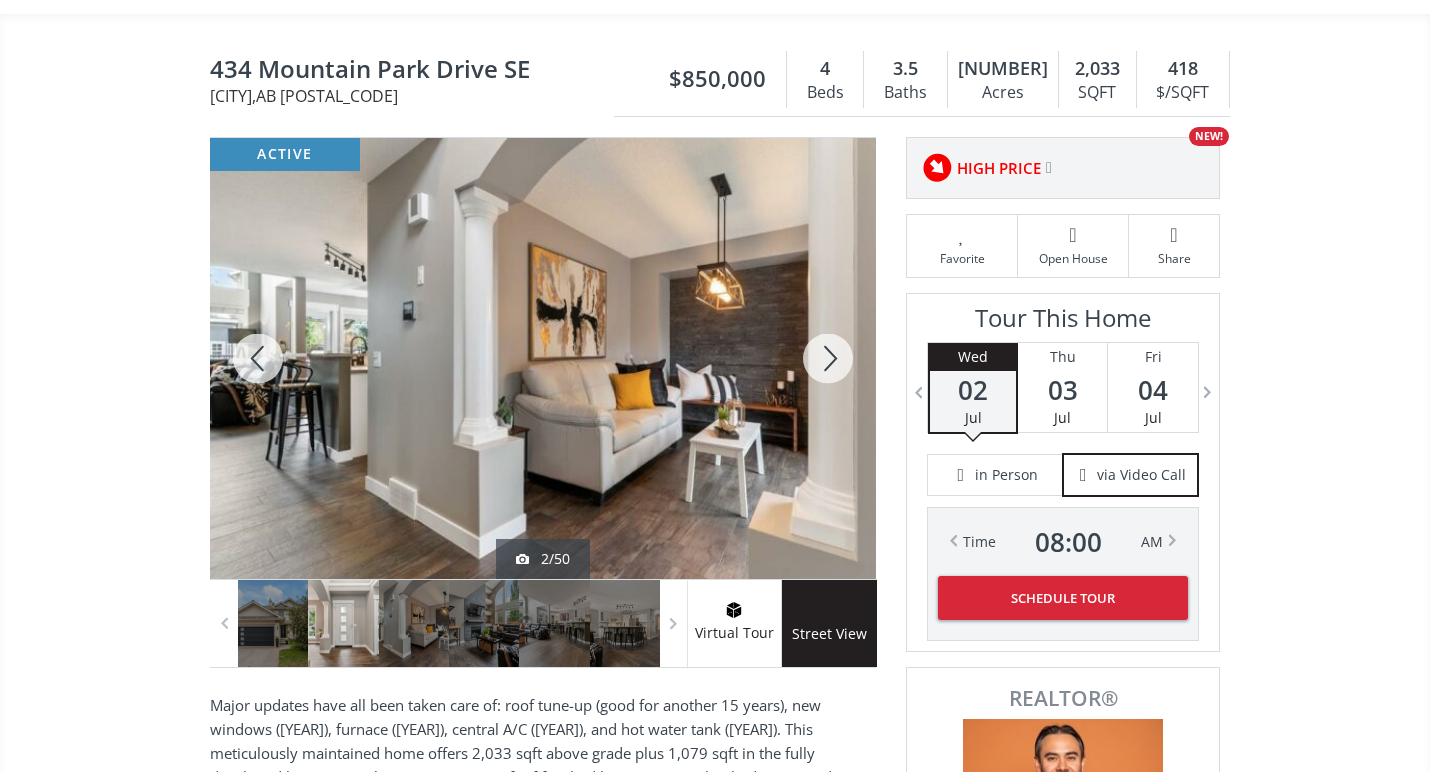 click at bounding box center (828, 358) 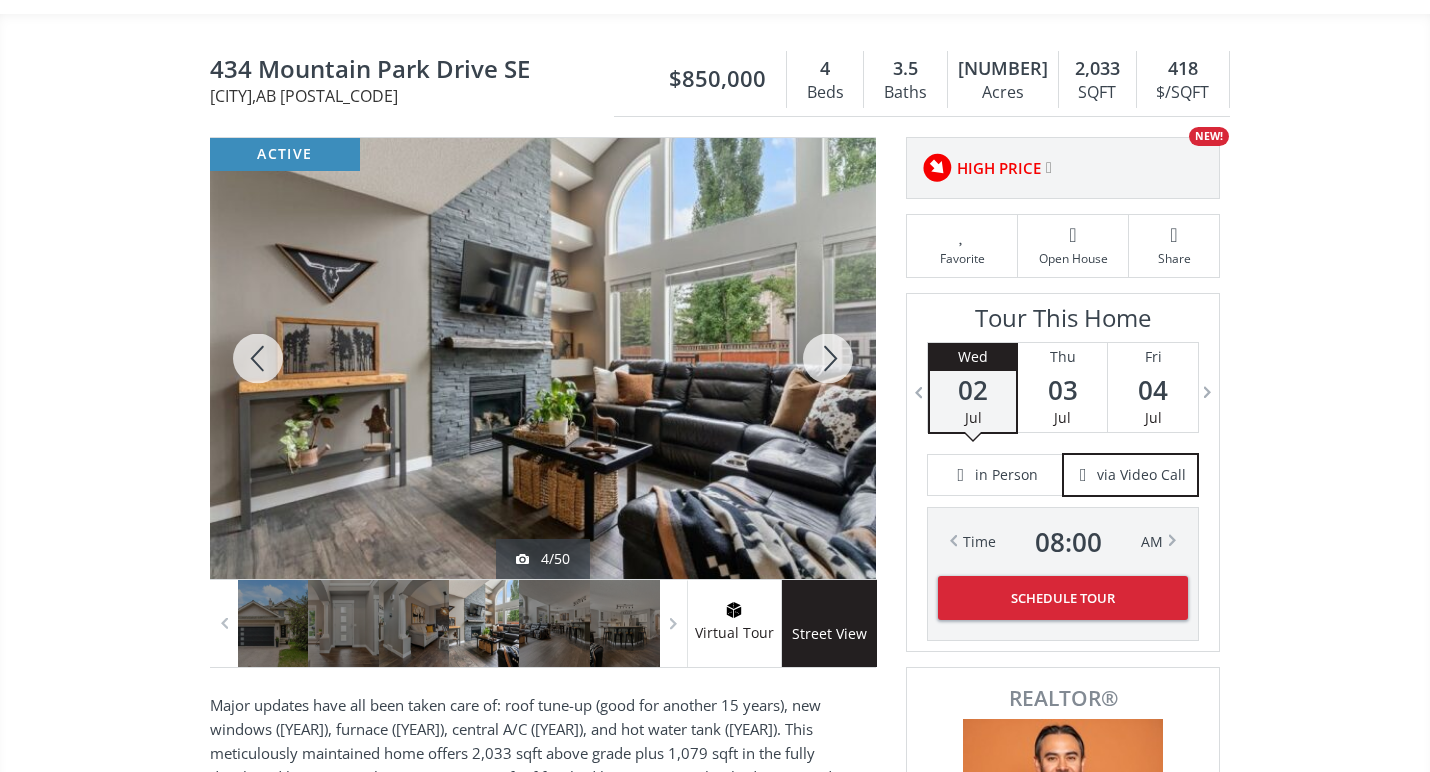 click at bounding box center (828, 358) 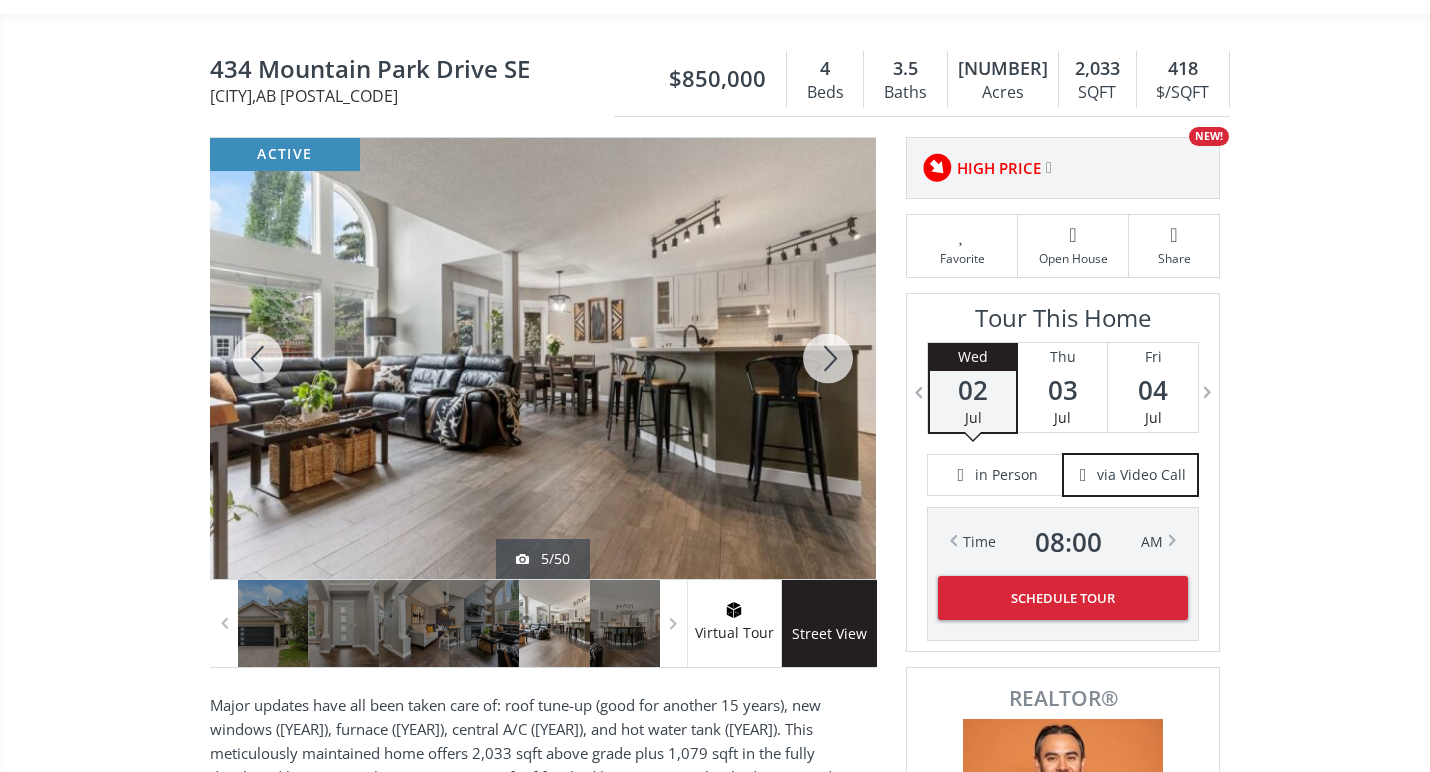 click at bounding box center [828, 358] 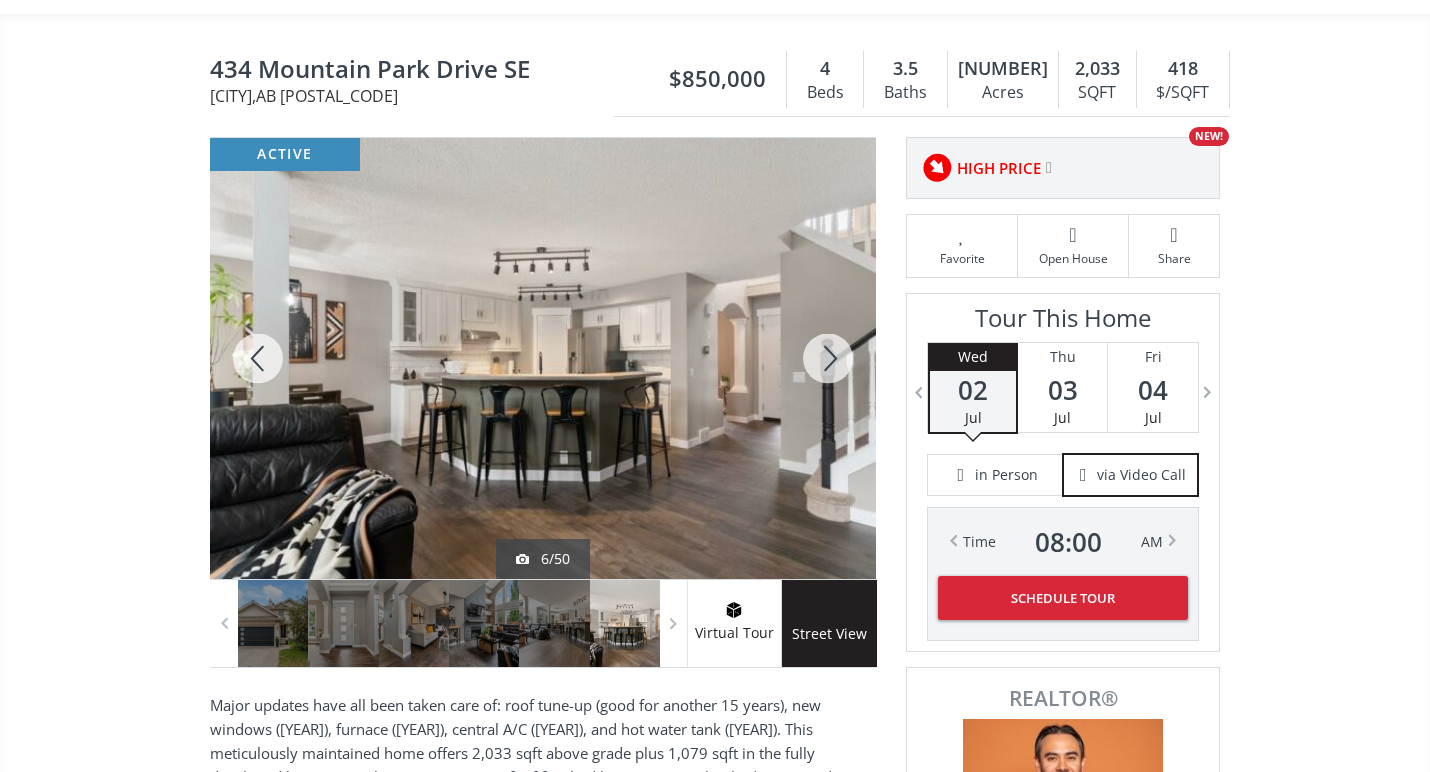 click at bounding box center (828, 358) 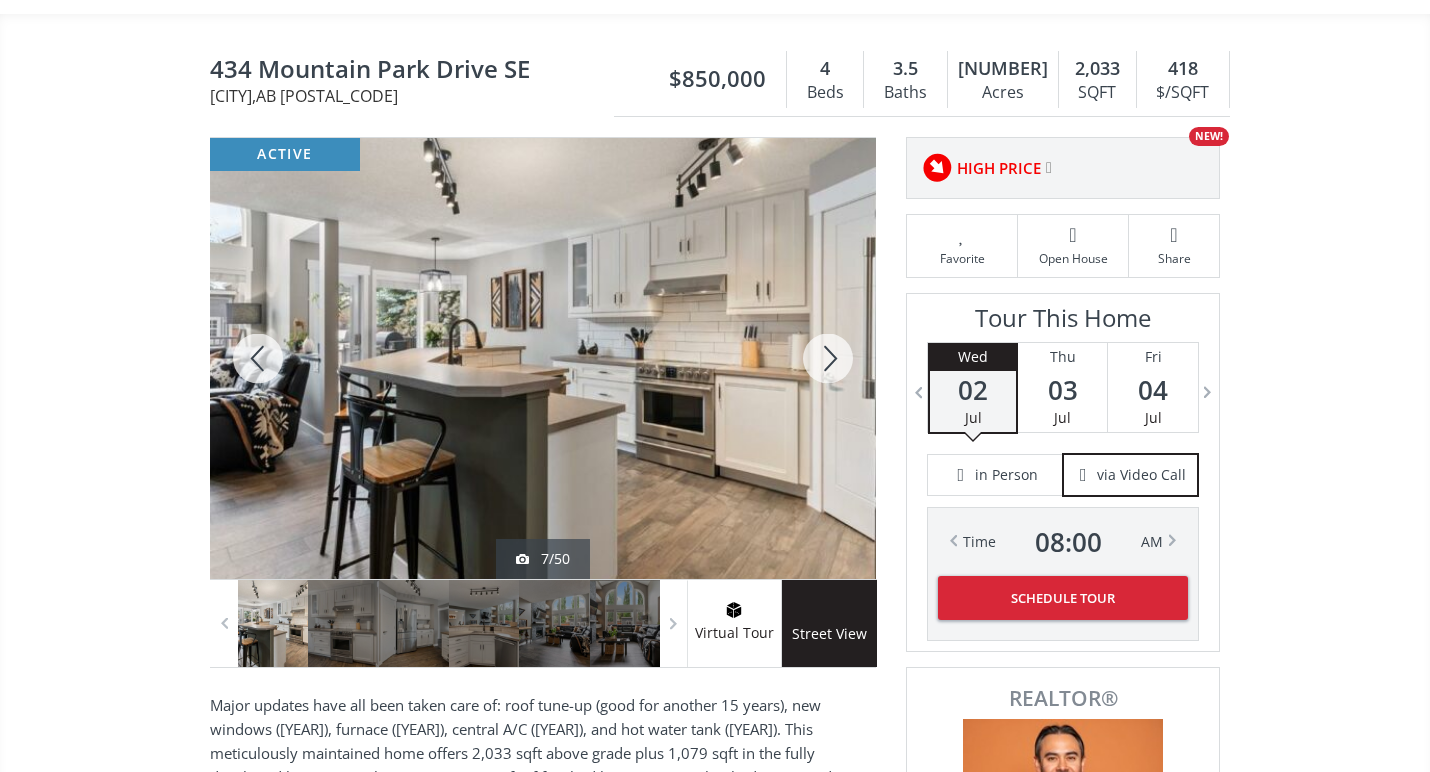 click at bounding box center [828, 358] 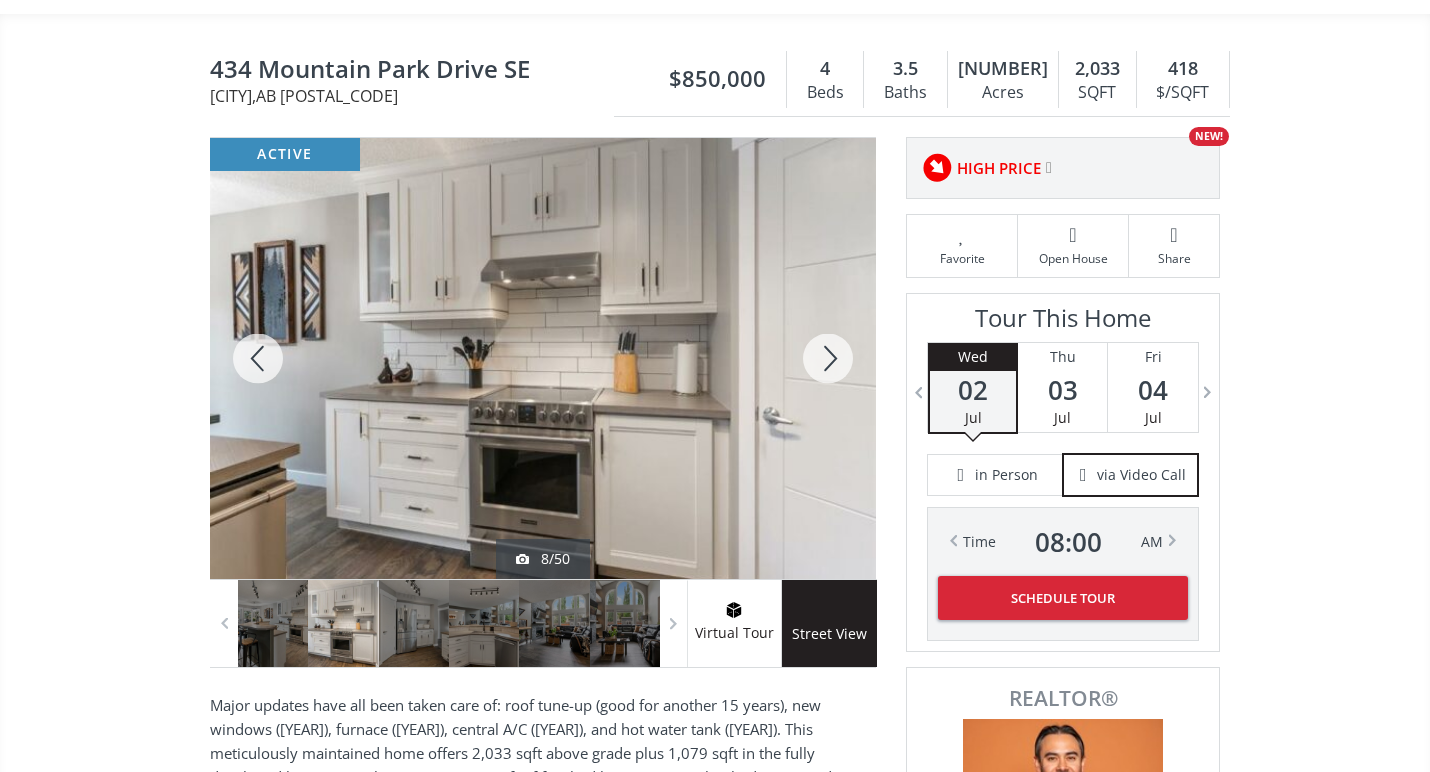 click at bounding box center (828, 358) 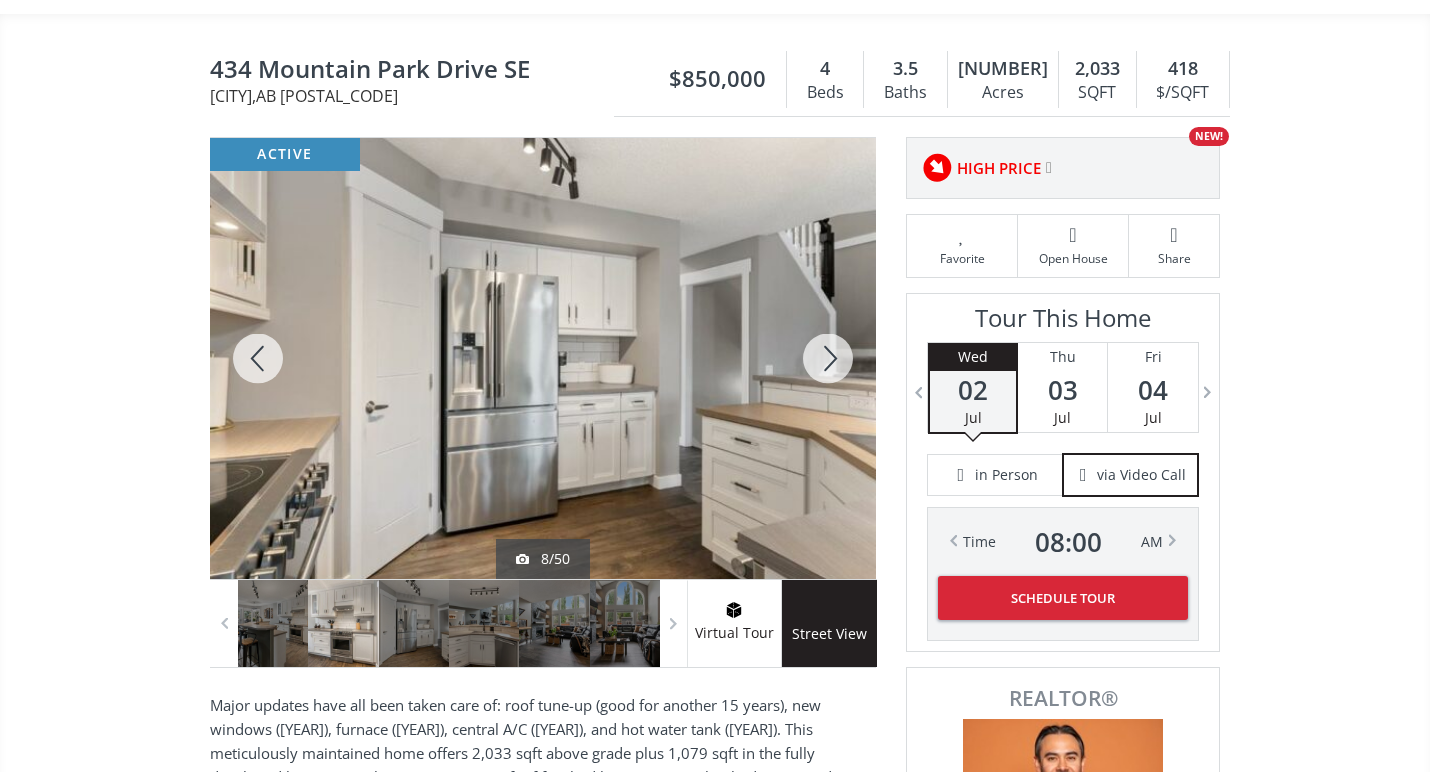 click at bounding box center [828, 358] 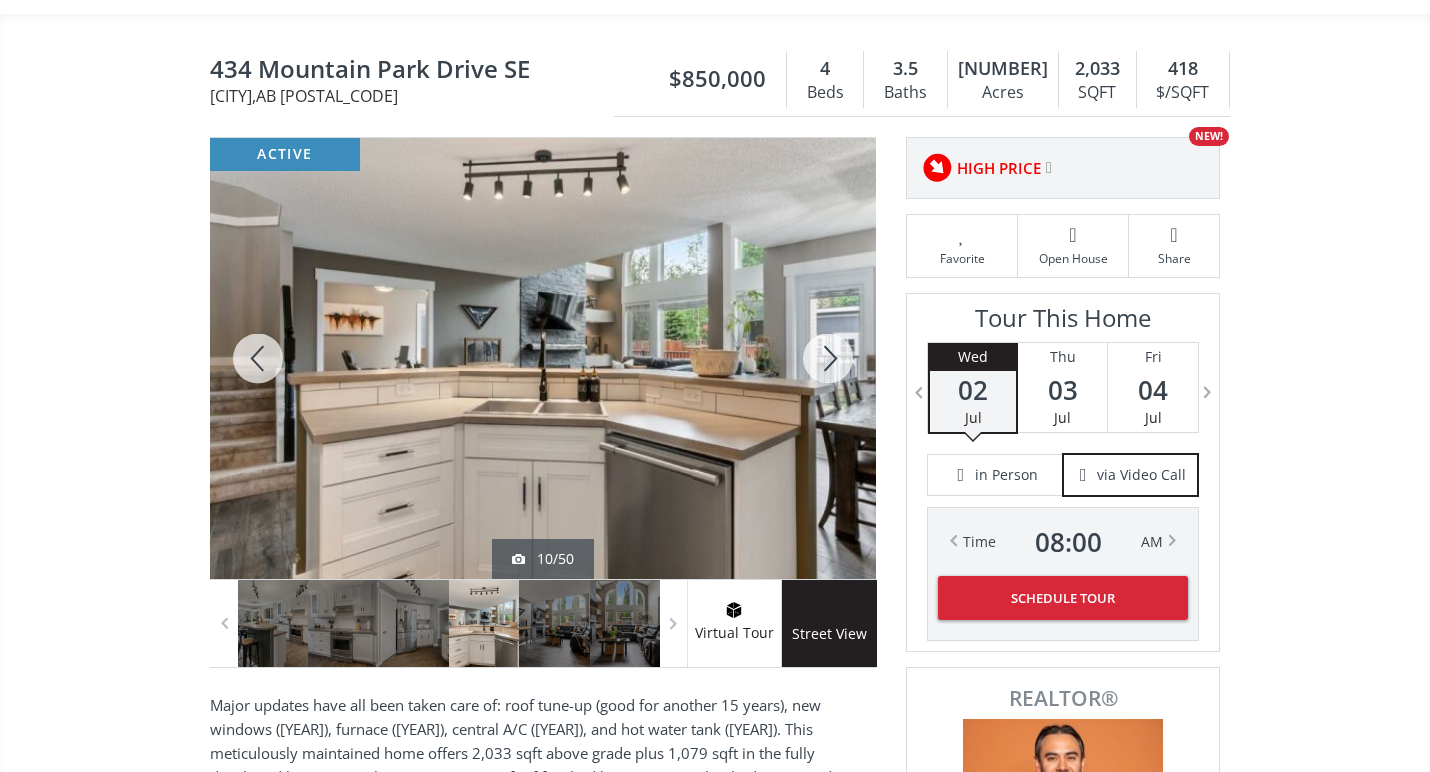 click at bounding box center (828, 358) 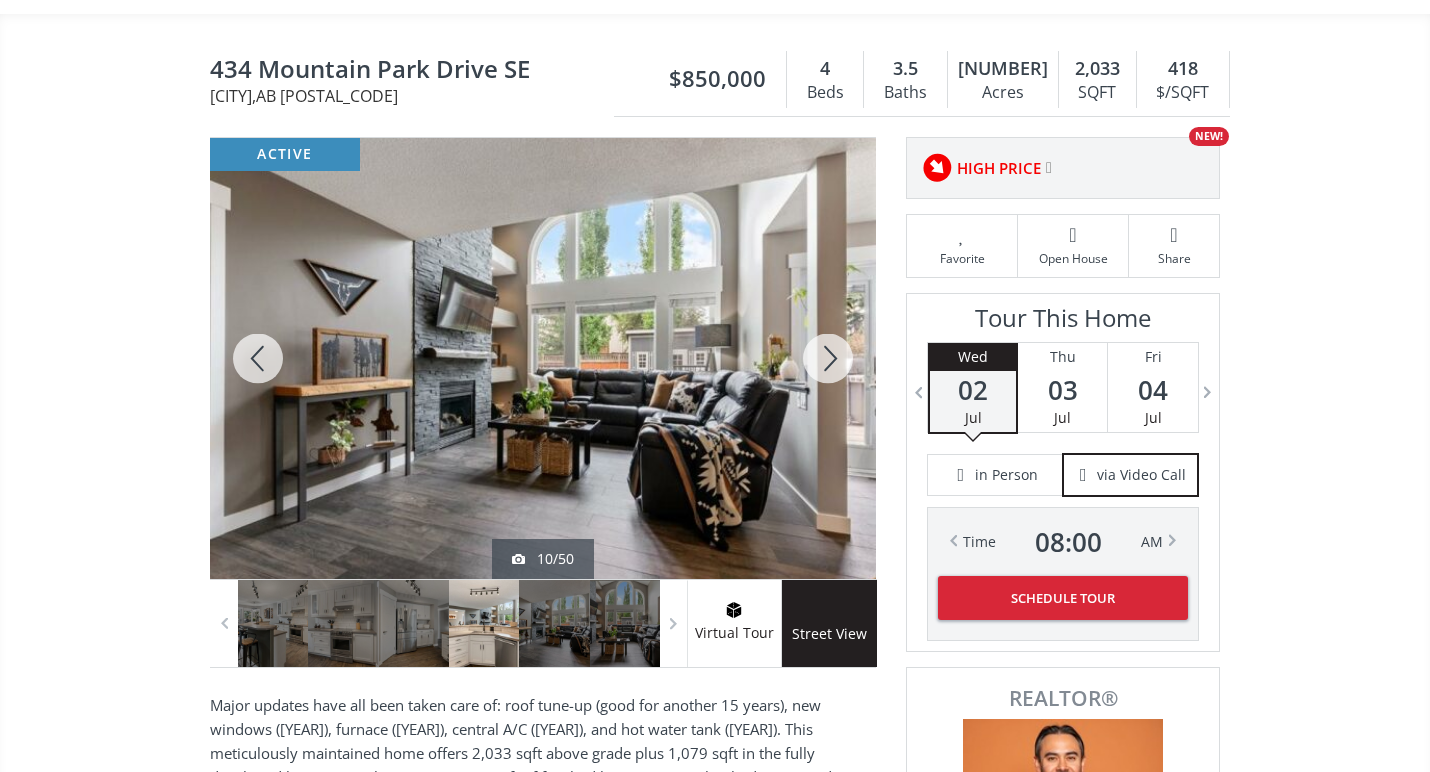 click at bounding box center (828, 358) 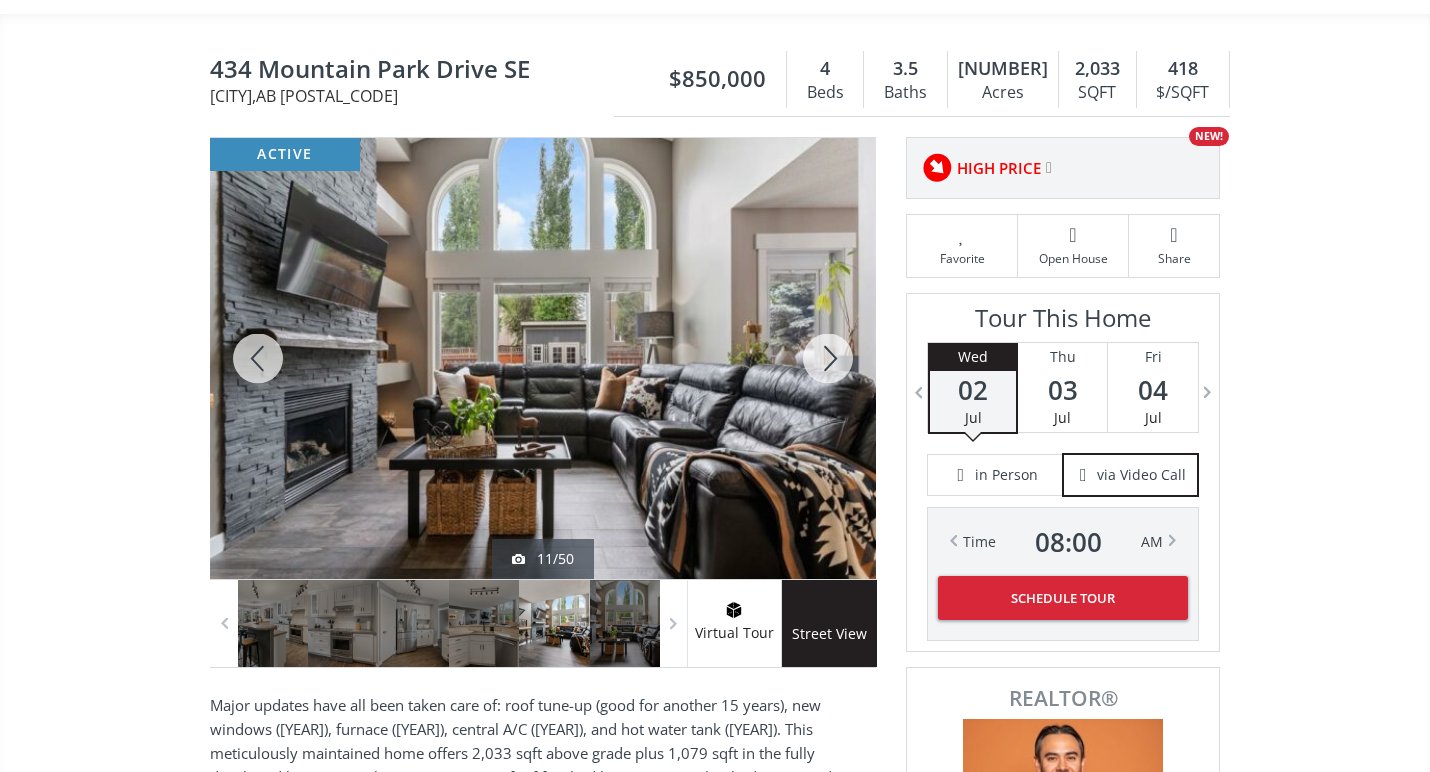 click at bounding box center (828, 358) 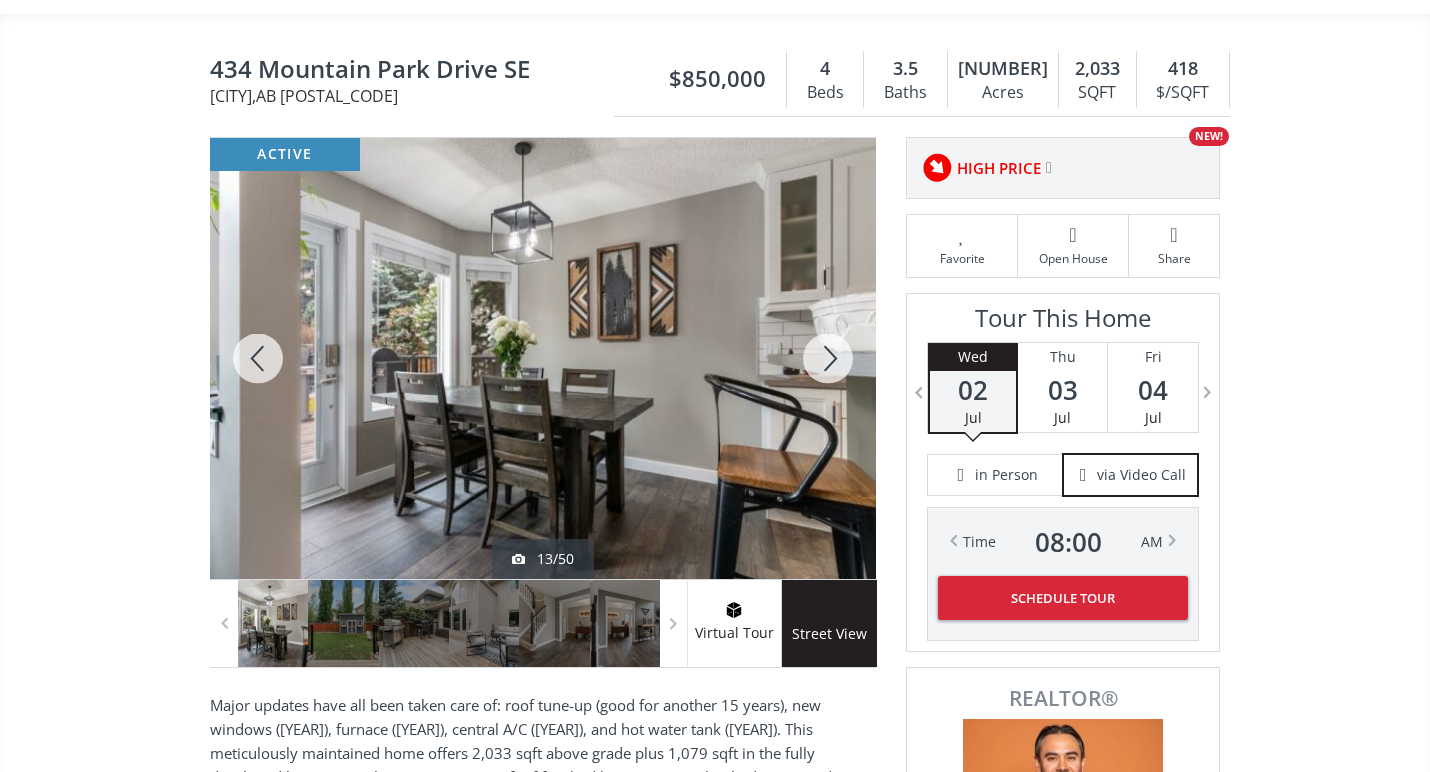 click at bounding box center (828, 358) 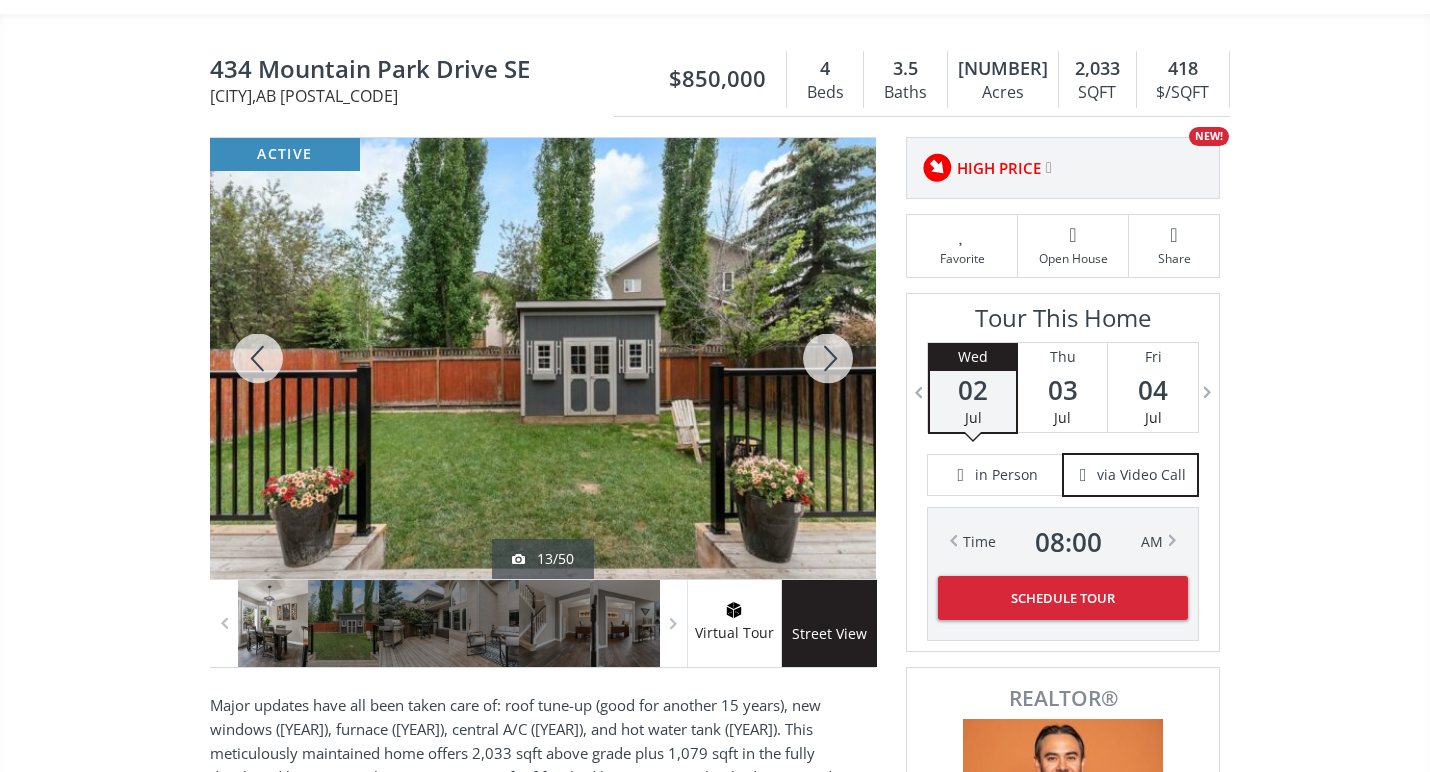 click at bounding box center (828, 358) 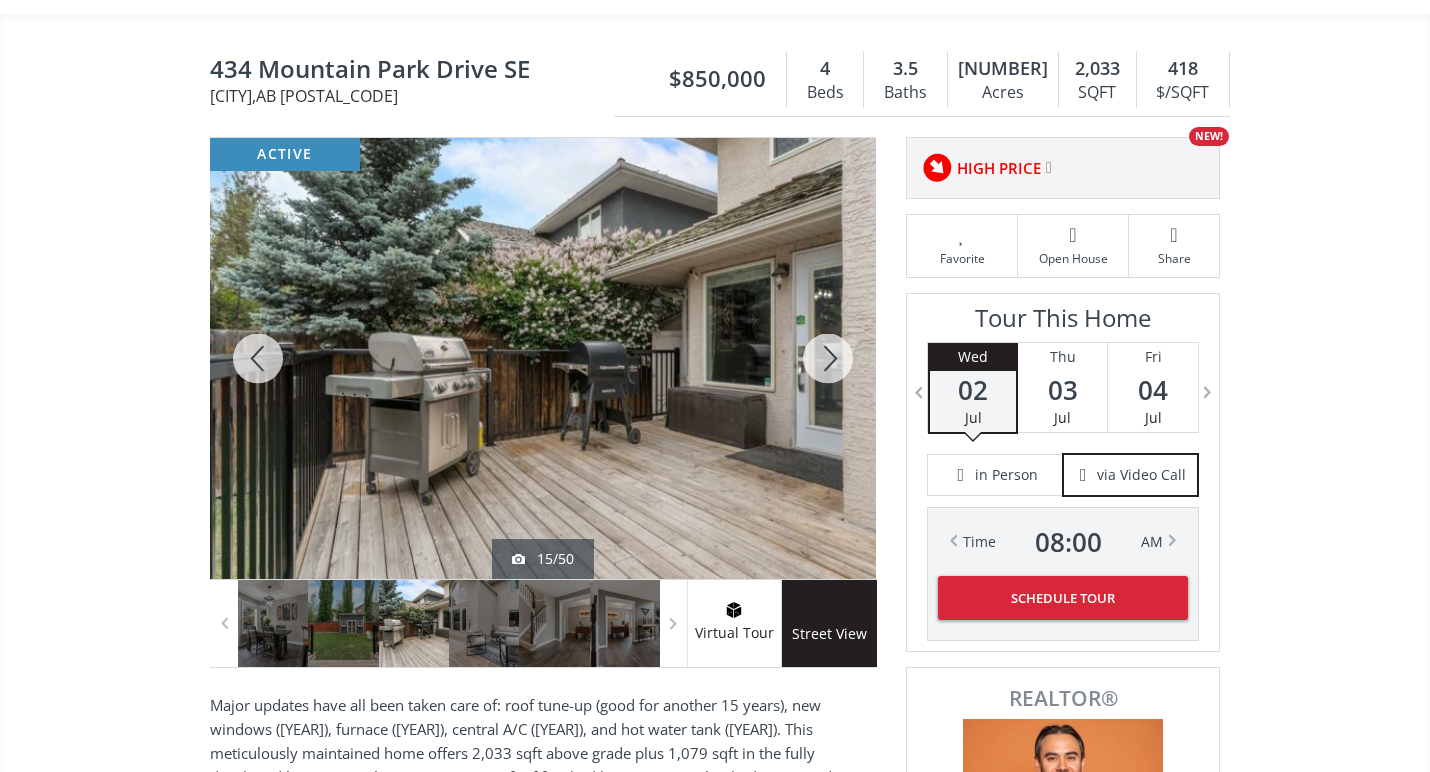 click at bounding box center (828, 358) 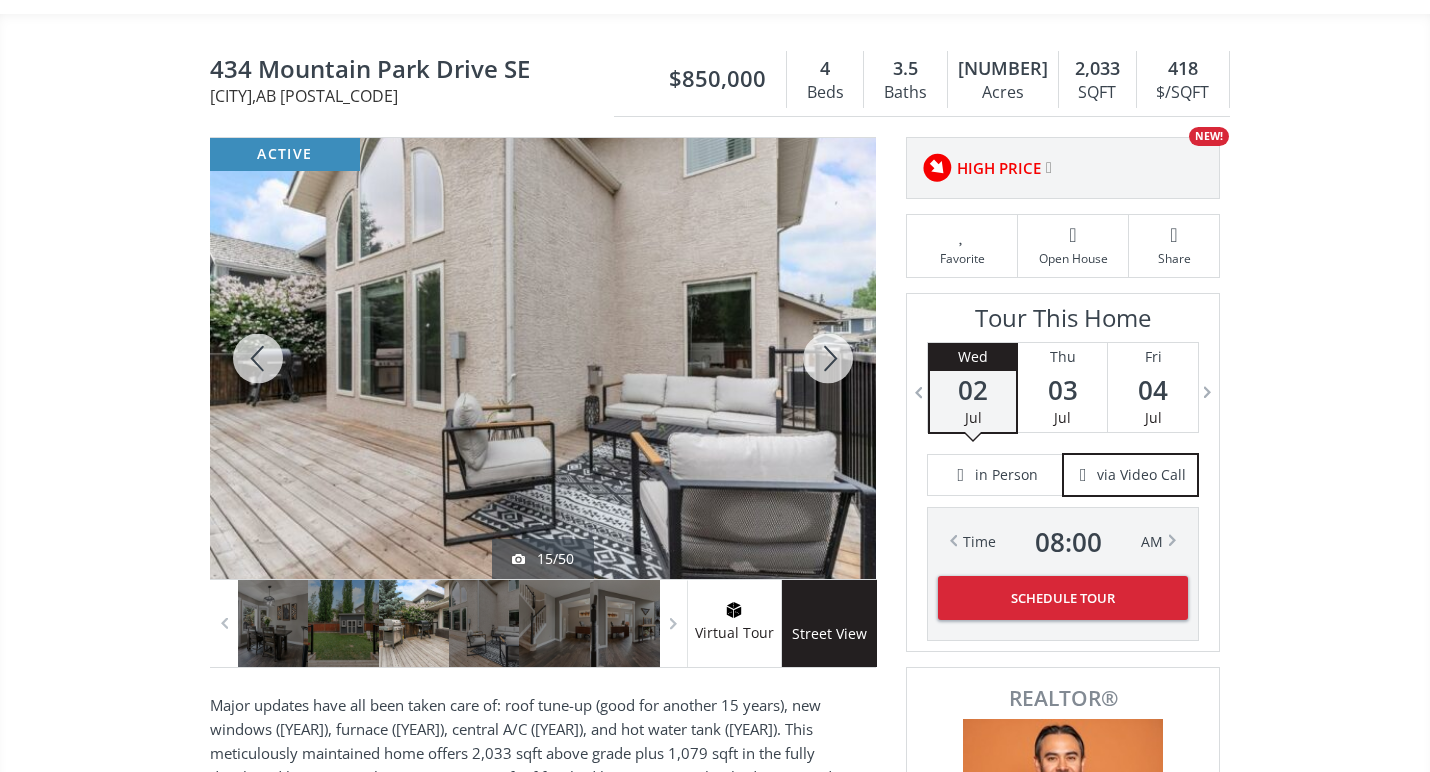 click at bounding box center (828, 358) 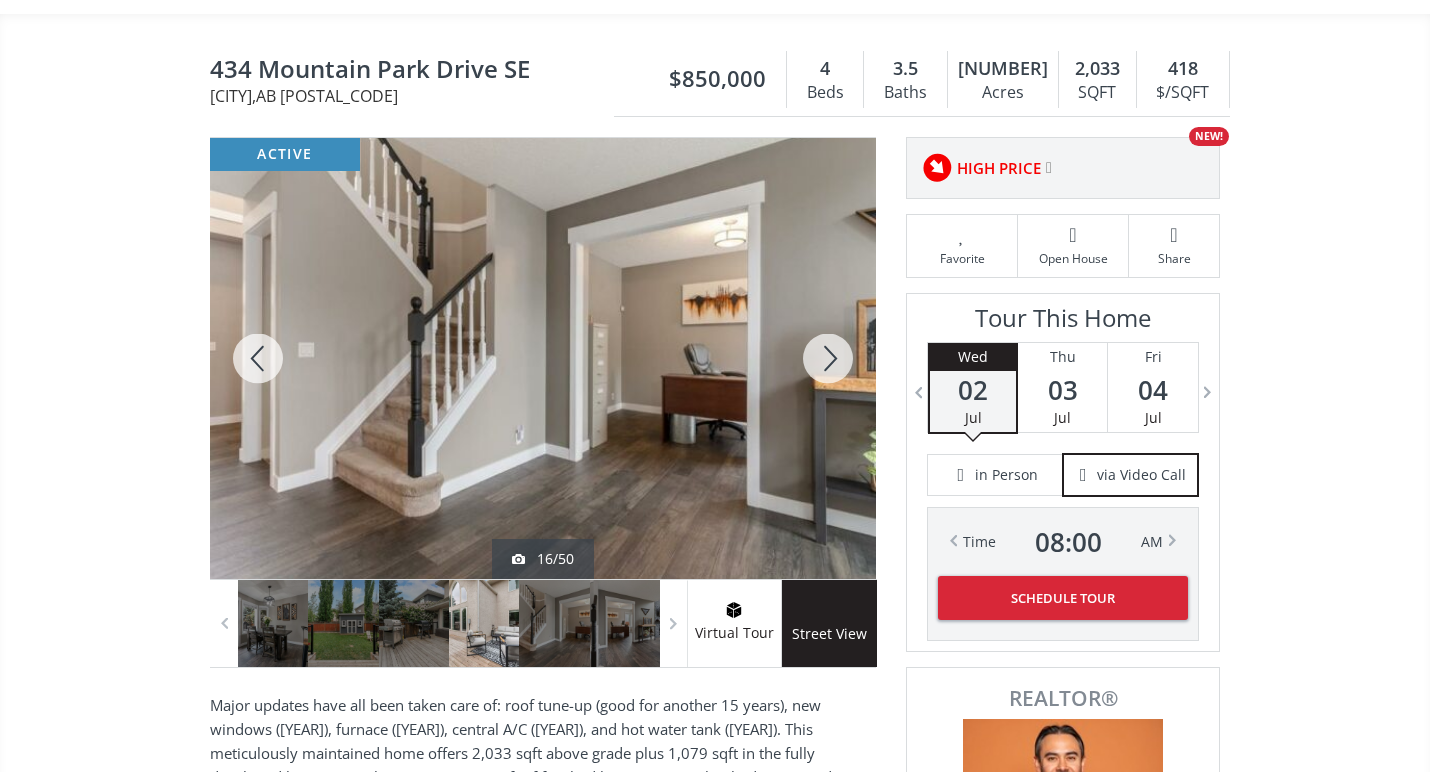 click at bounding box center [828, 358] 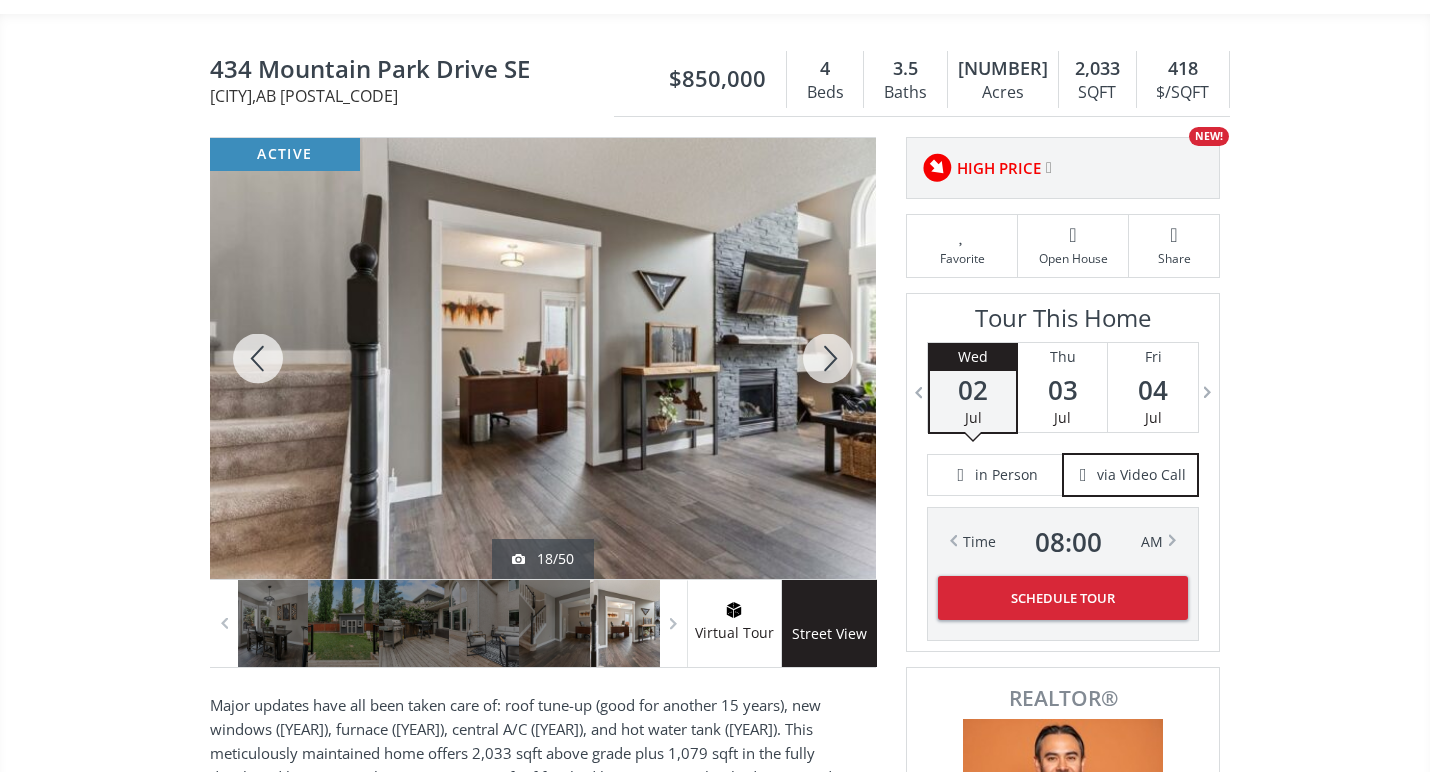 click at bounding box center [828, 358] 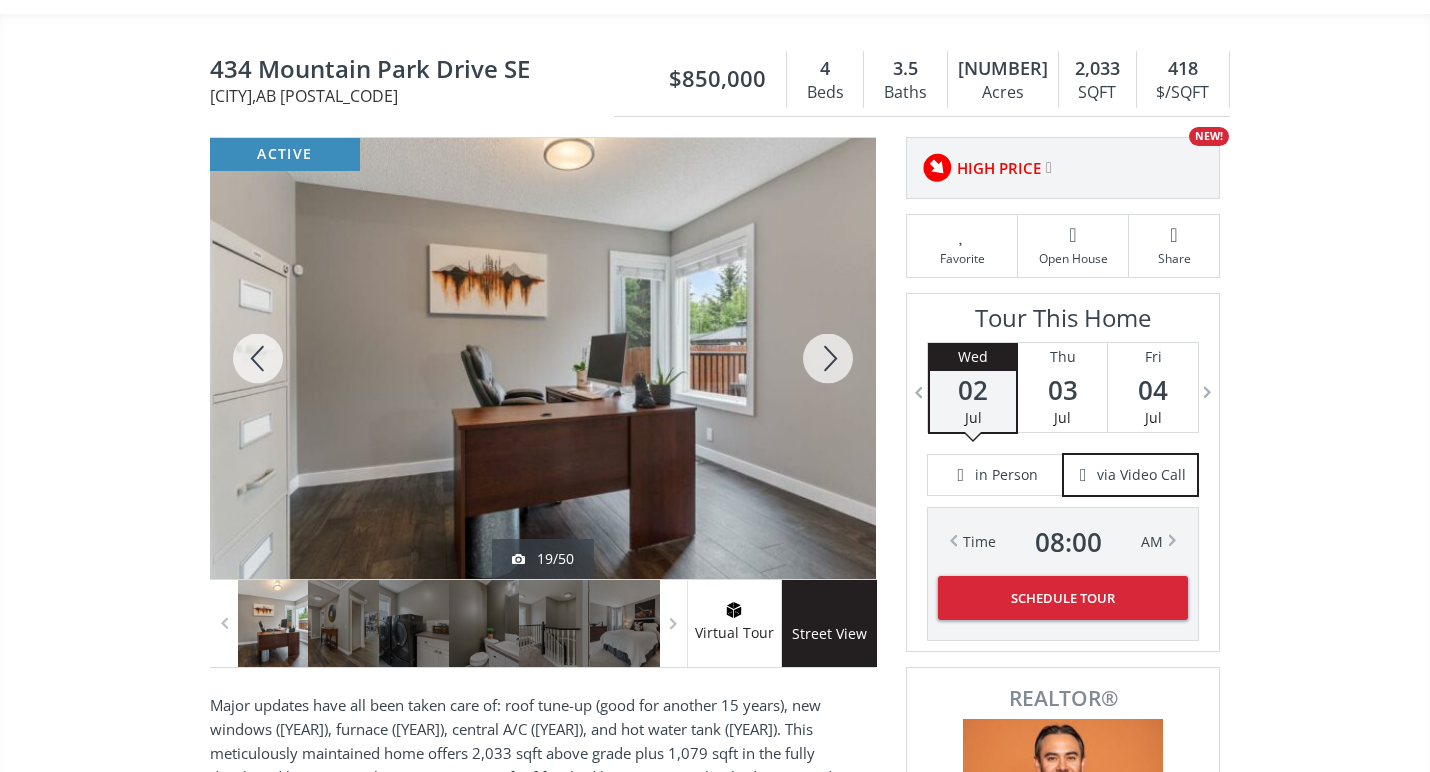 click at bounding box center [828, 358] 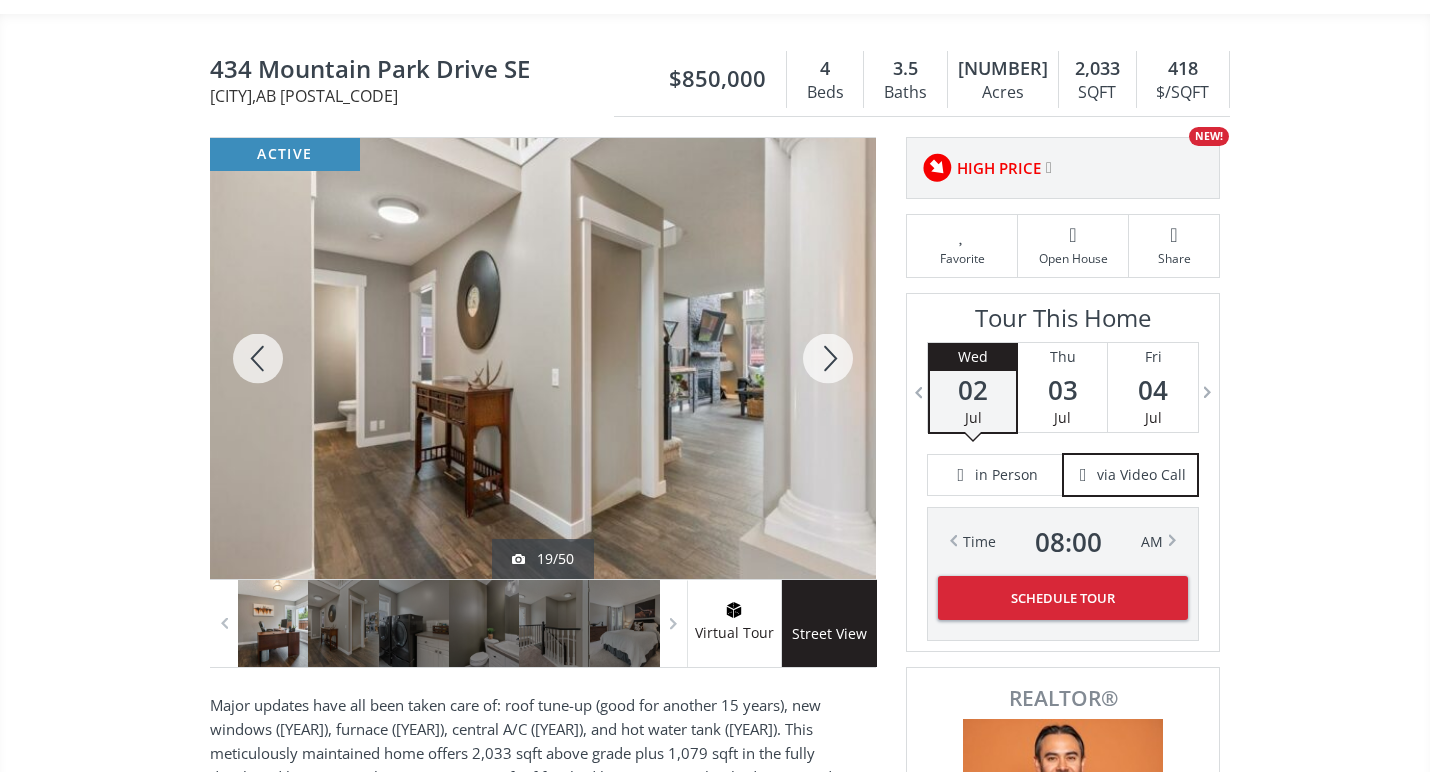 click at bounding box center (828, 358) 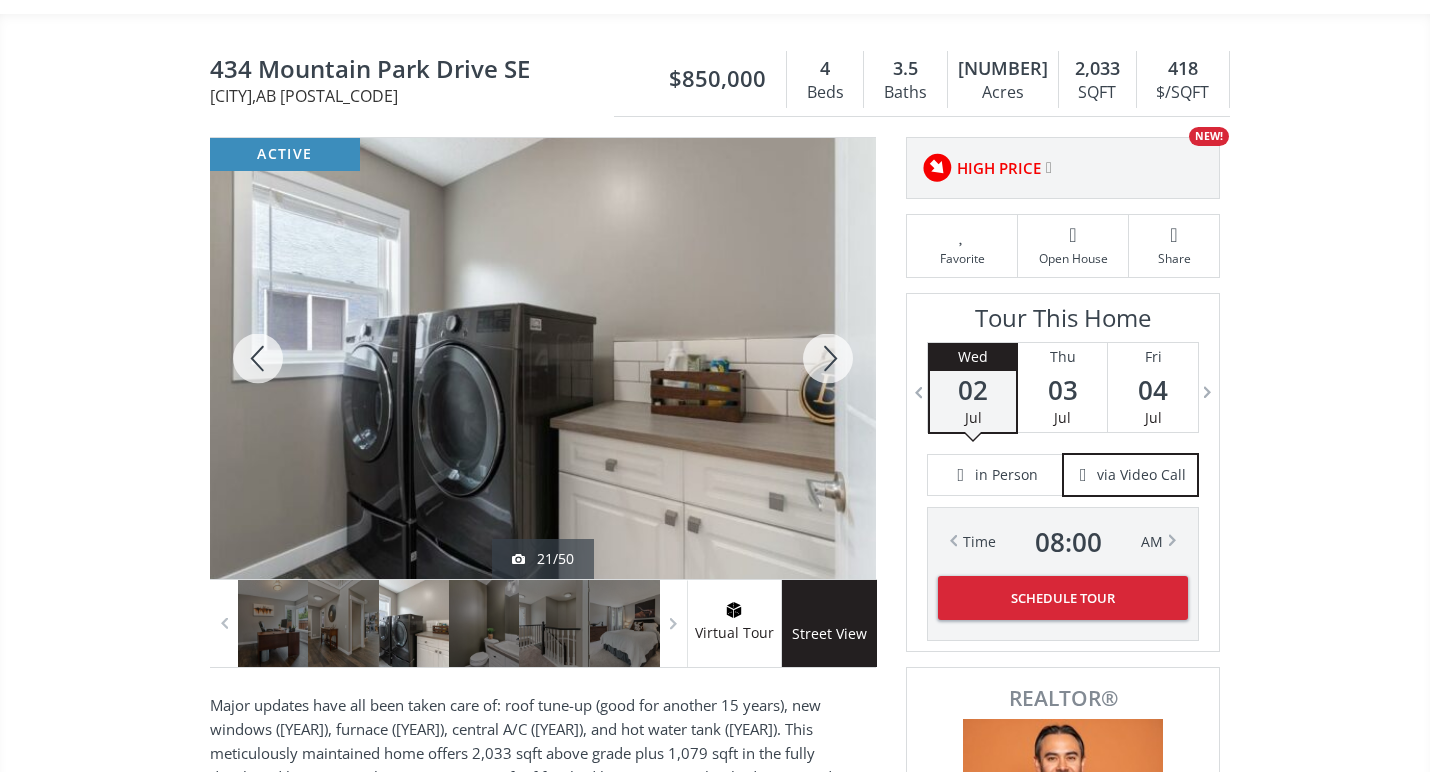 click at bounding box center [828, 358] 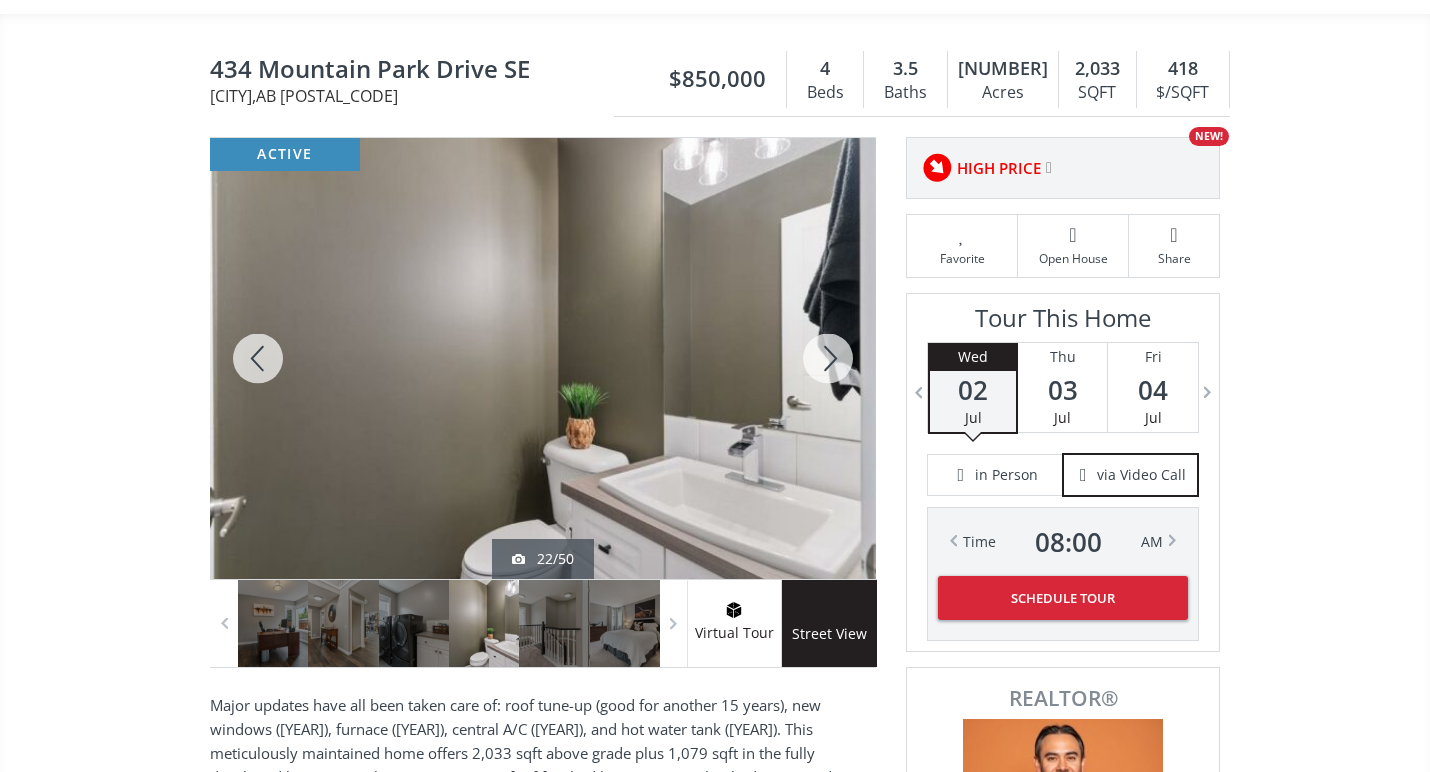 click at bounding box center [828, 358] 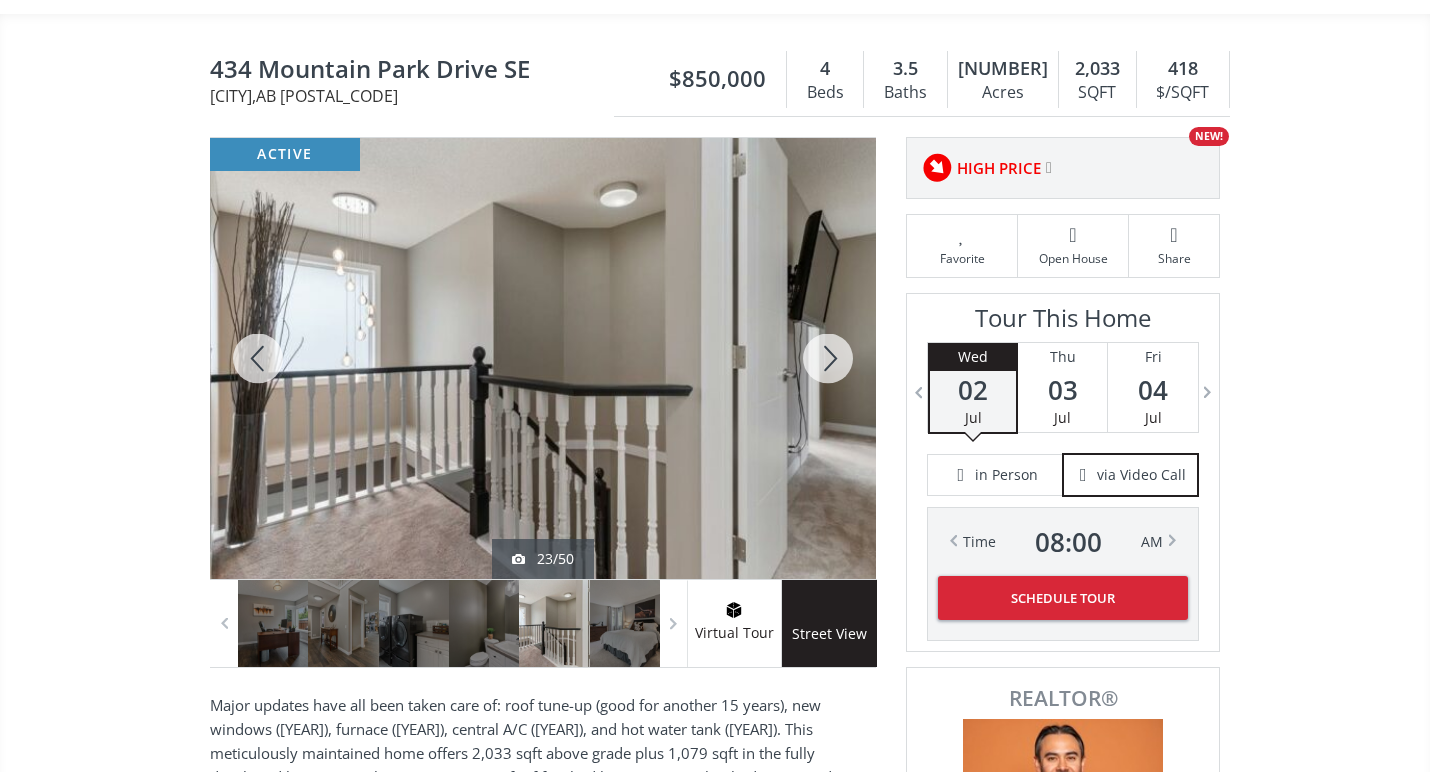 click at bounding box center [828, 358] 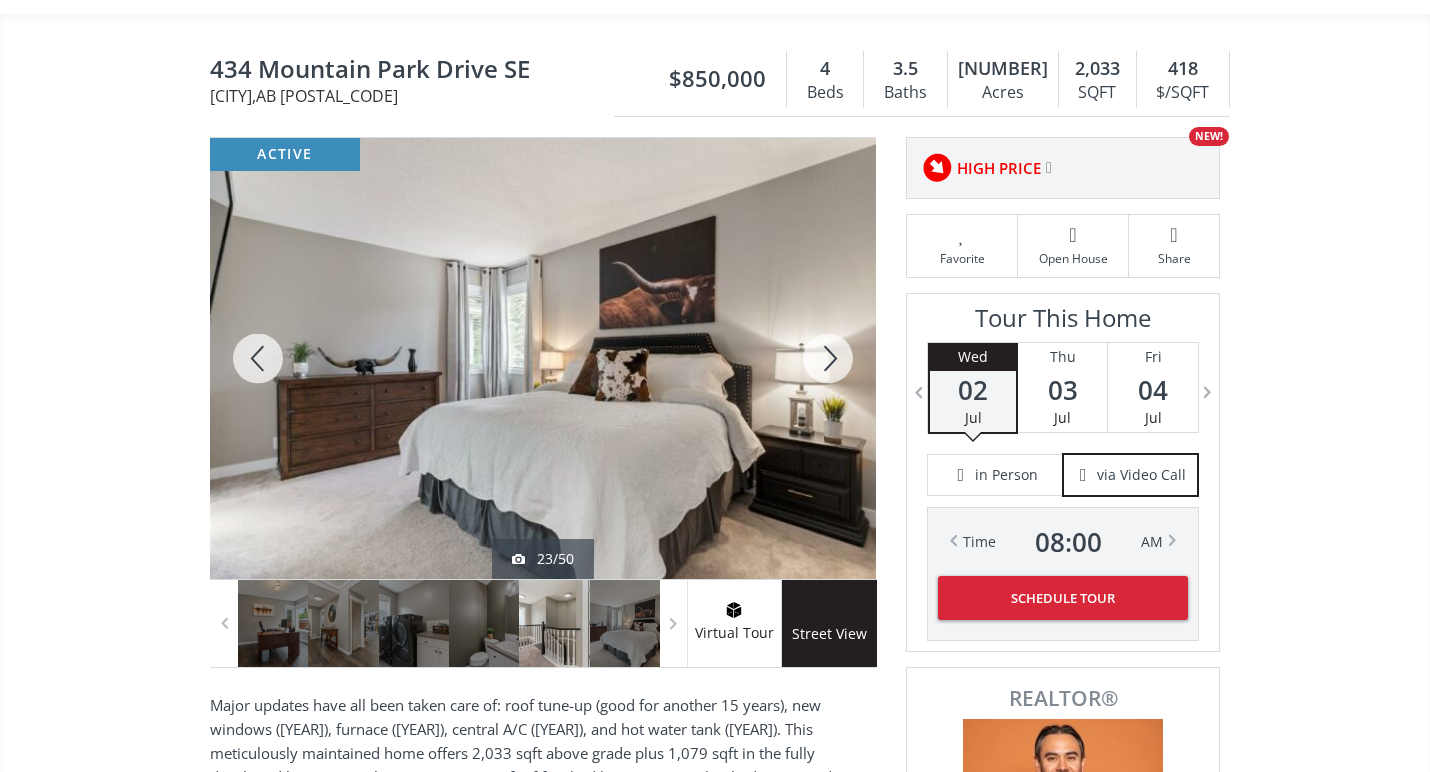 click at bounding box center [828, 358] 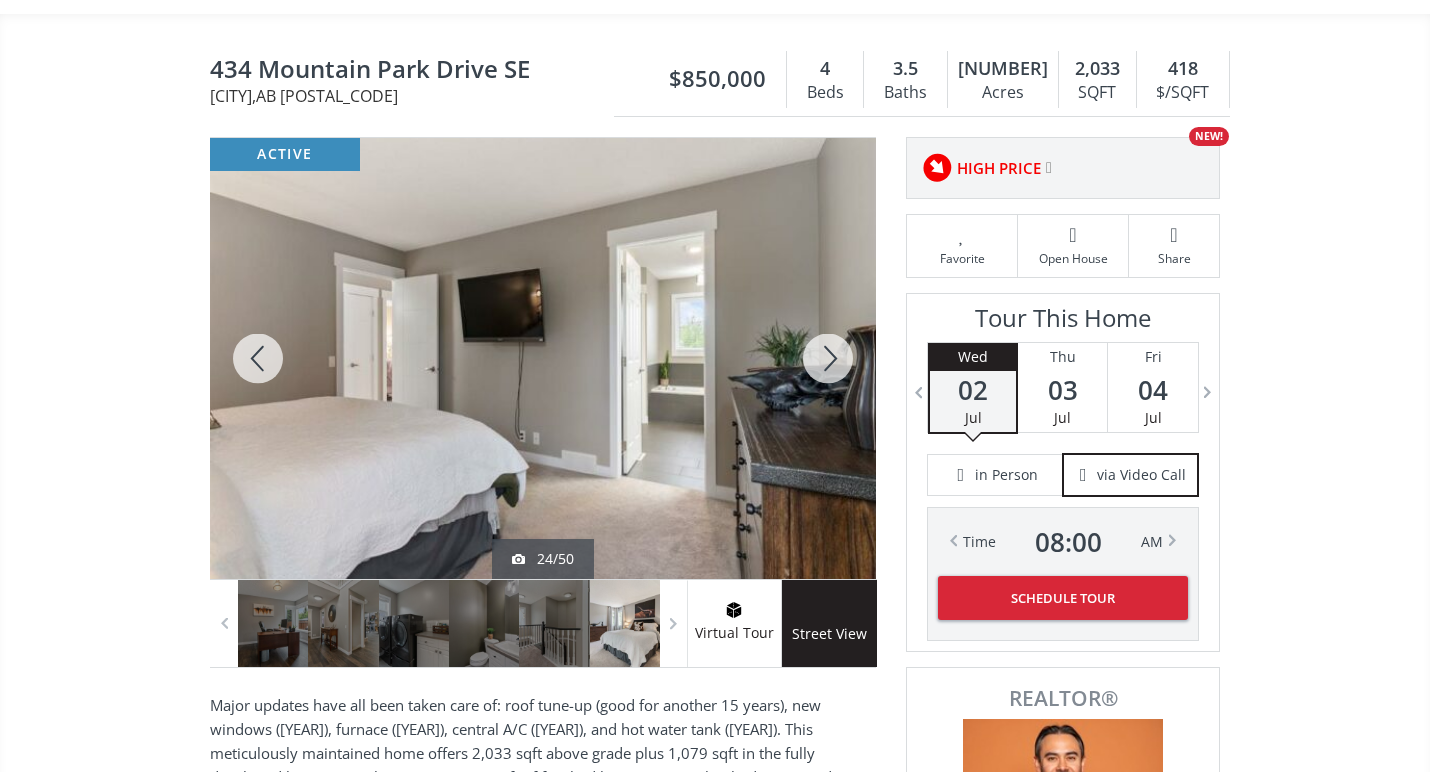 click at bounding box center (828, 358) 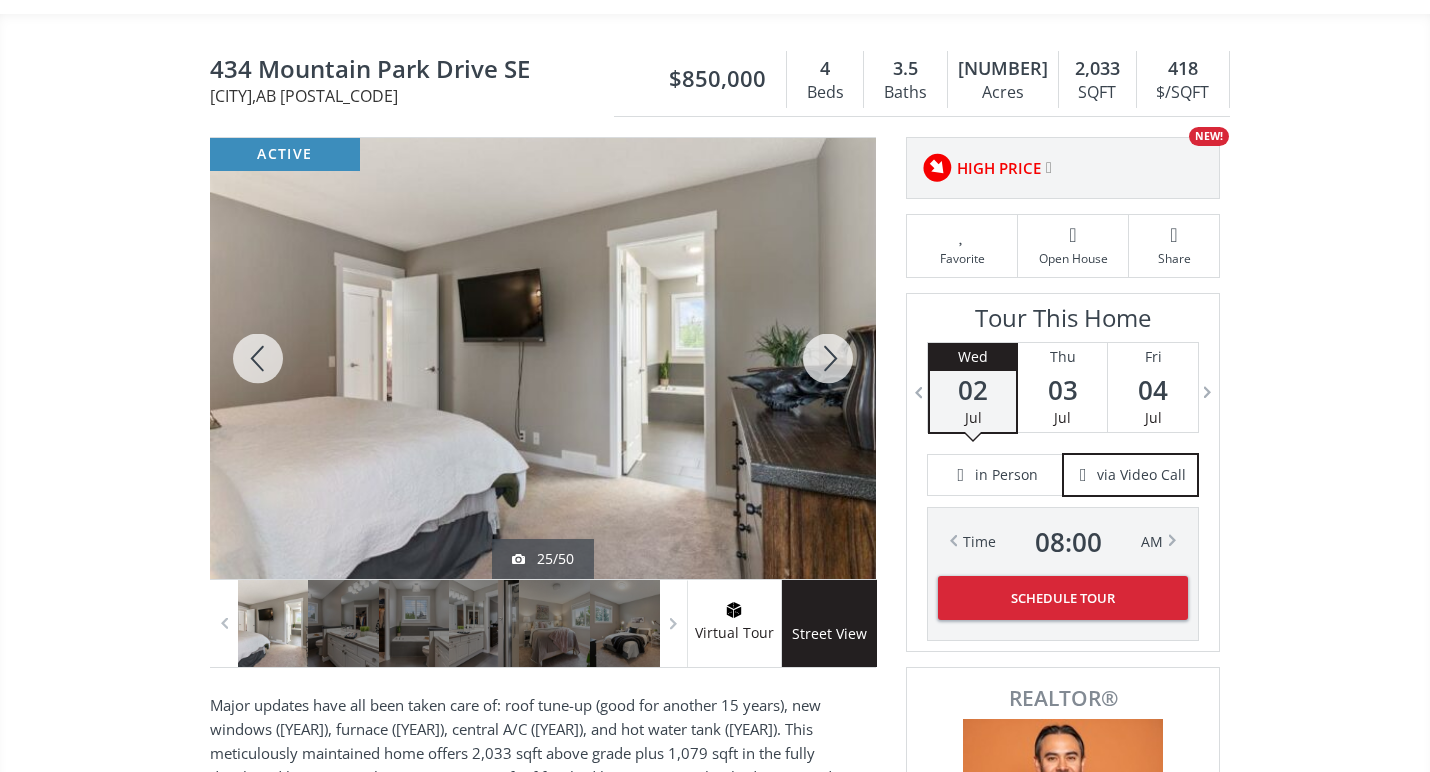 click at bounding box center [828, 358] 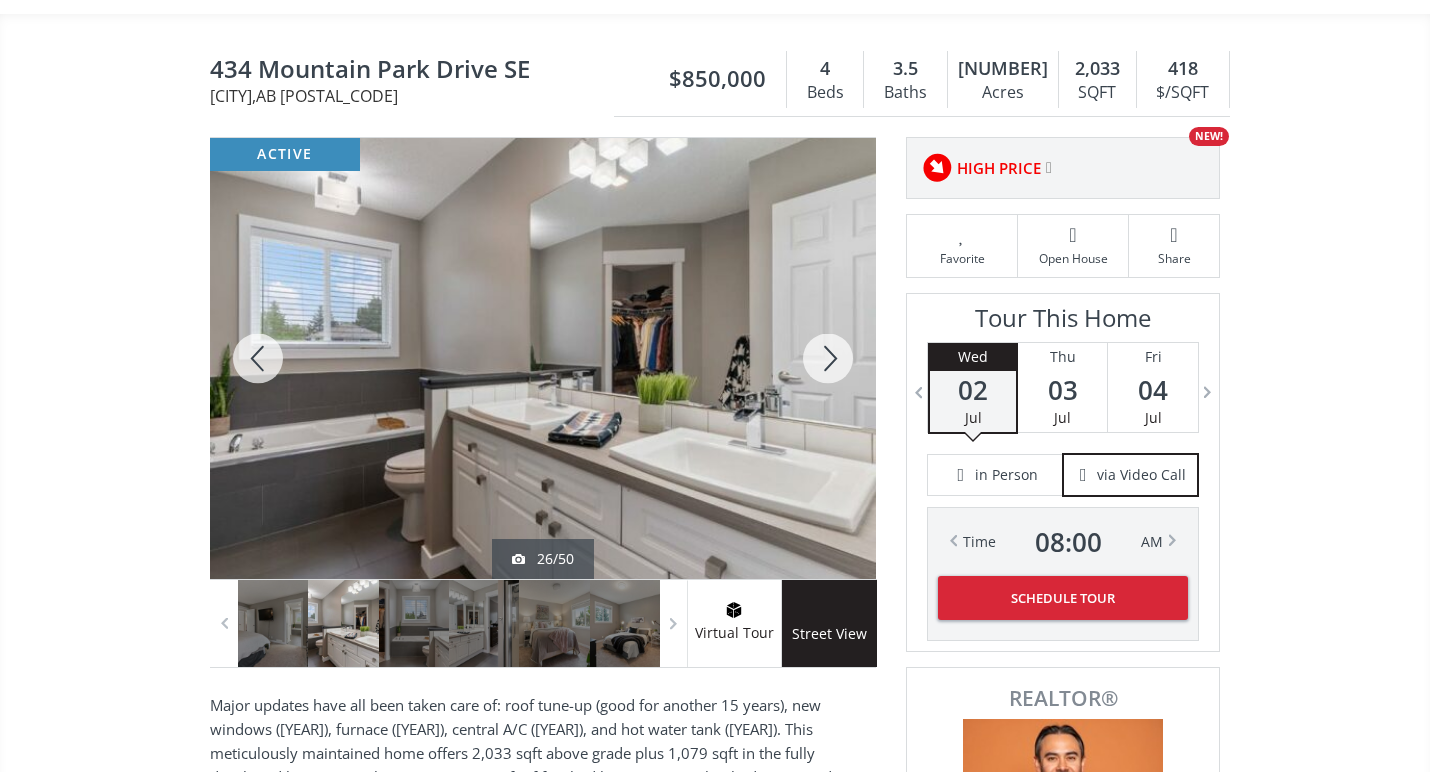 click at bounding box center [828, 358] 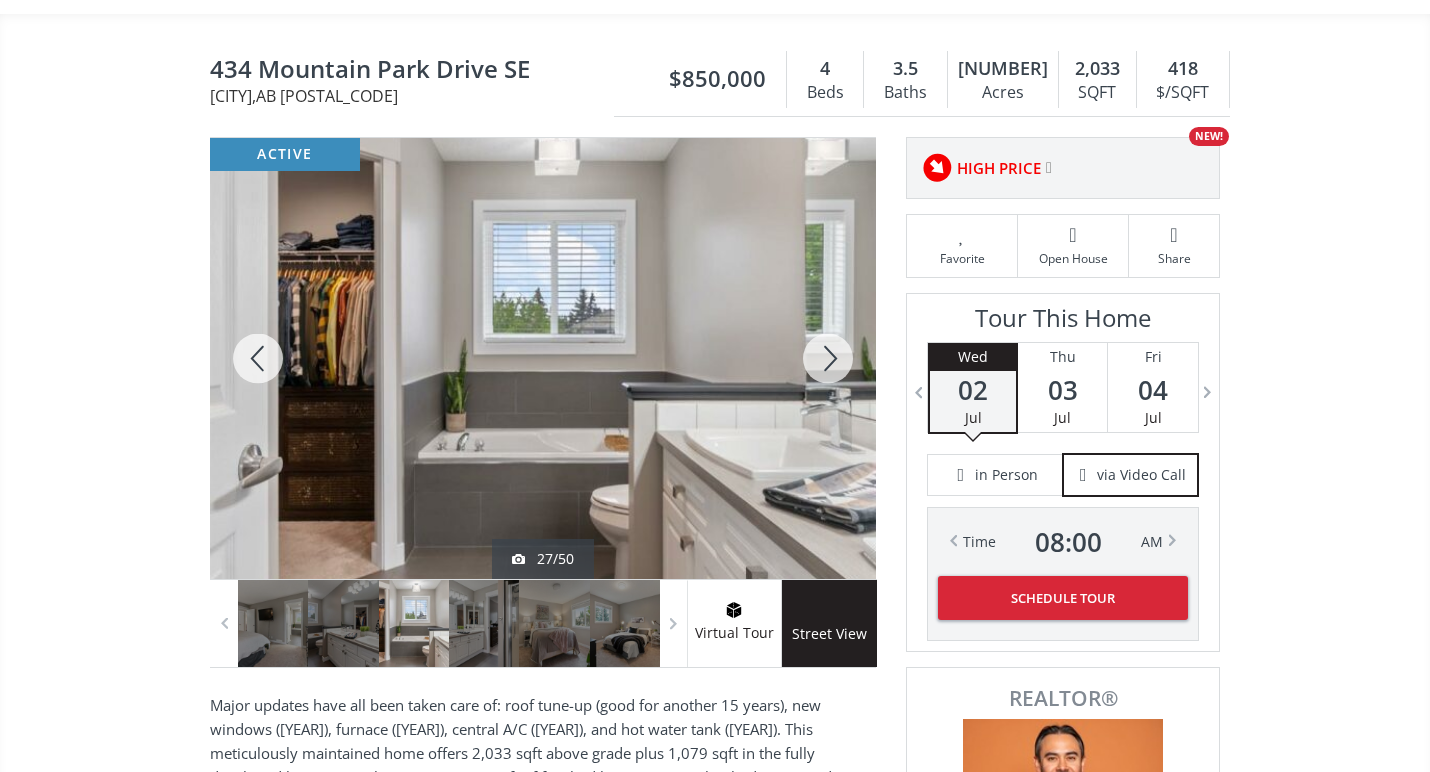 click at bounding box center [828, 358] 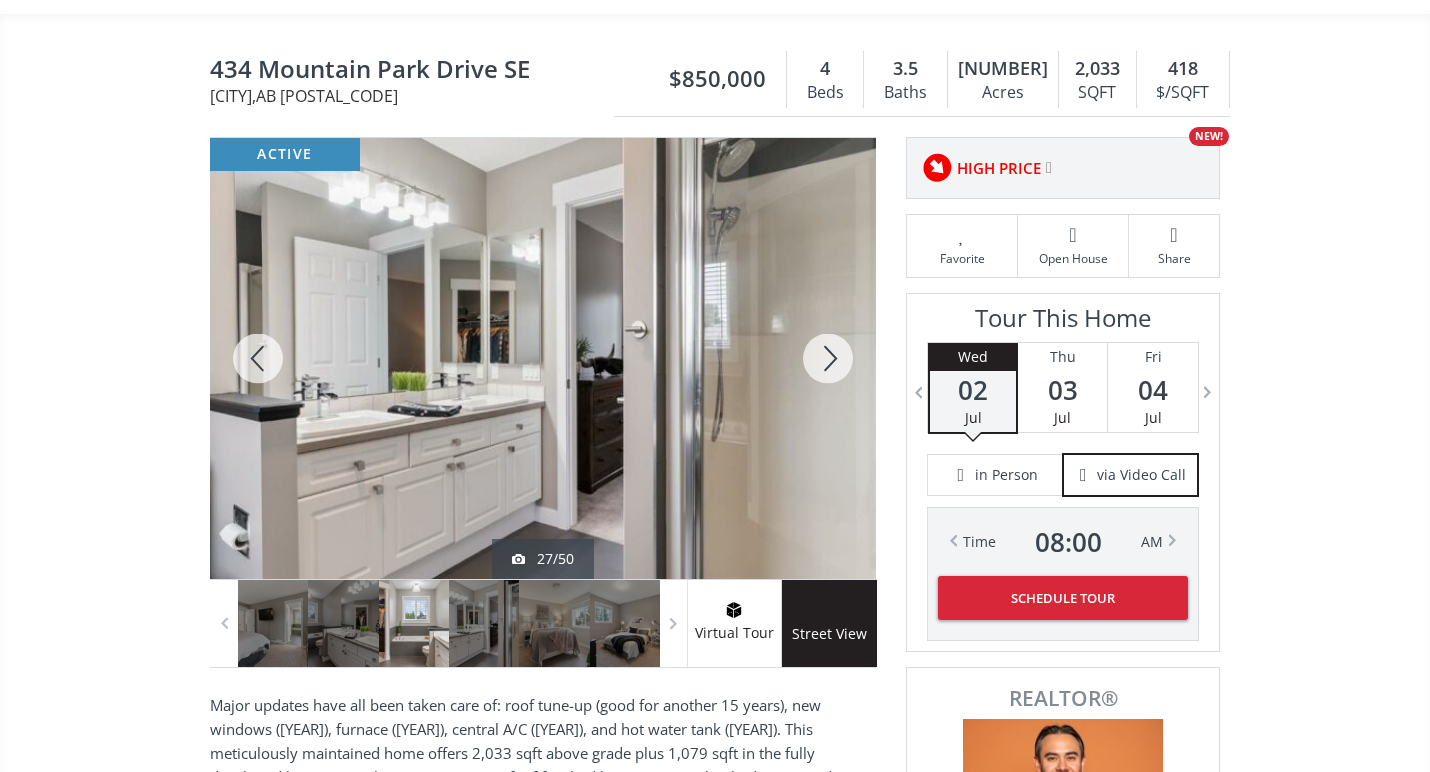 click at bounding box center [828, 358] 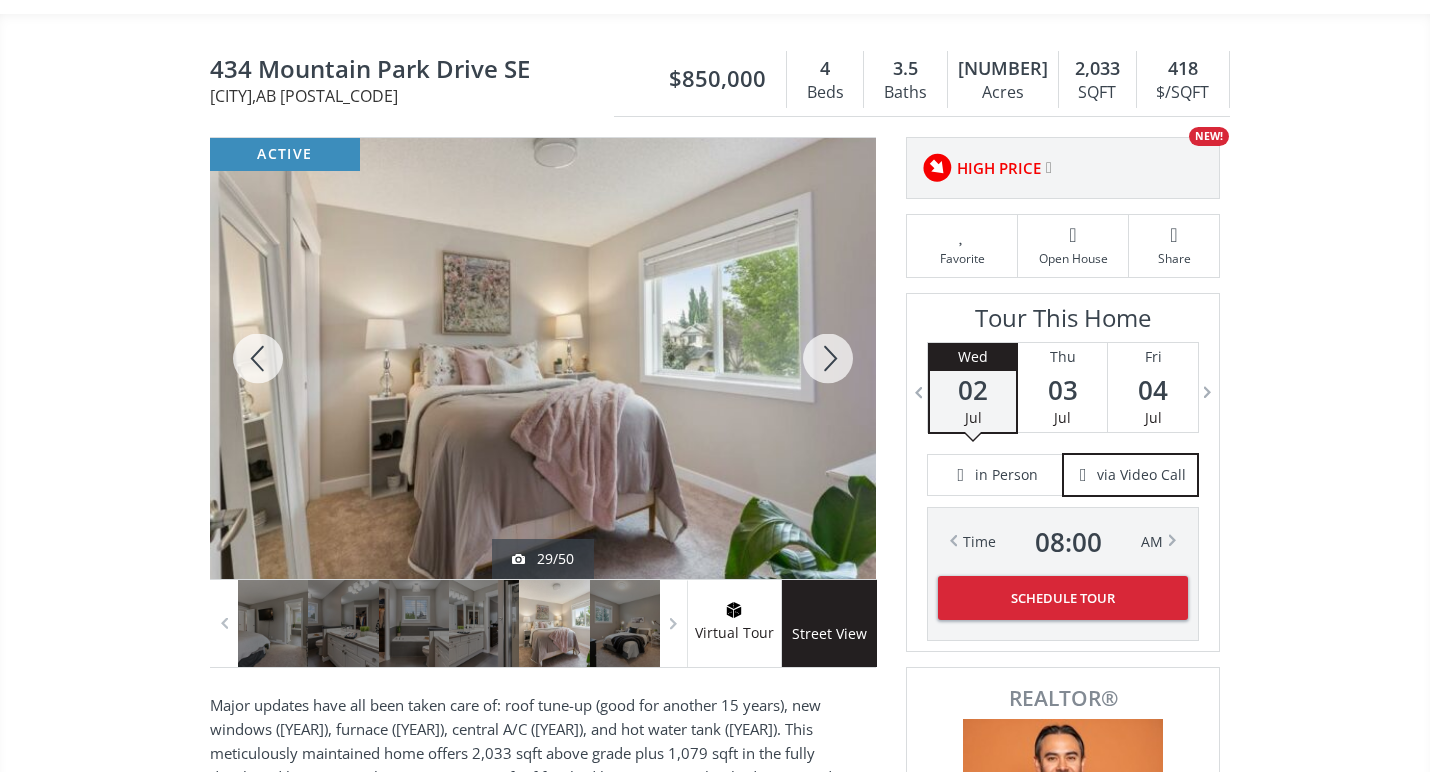 click at bounding box center (828, 358) 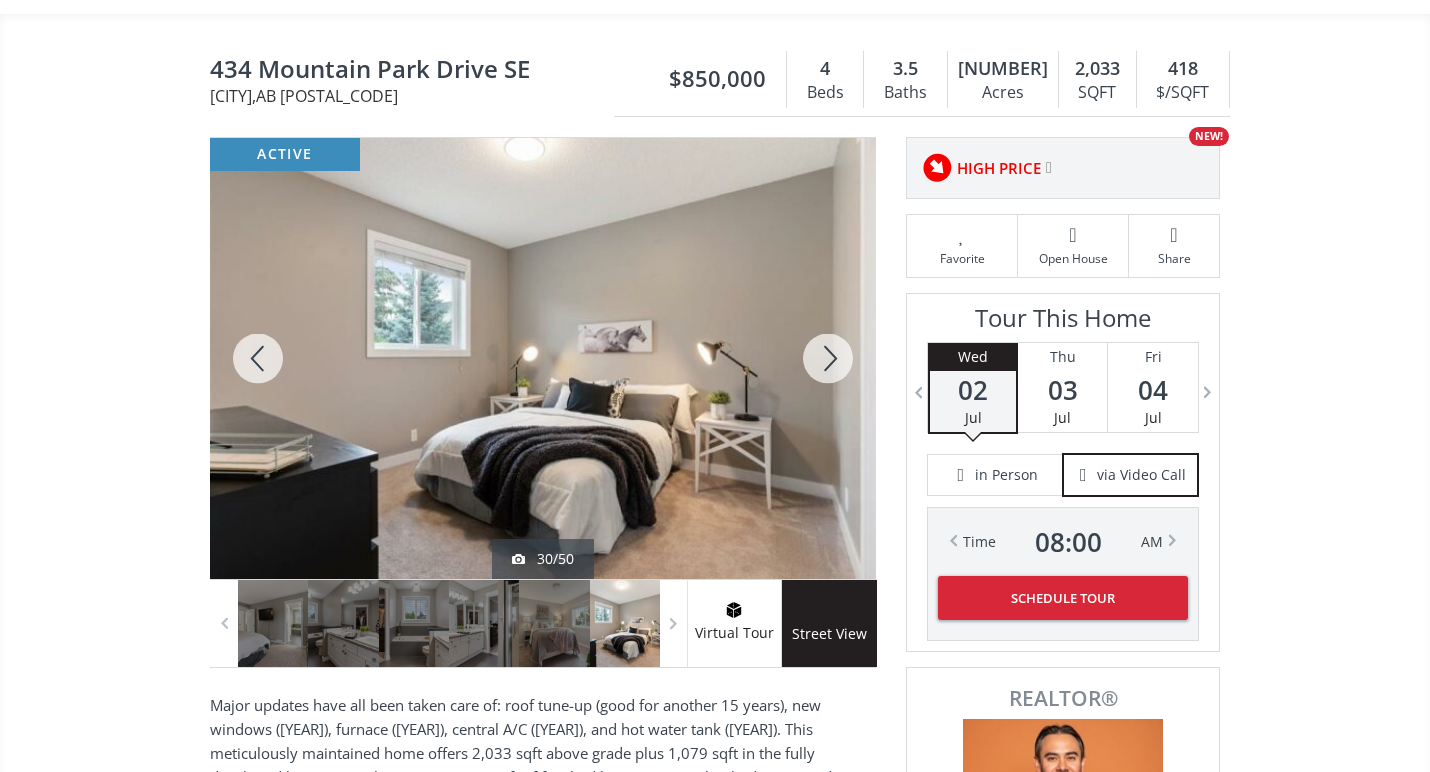 click at bounding box center [828, 358] 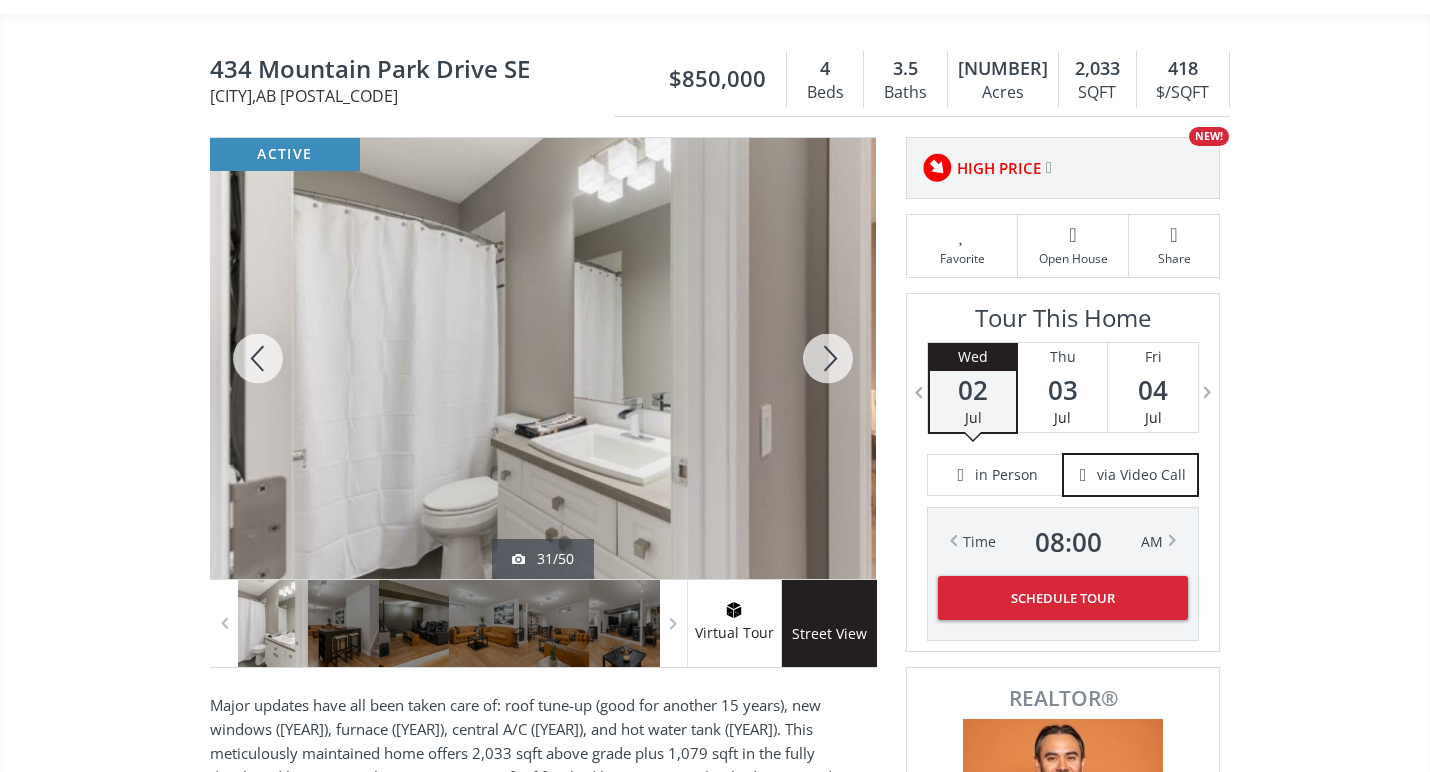 click at bounding box center (828, 358) 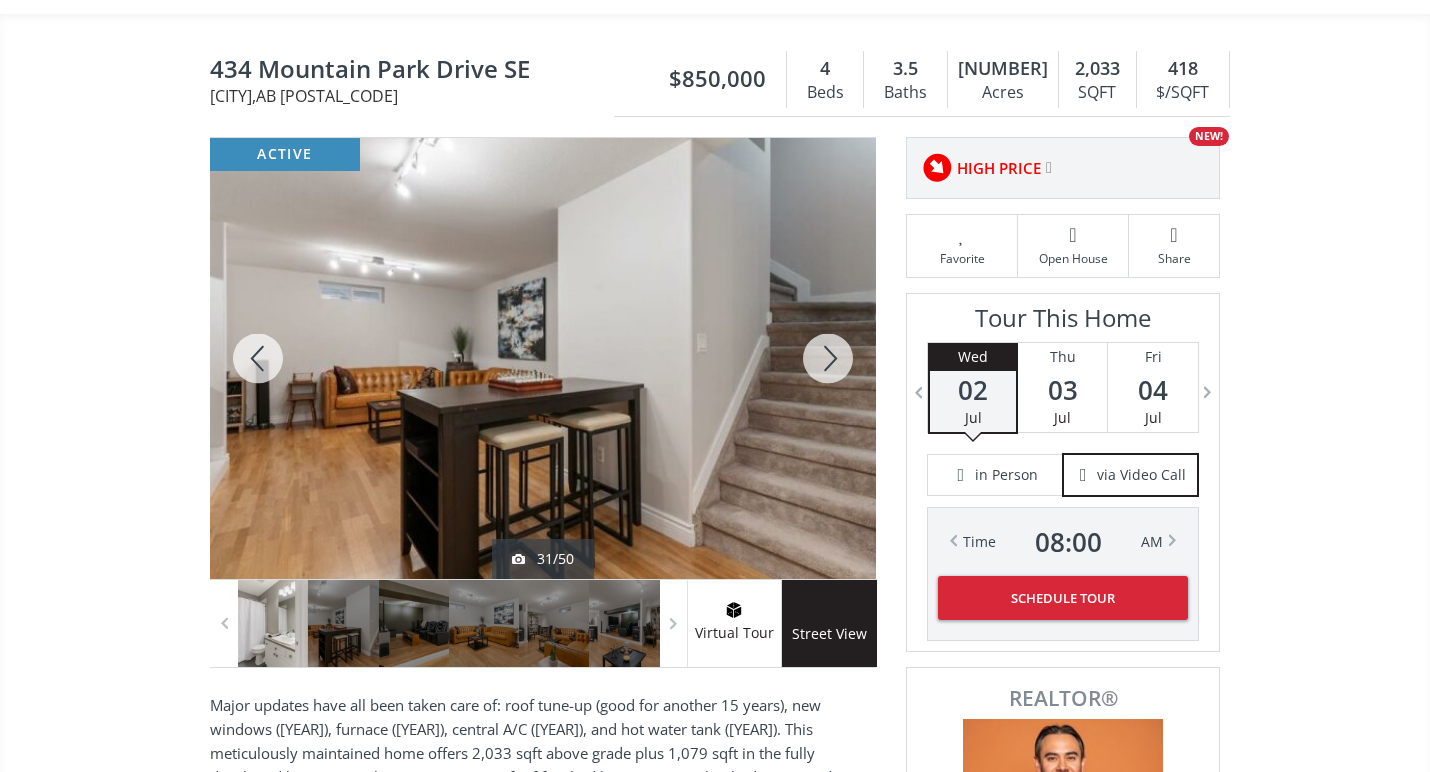 click at bounding box center [828, 358] 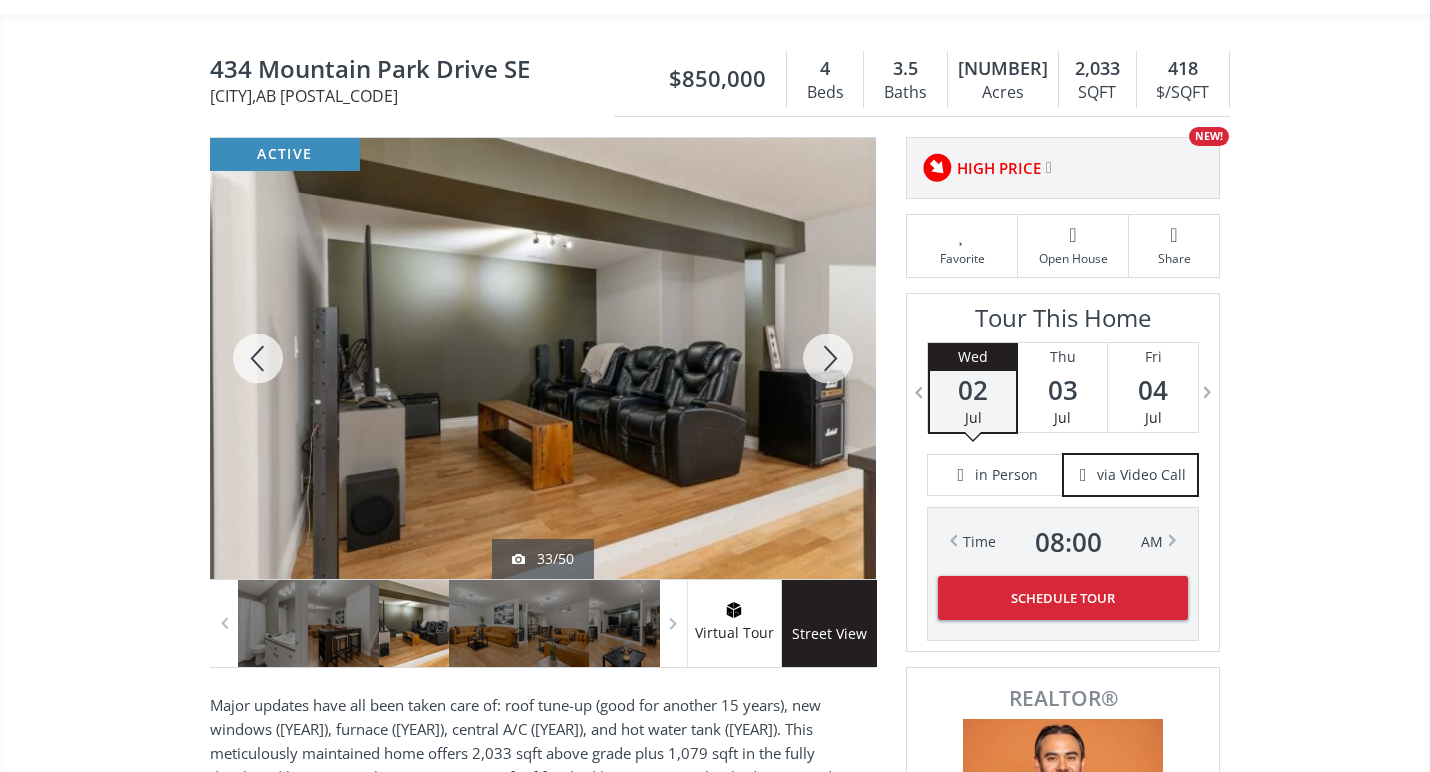 click at bounding box center (828, 358) 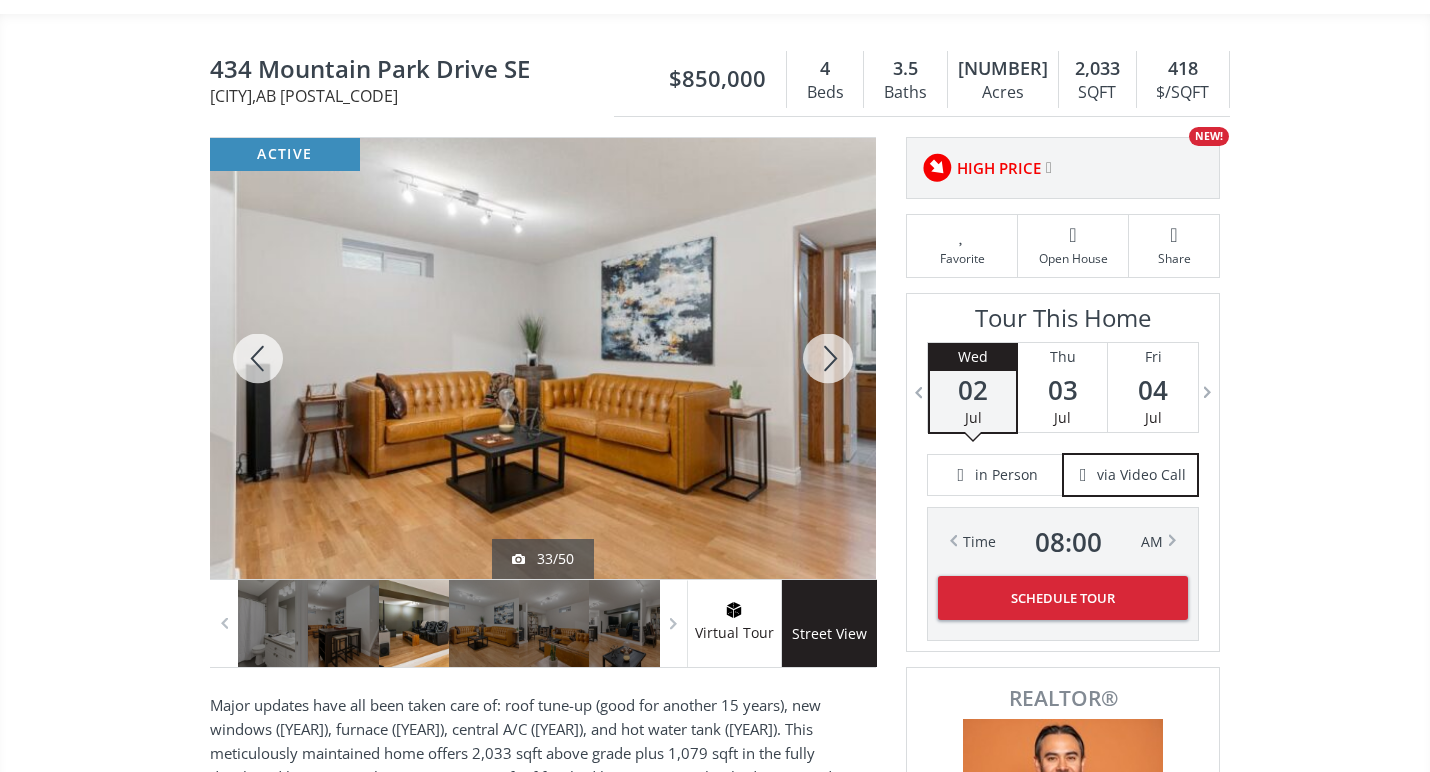 click at bounding box center [828, 358] 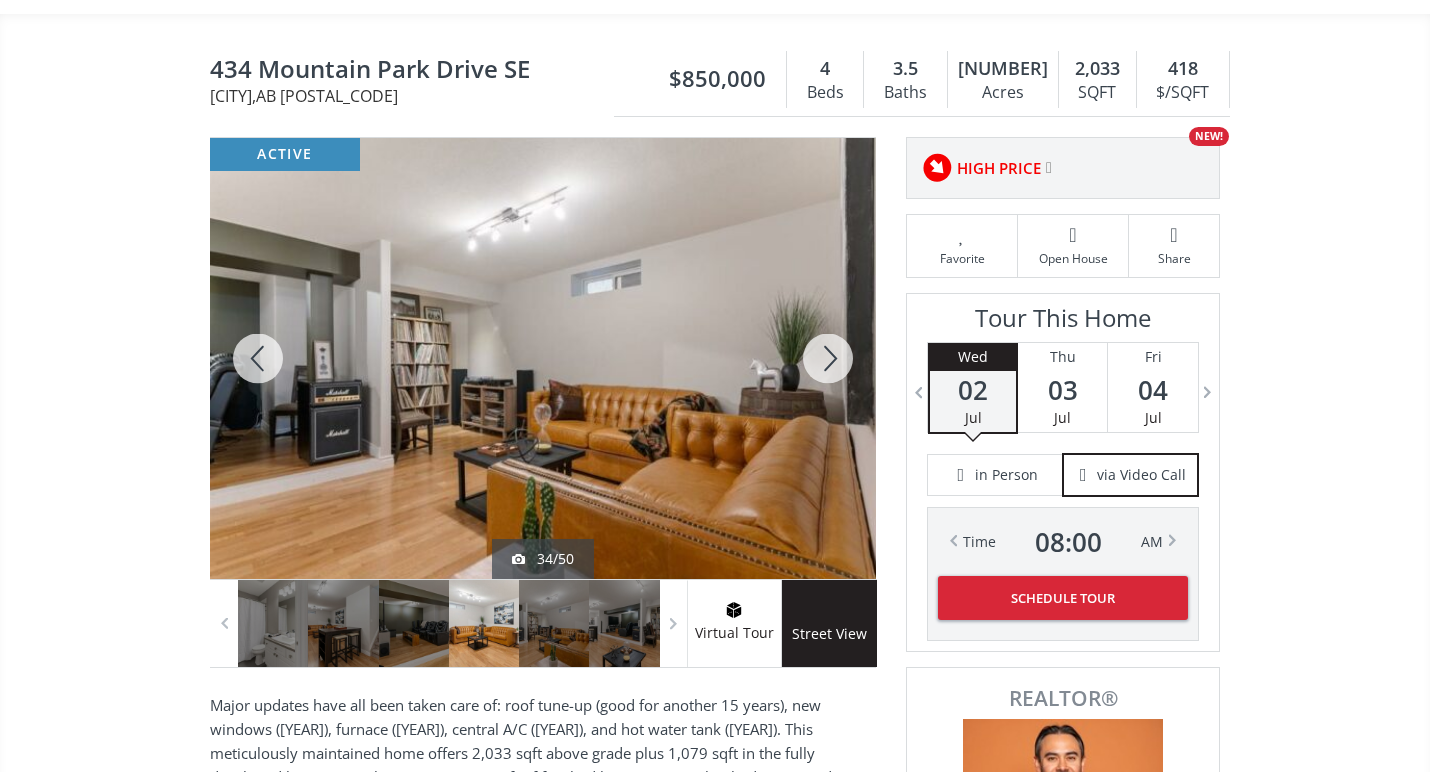 click at bounding box center (828, 358) 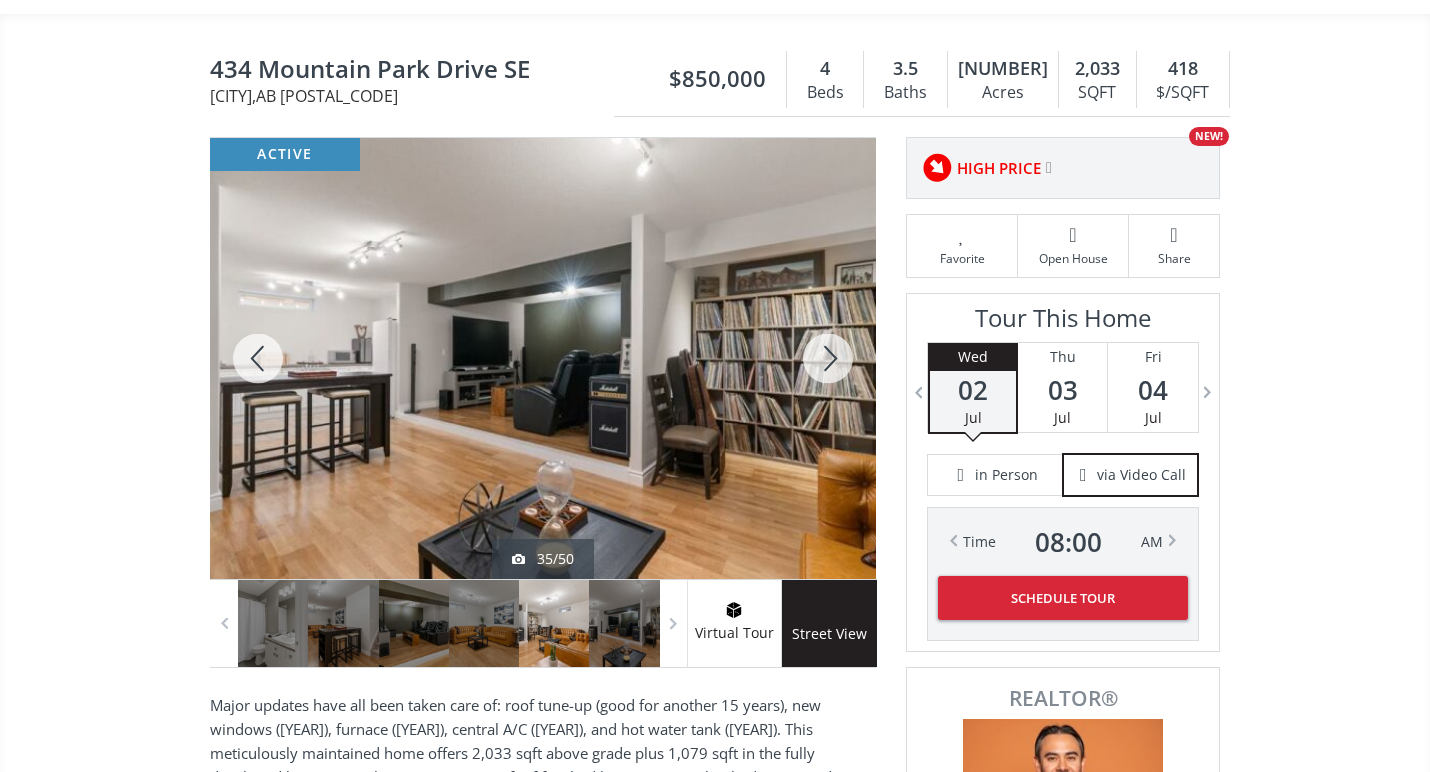click at bounding box center (828, 358) 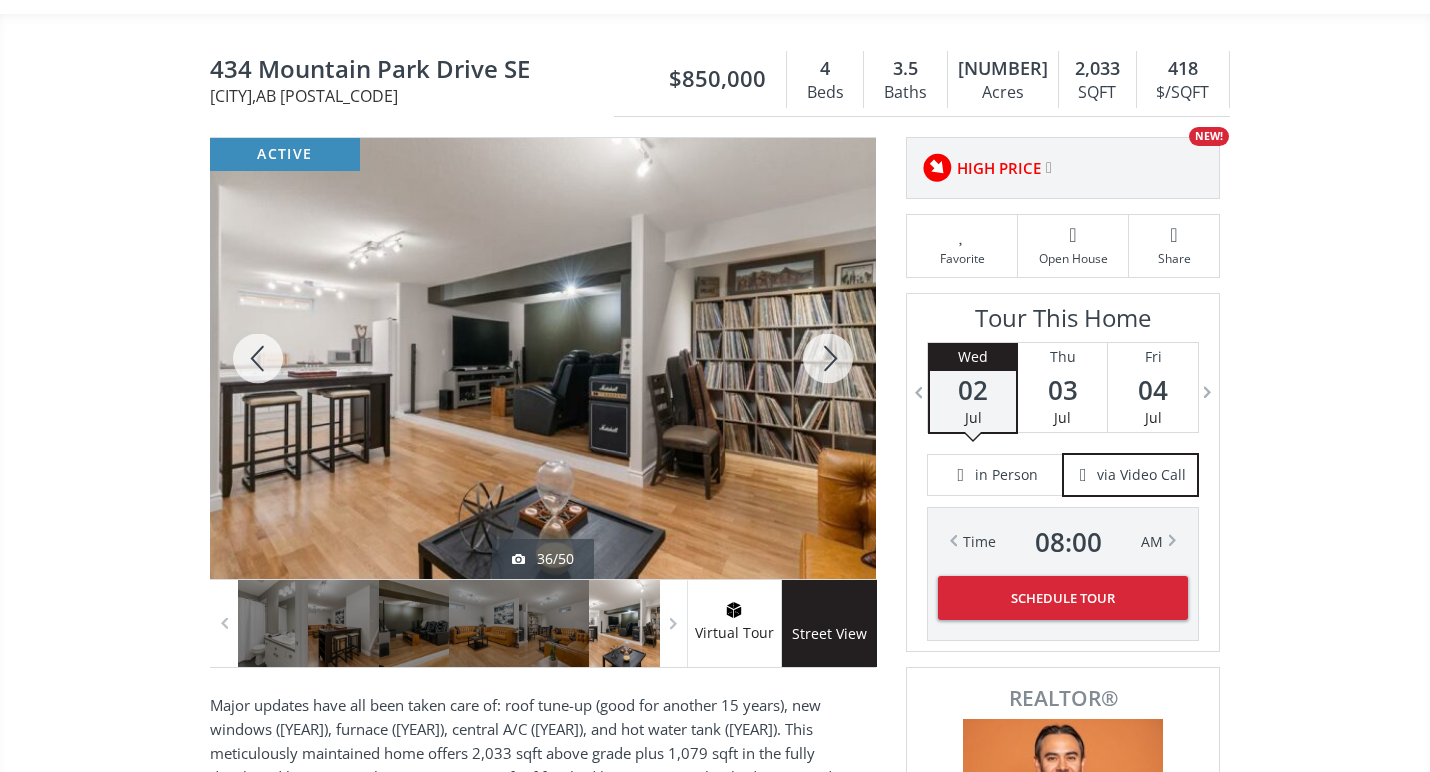 click at bounding box center (828, 358) 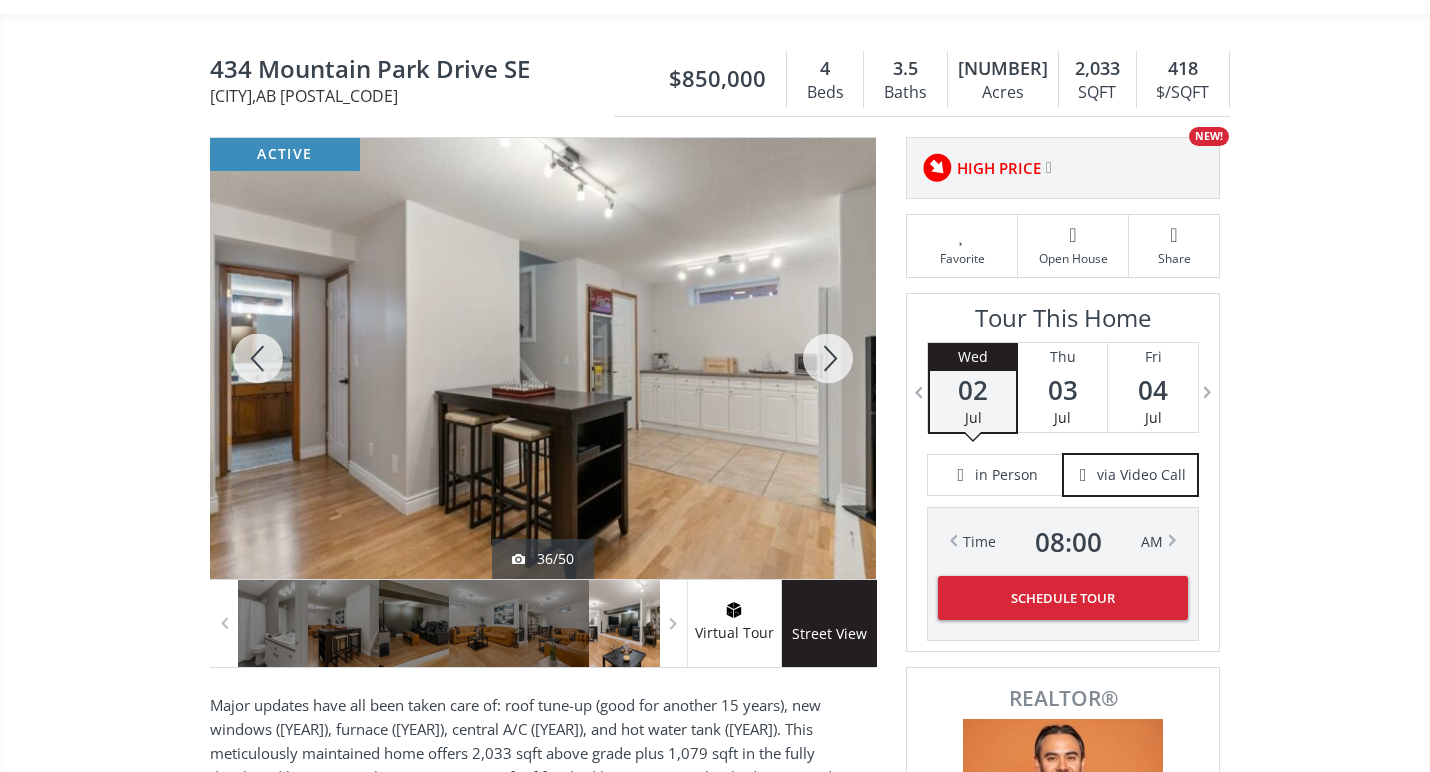click at bounding box center (828, 358) 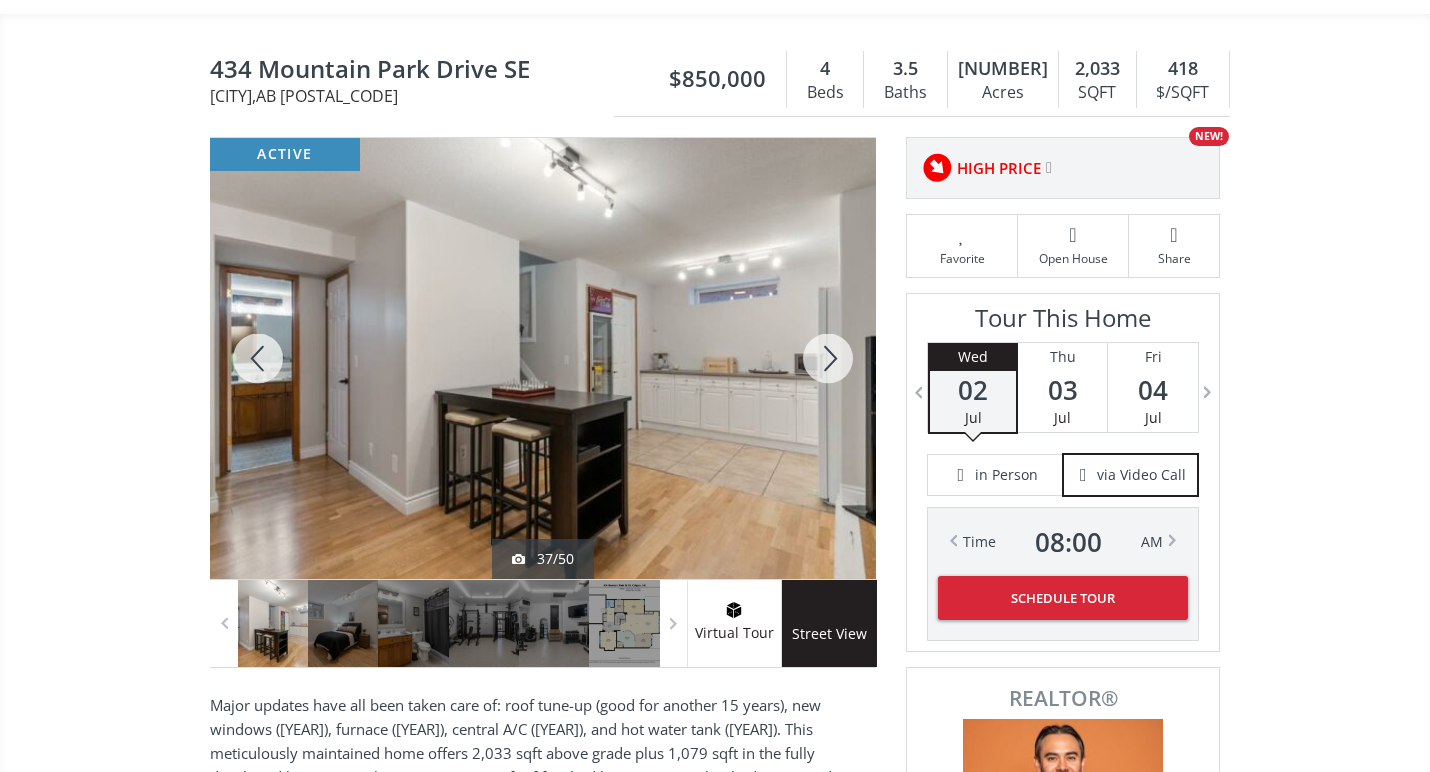 click at bounding box center [828, 358] 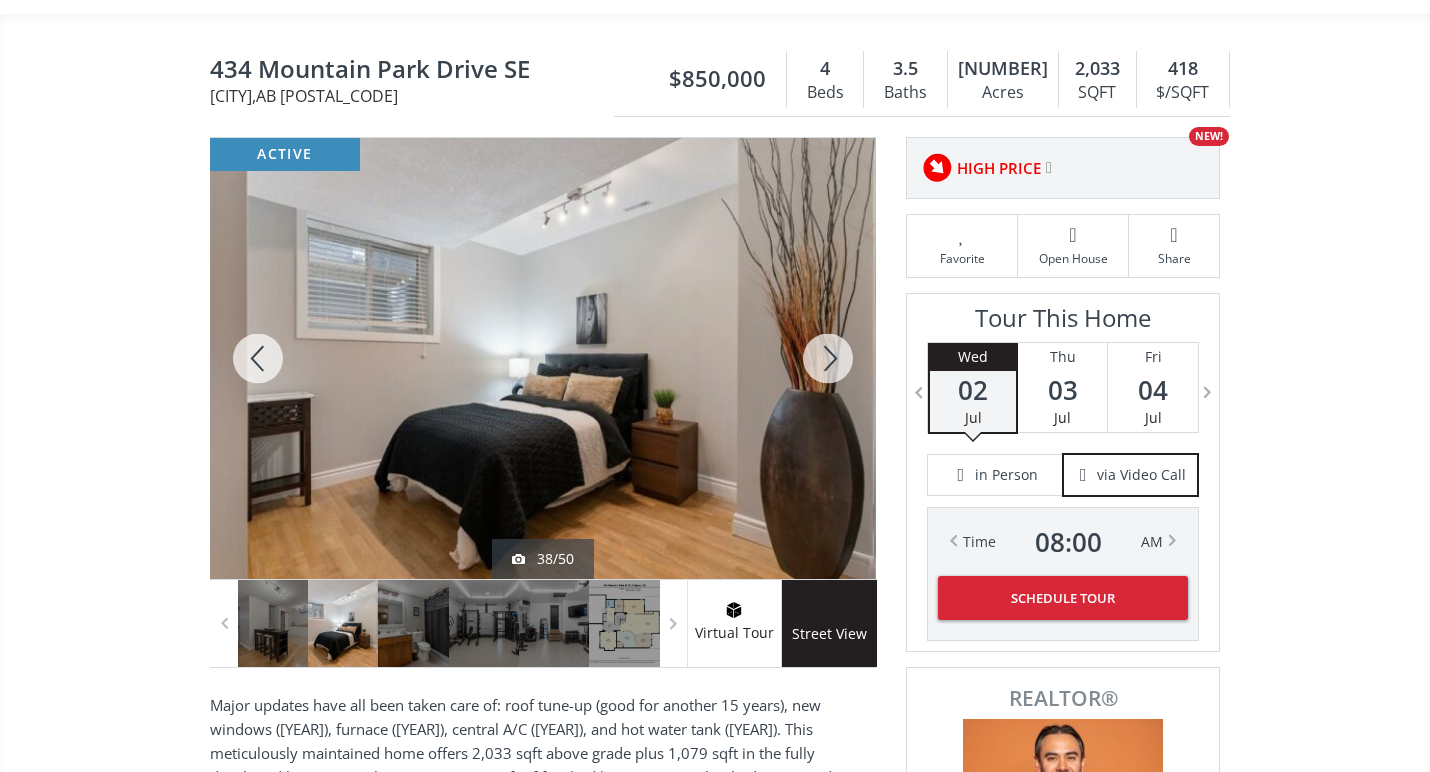 click at bounding box center (828, 358) 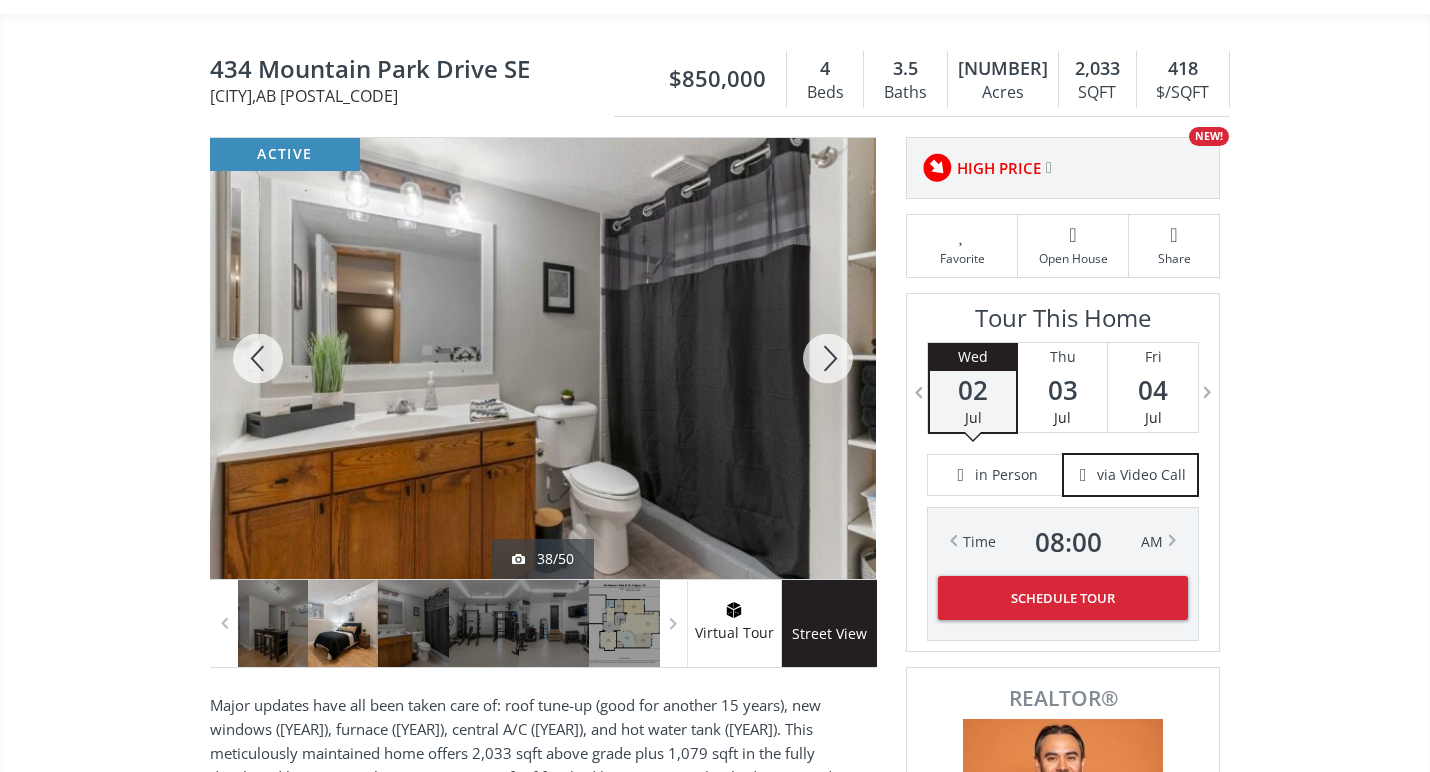 click at bounding box center (828, 358) 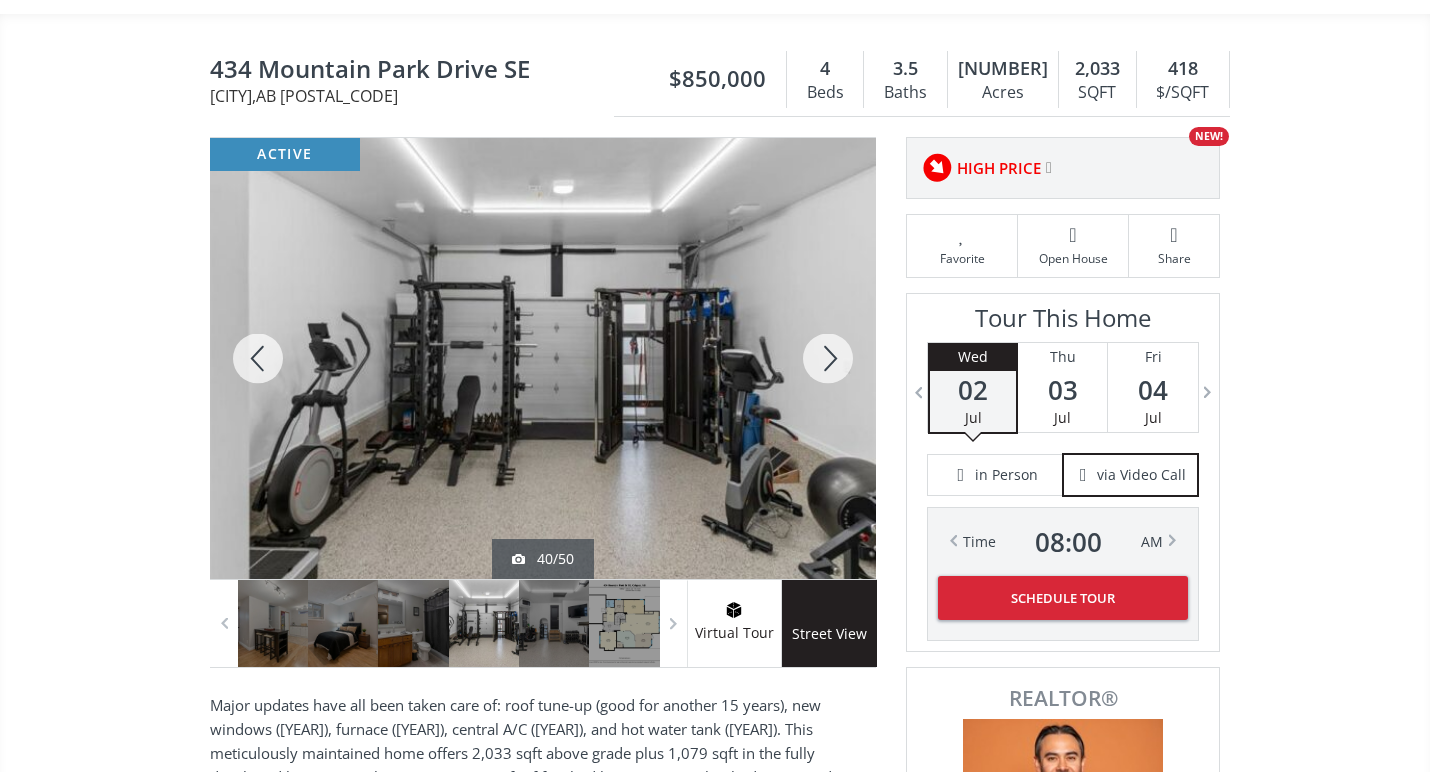 click at bounding box center [828, 358] 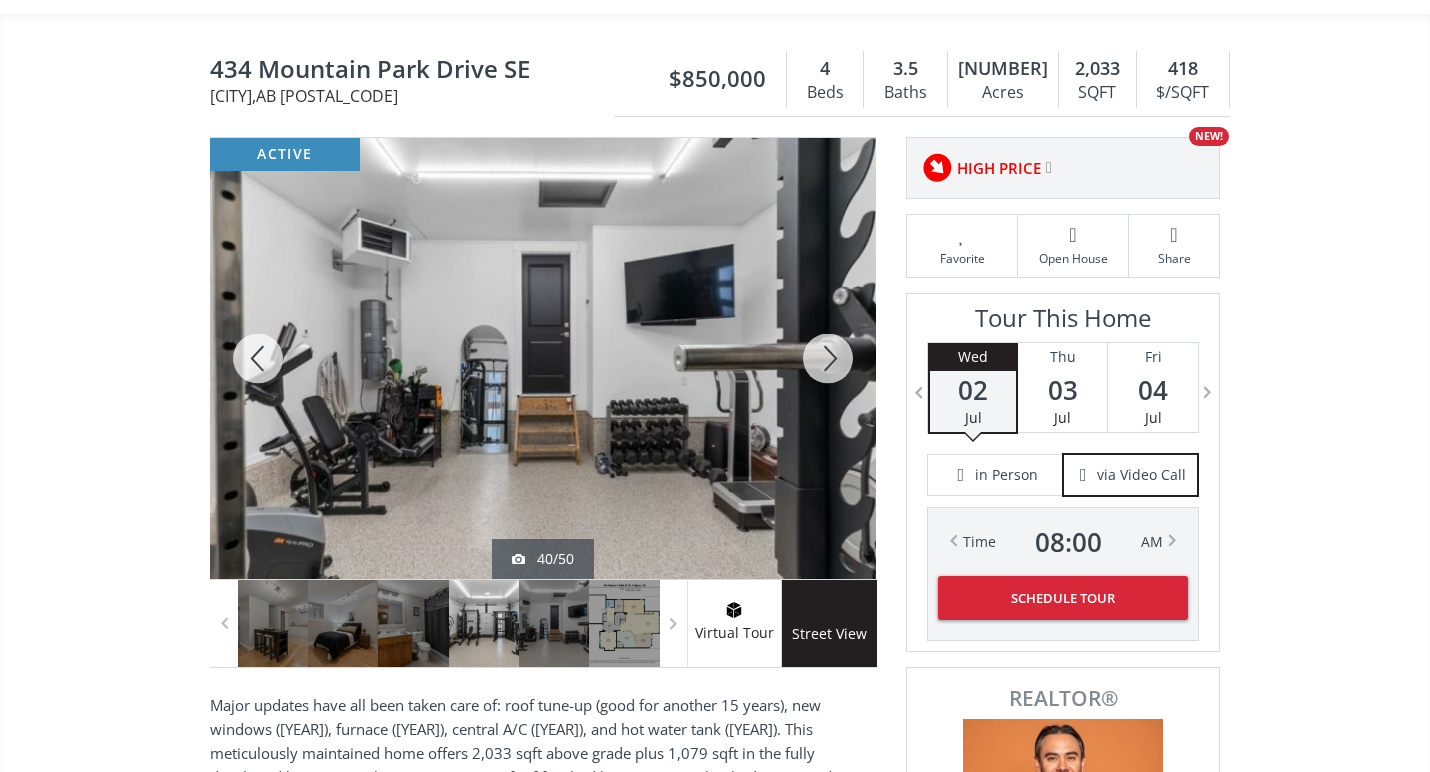 click at bounding box center (828, 358) 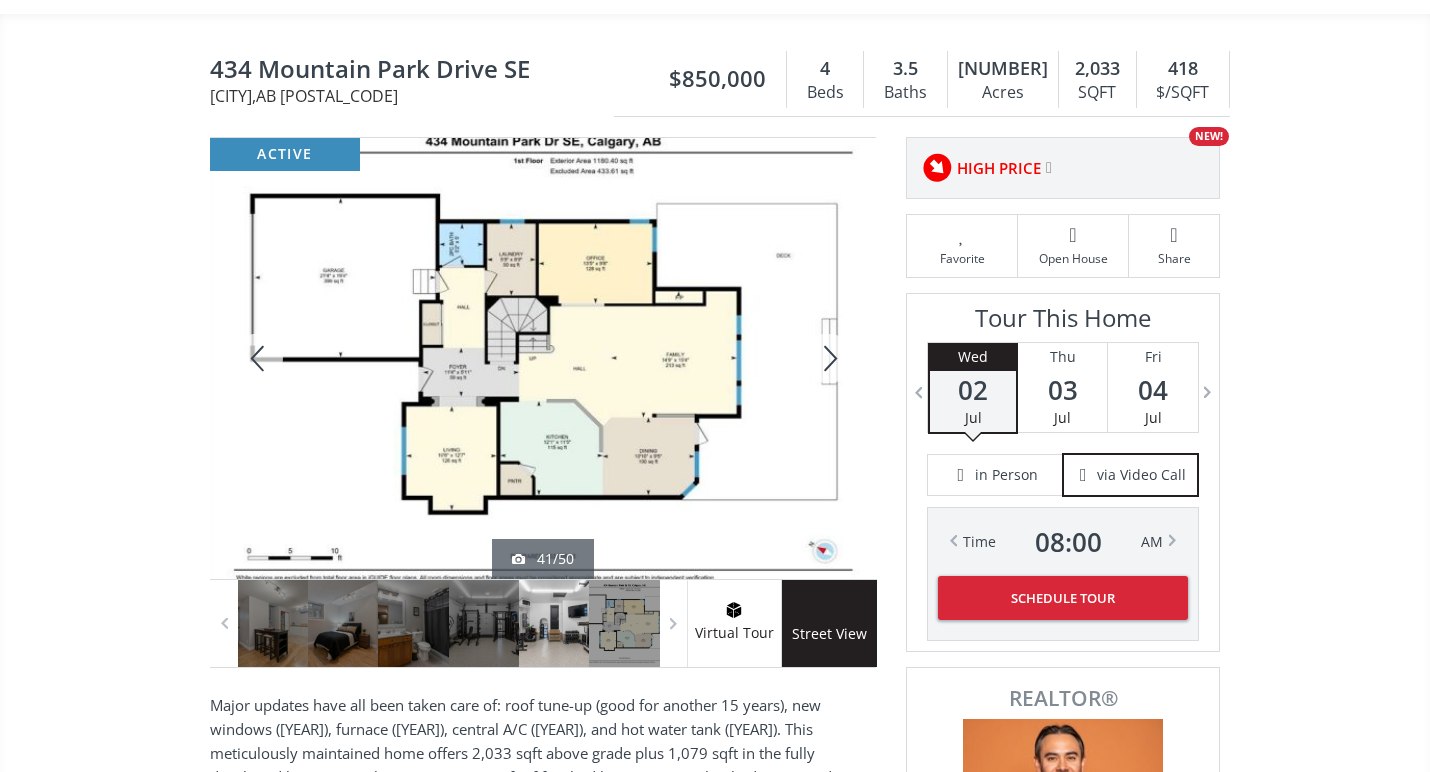 click at bounding box center [828, 358] 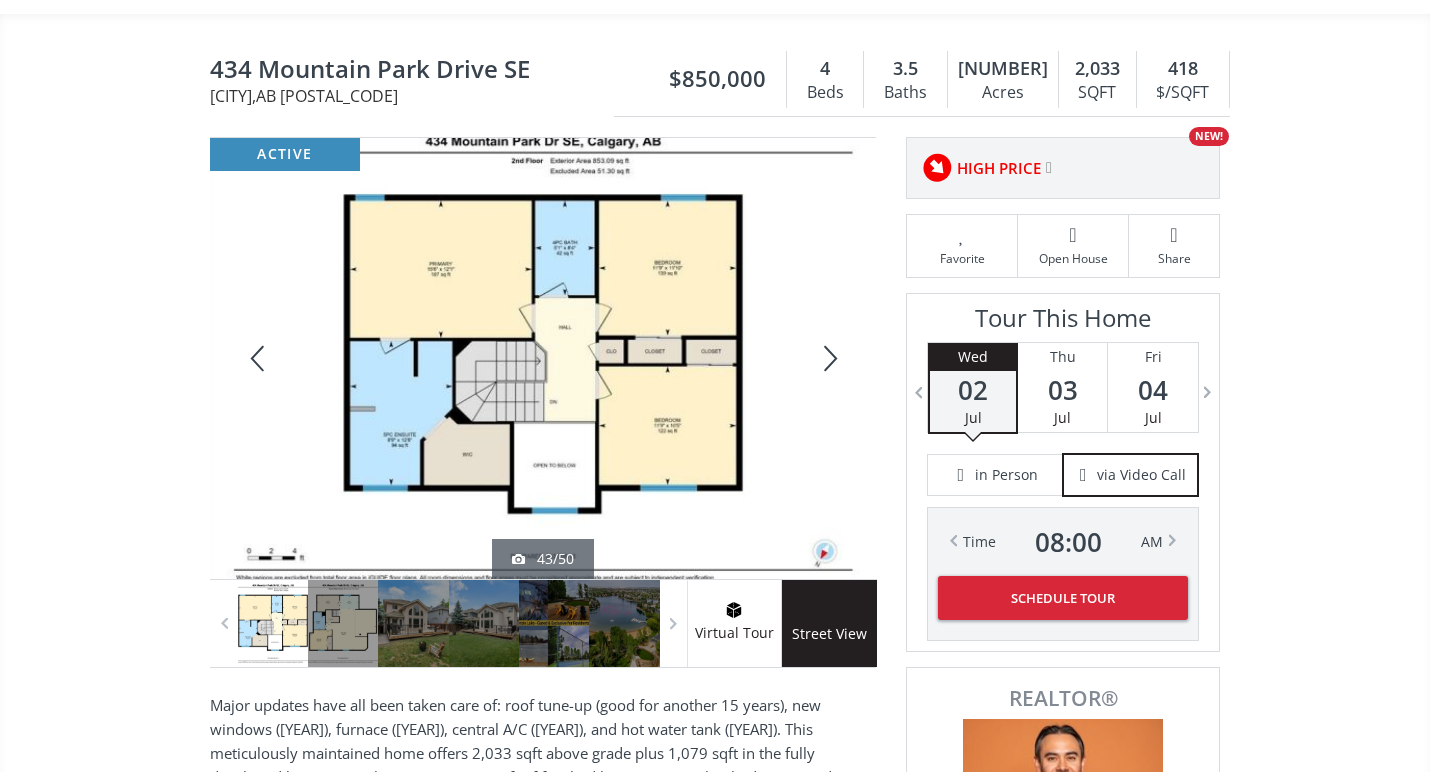click at bounding box center (828, 358) 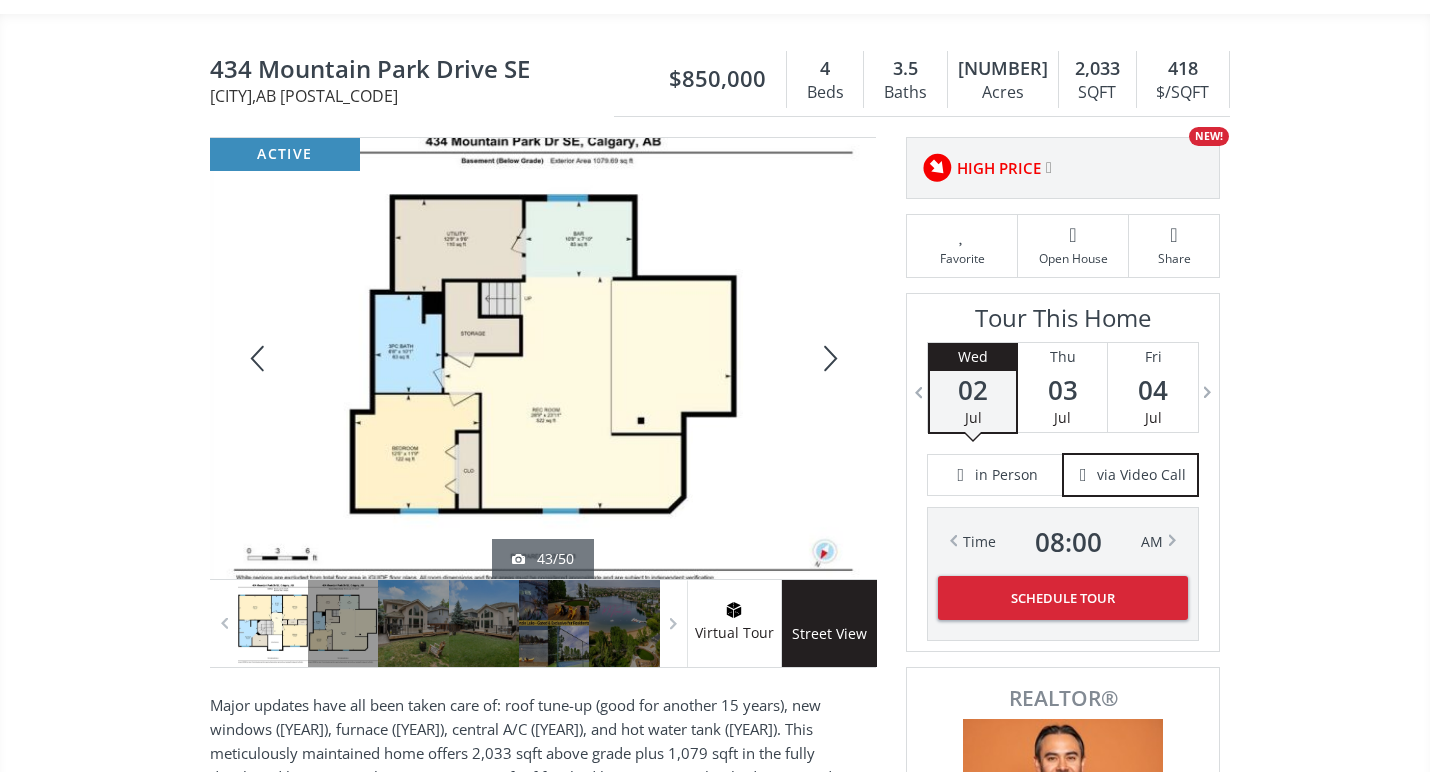 click at bounding box center [828, 358] 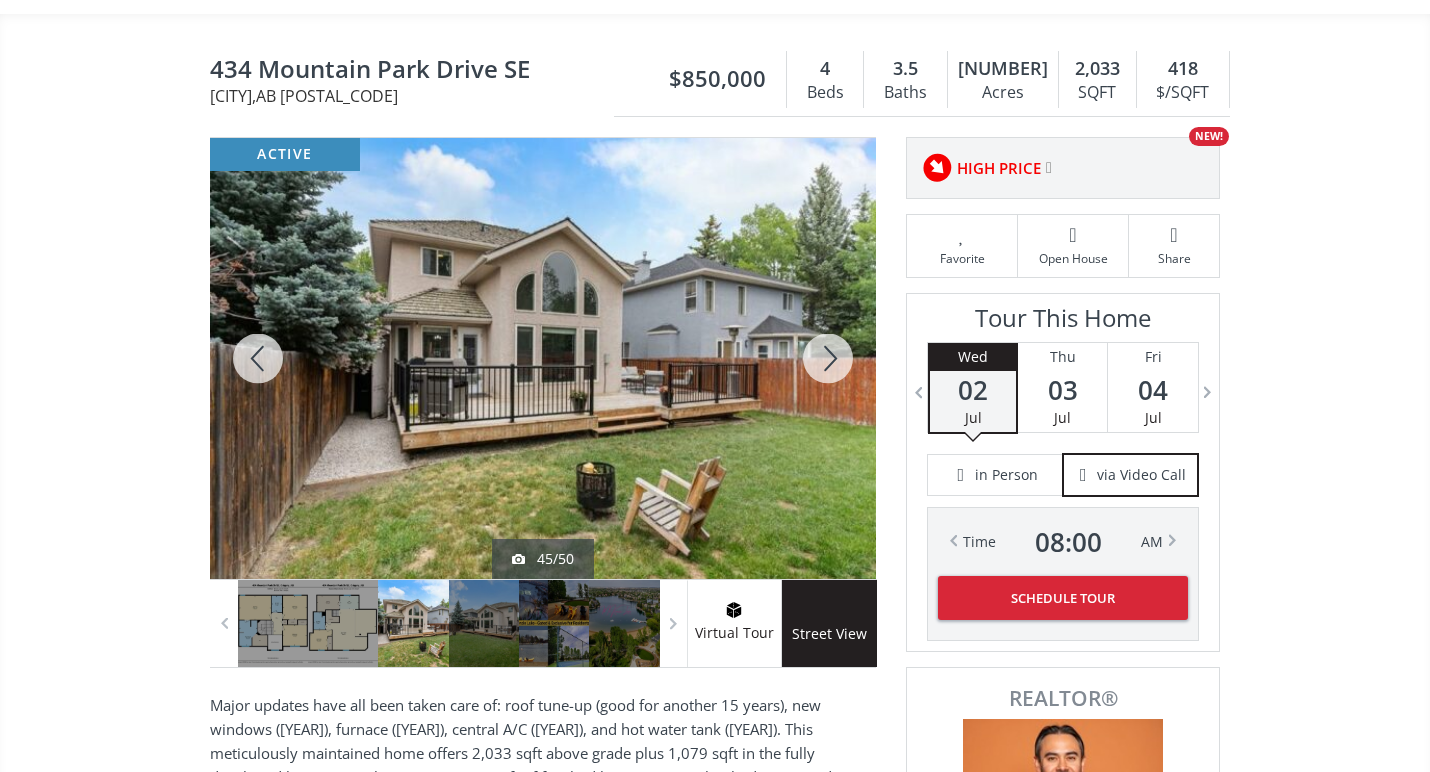 click at bounding box center (828, 358) 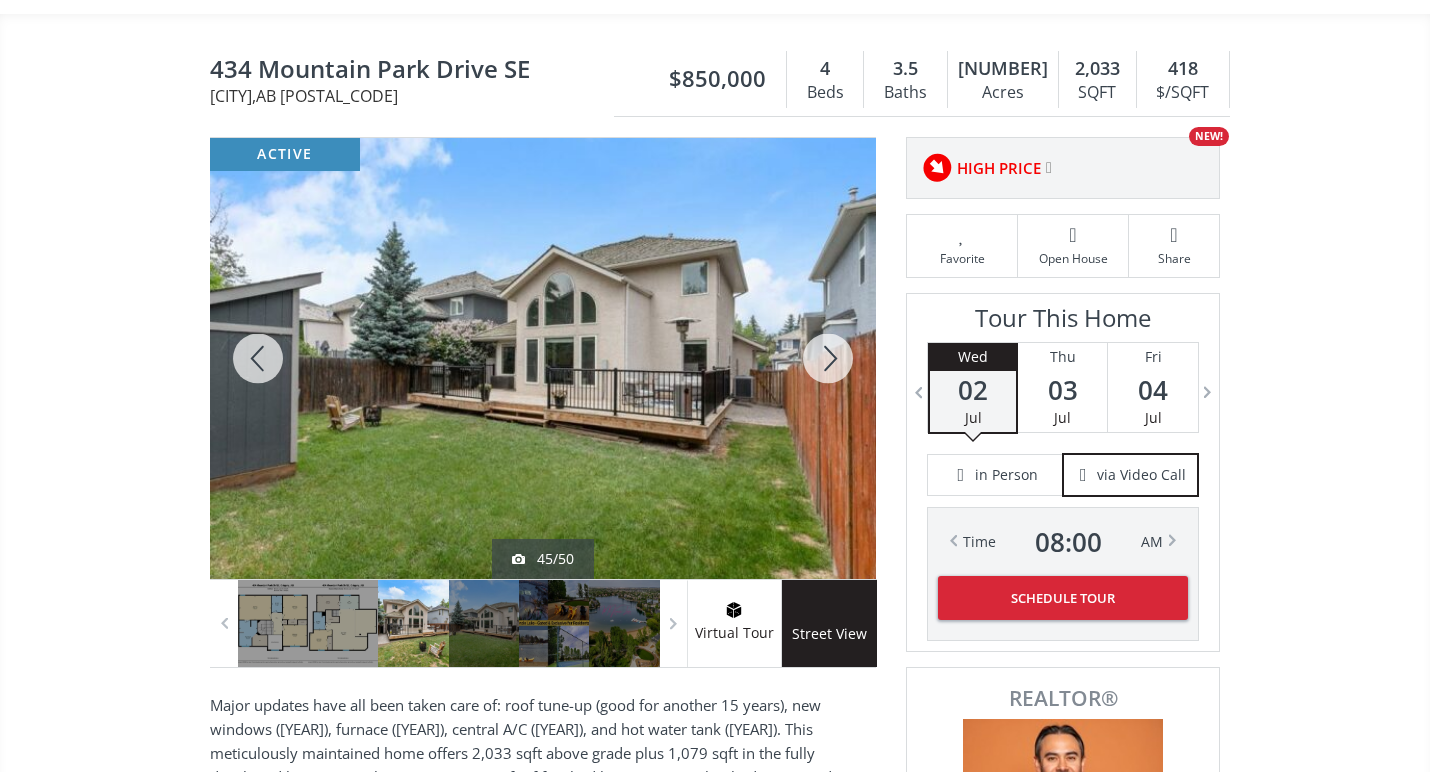 click at bounding box center (828, 358) 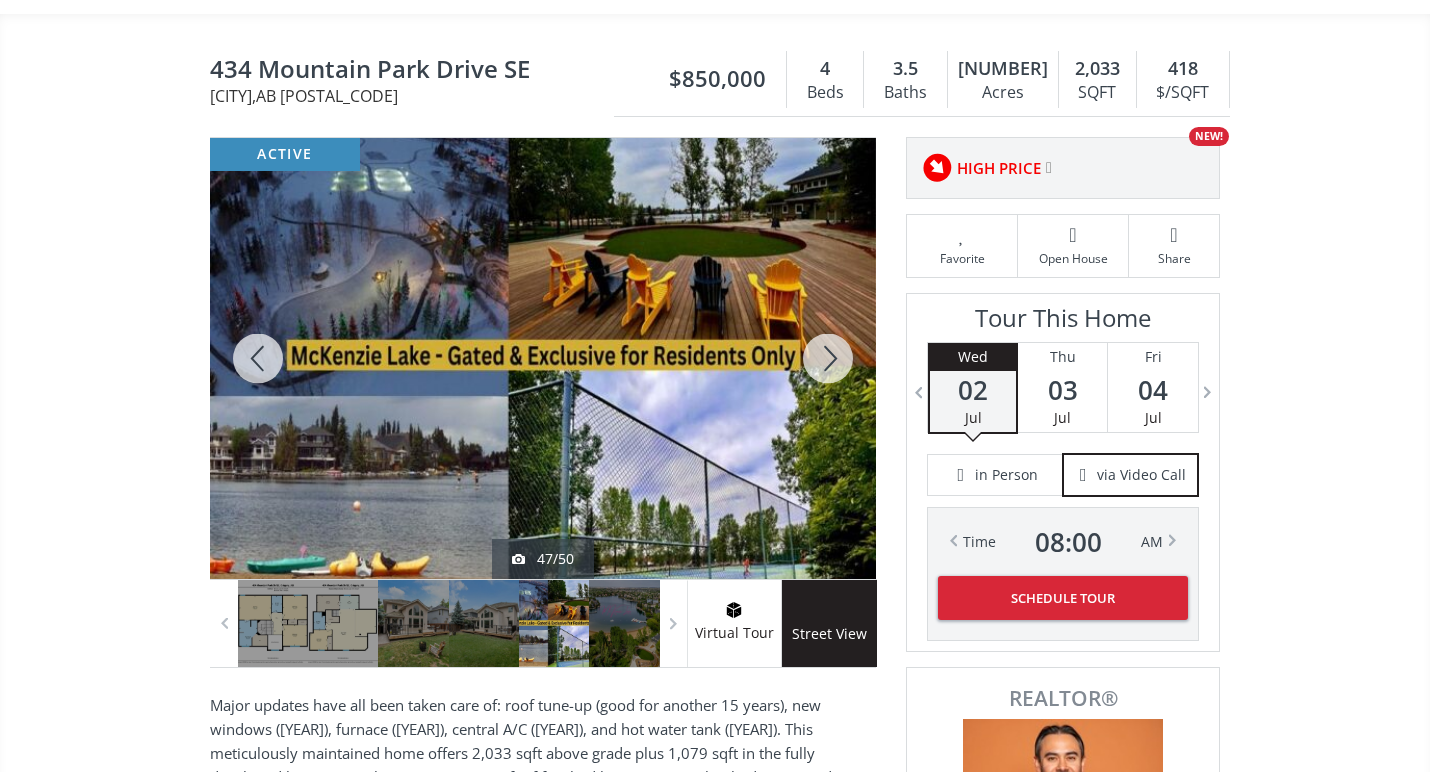 click at bounding box center [828, 358] 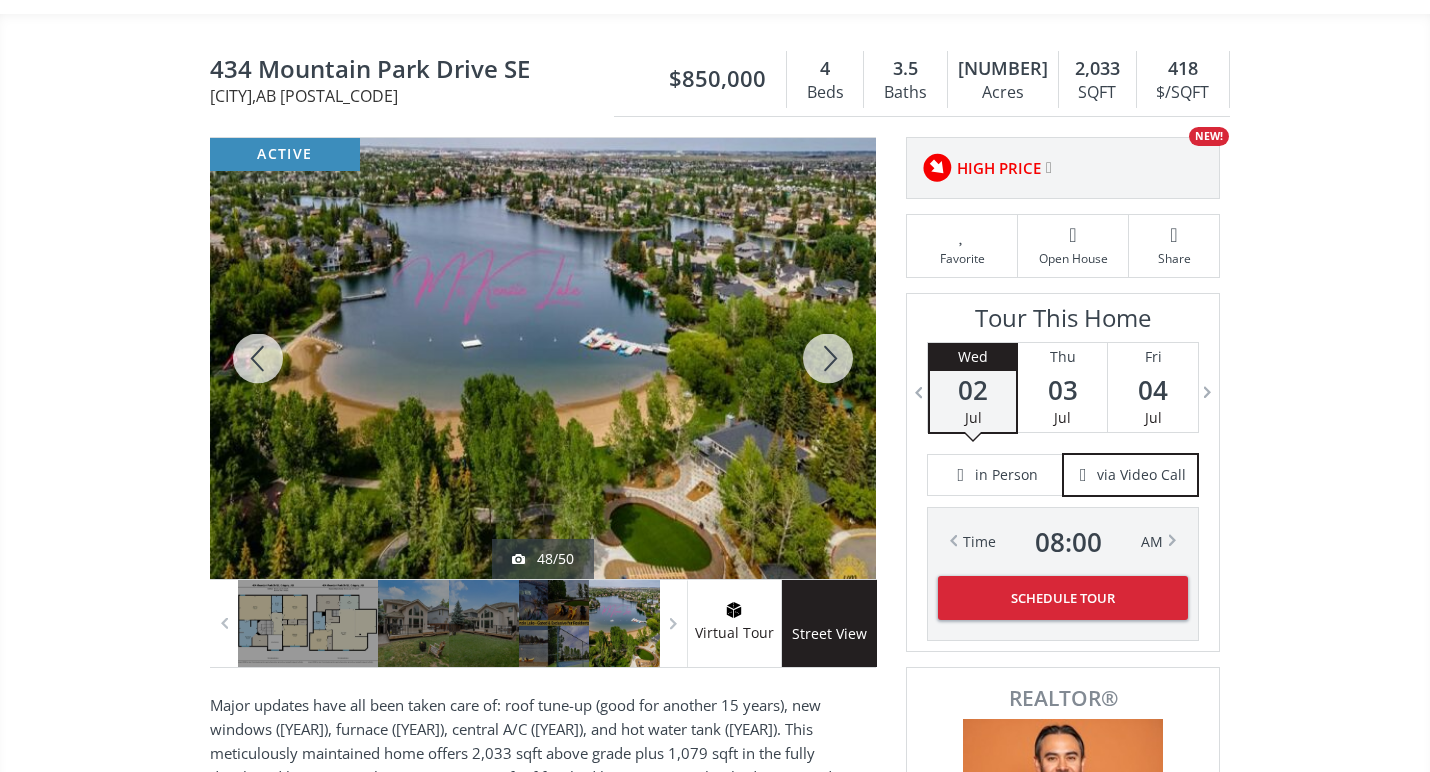 click at bounding box center [828, 358] 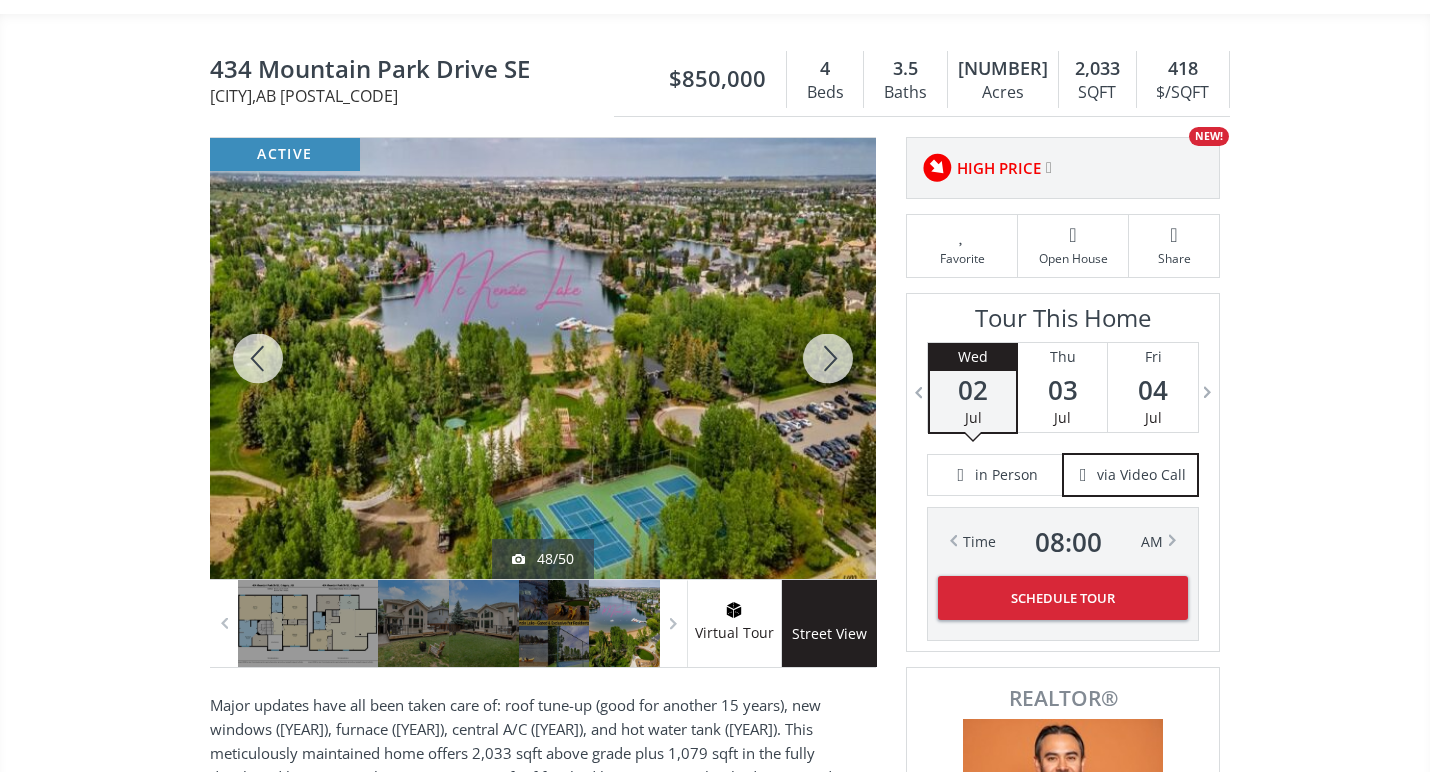 click at bounding box center [828, 358] 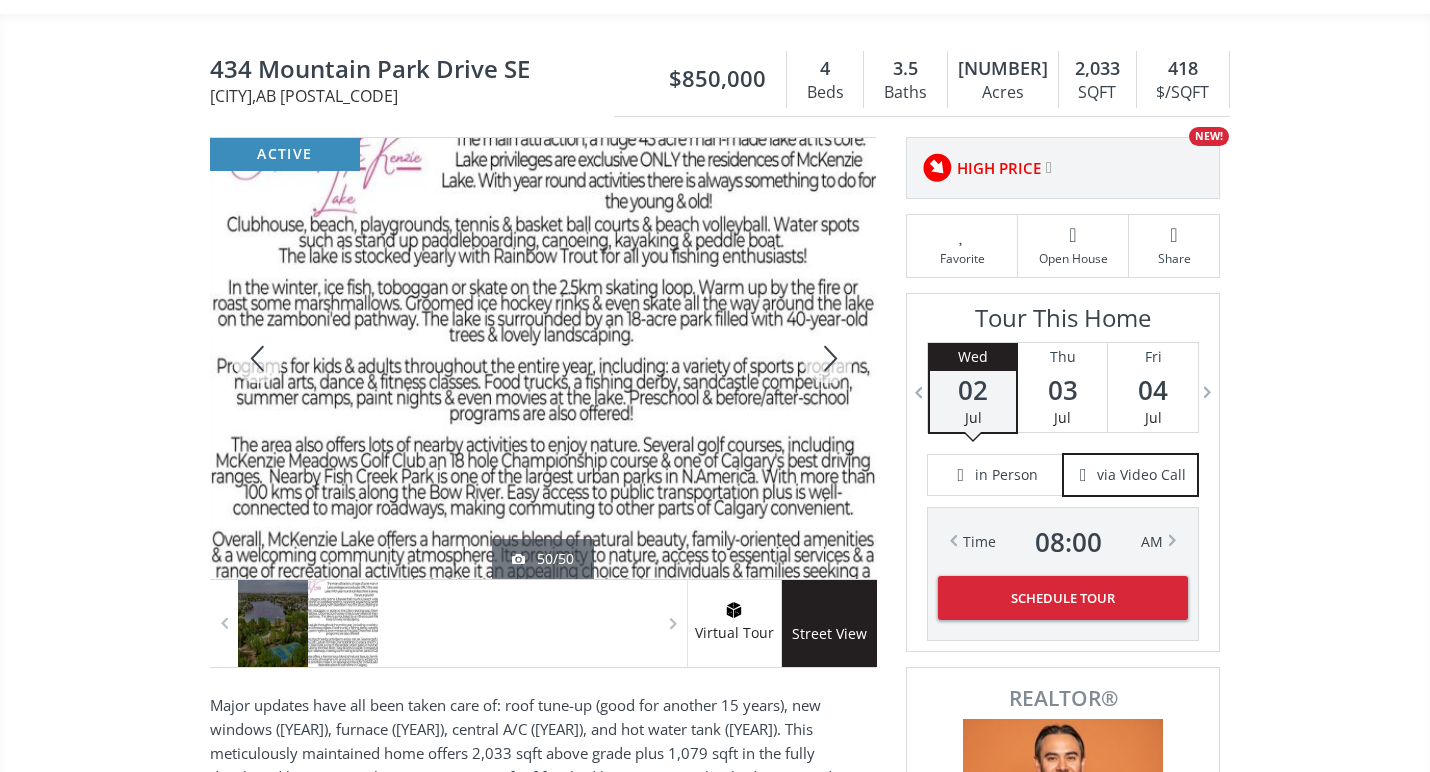 click at bounding box center (828, 358) 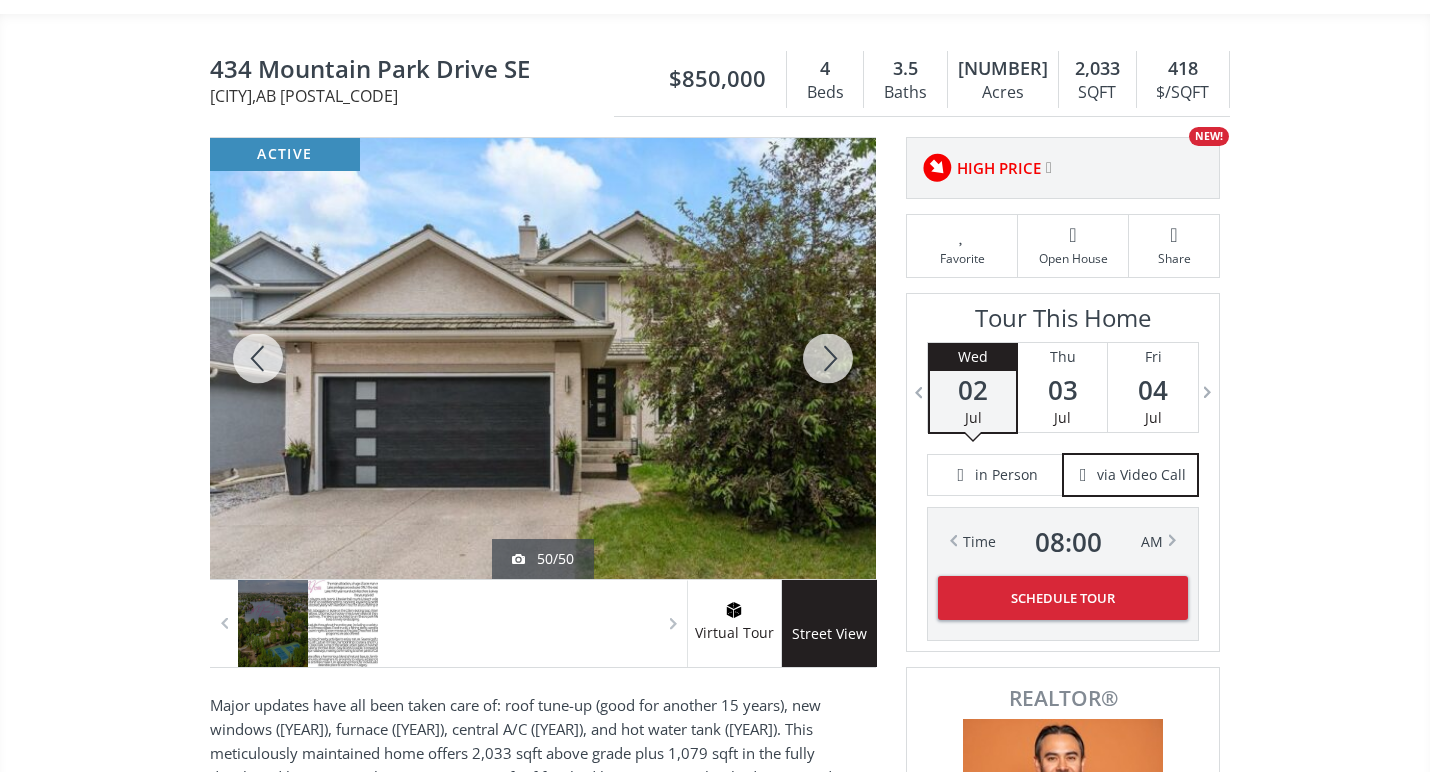 click at bounding box center [828, 358] 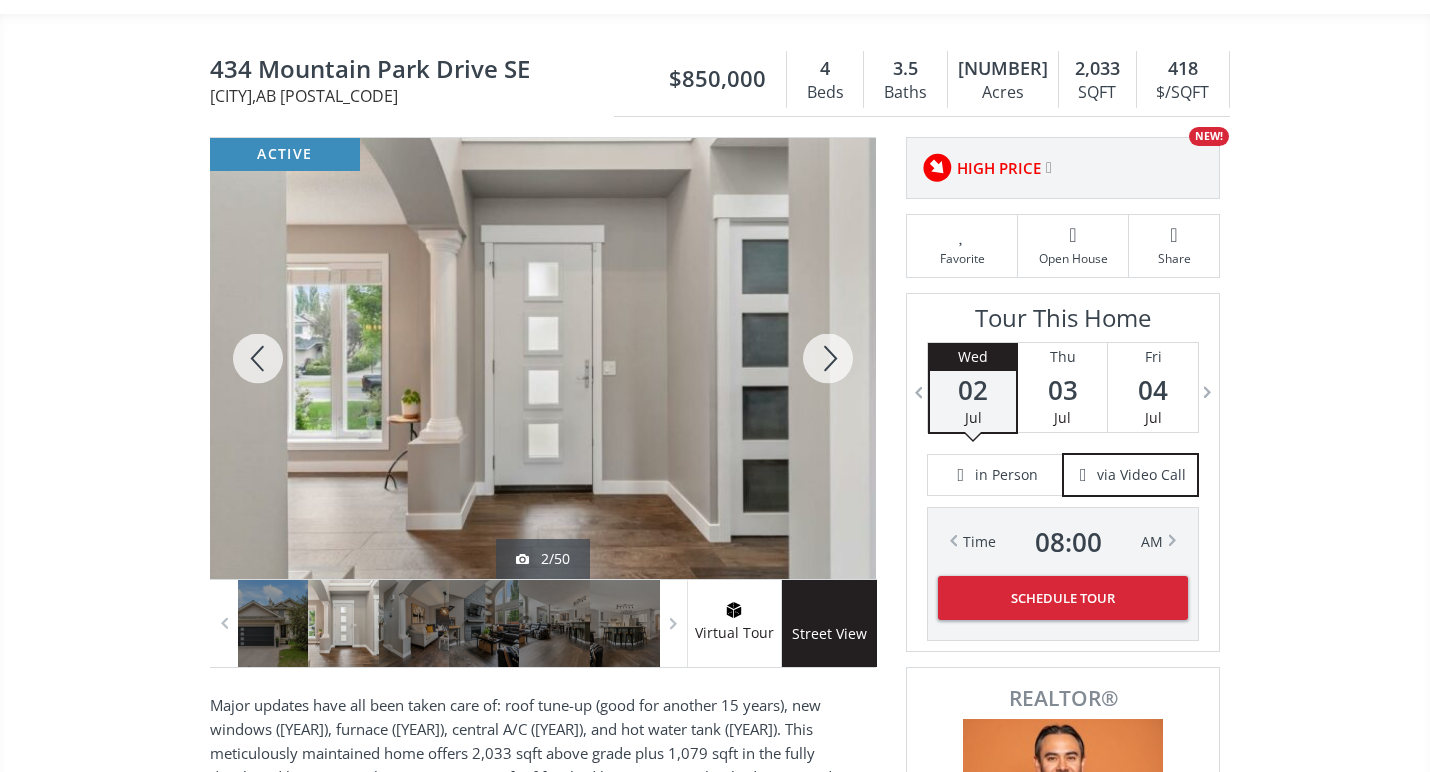 click at bounding box center [828, 358] 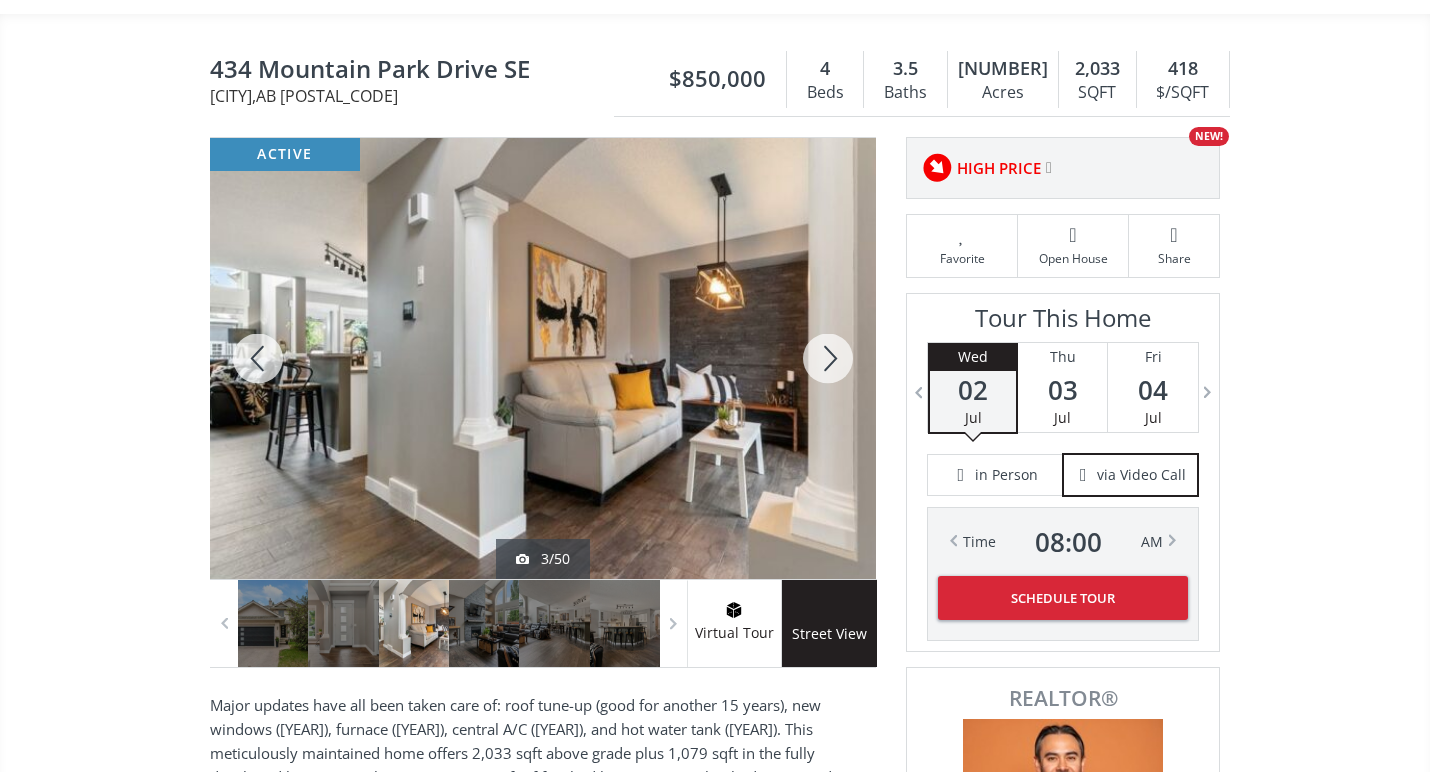 click at bounding box center [828, 358] 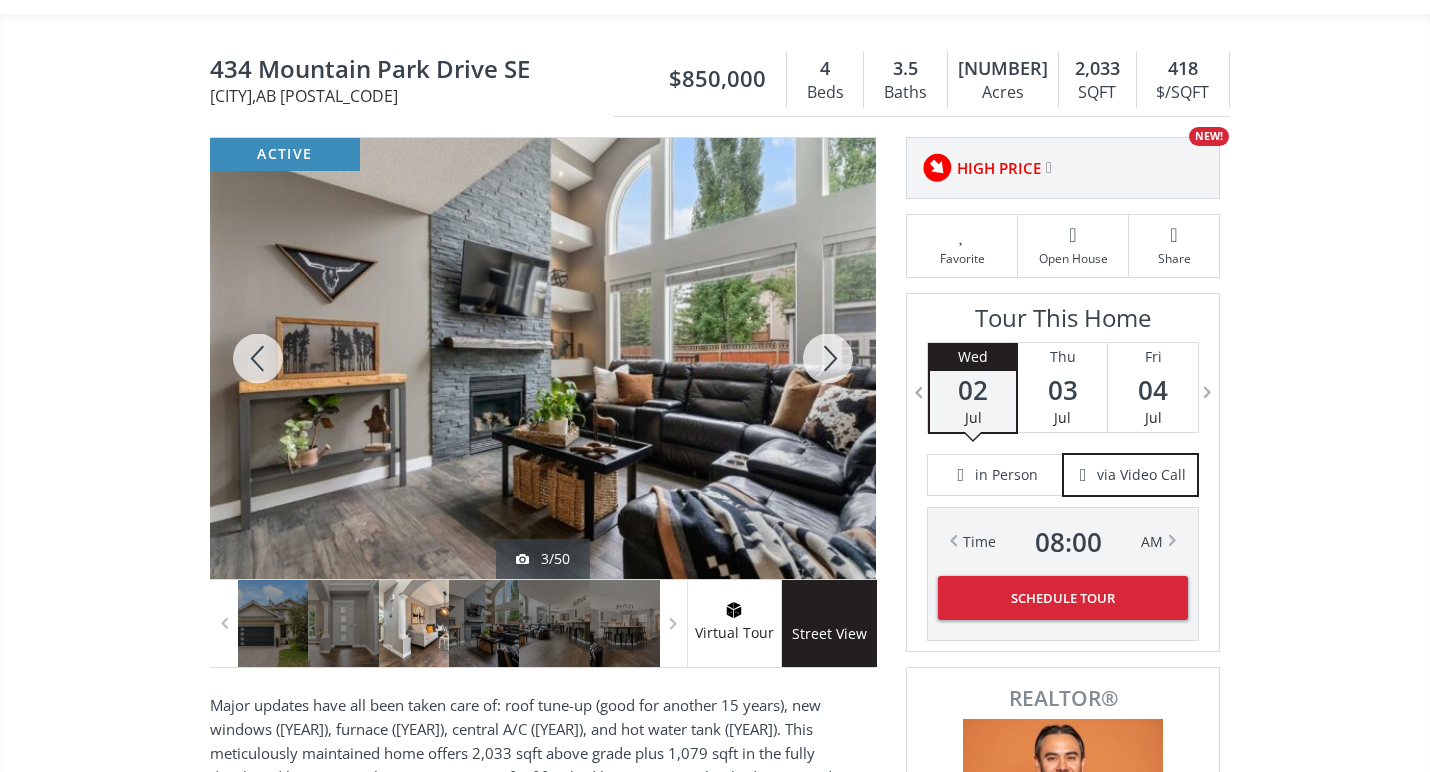 click at bounding box center (828, 358) 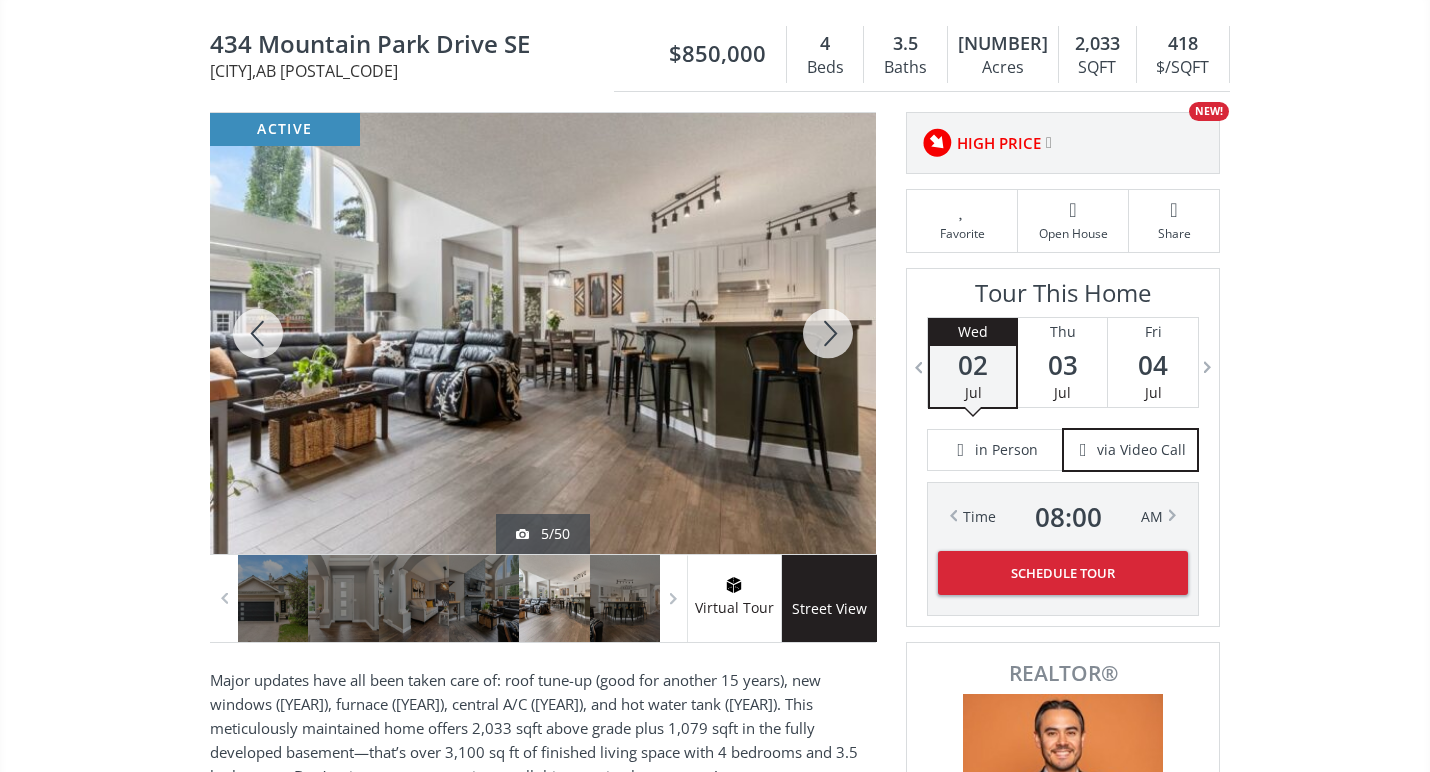 scroll, scrollTop: 175, scrollLeft: 0, axis: vertical 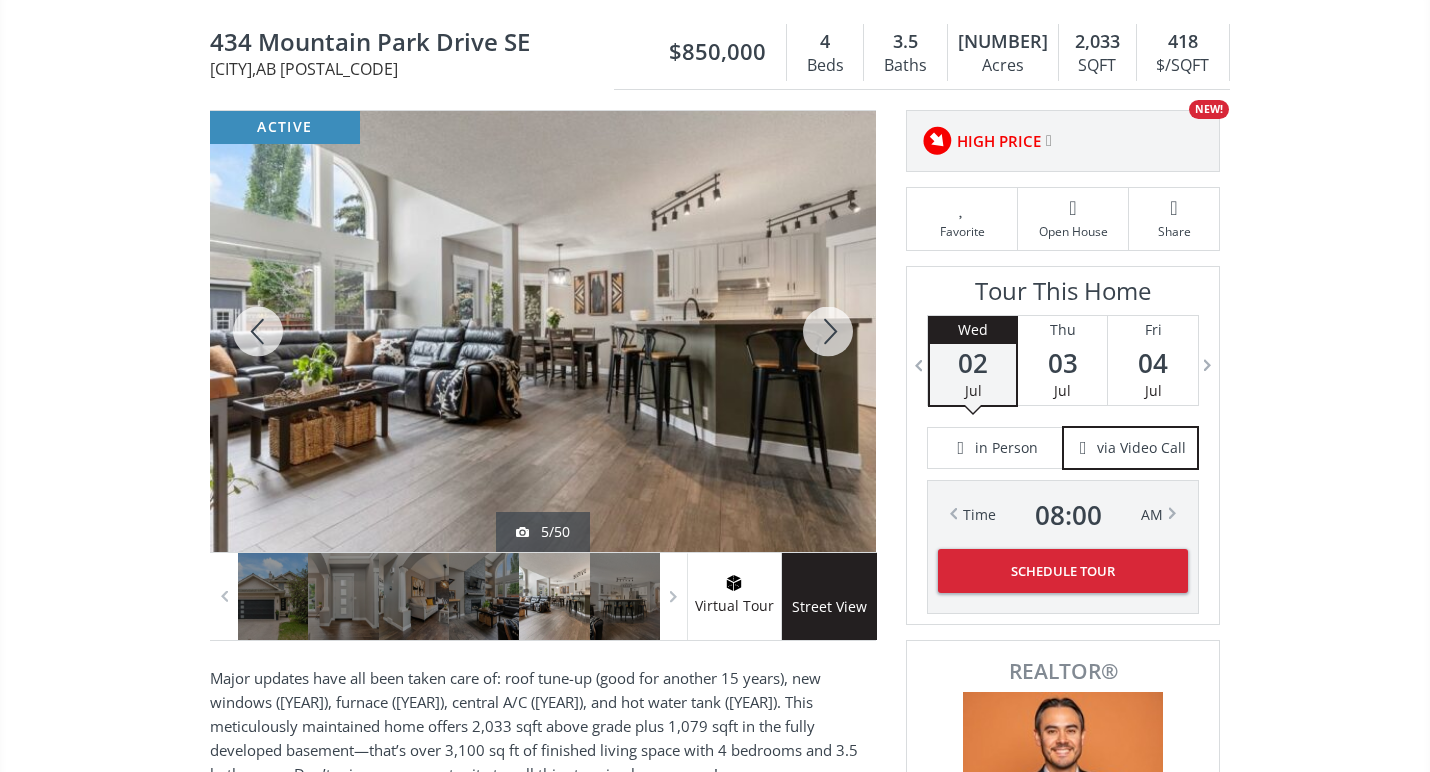 click at bounding box center (828, 331) 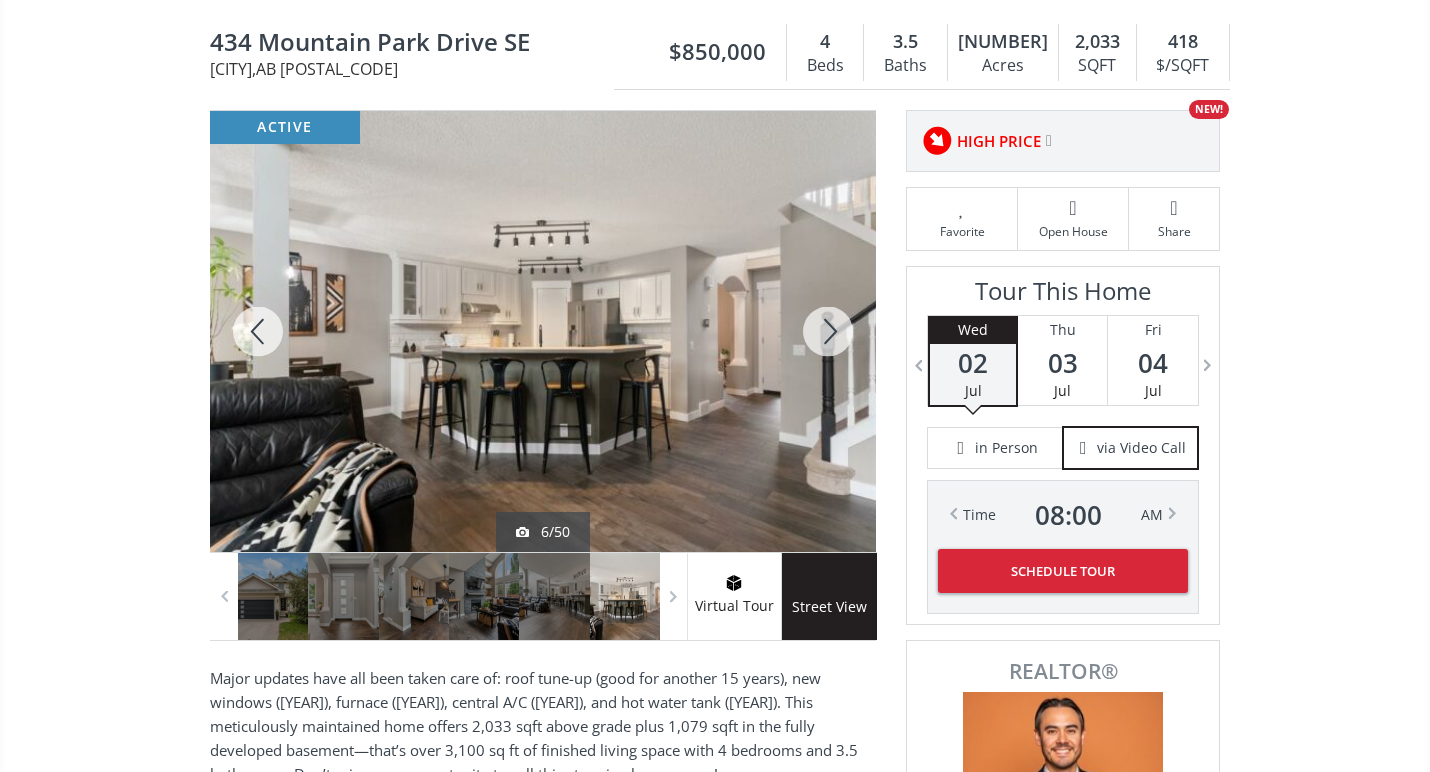 click at bounding box center (828, 331) 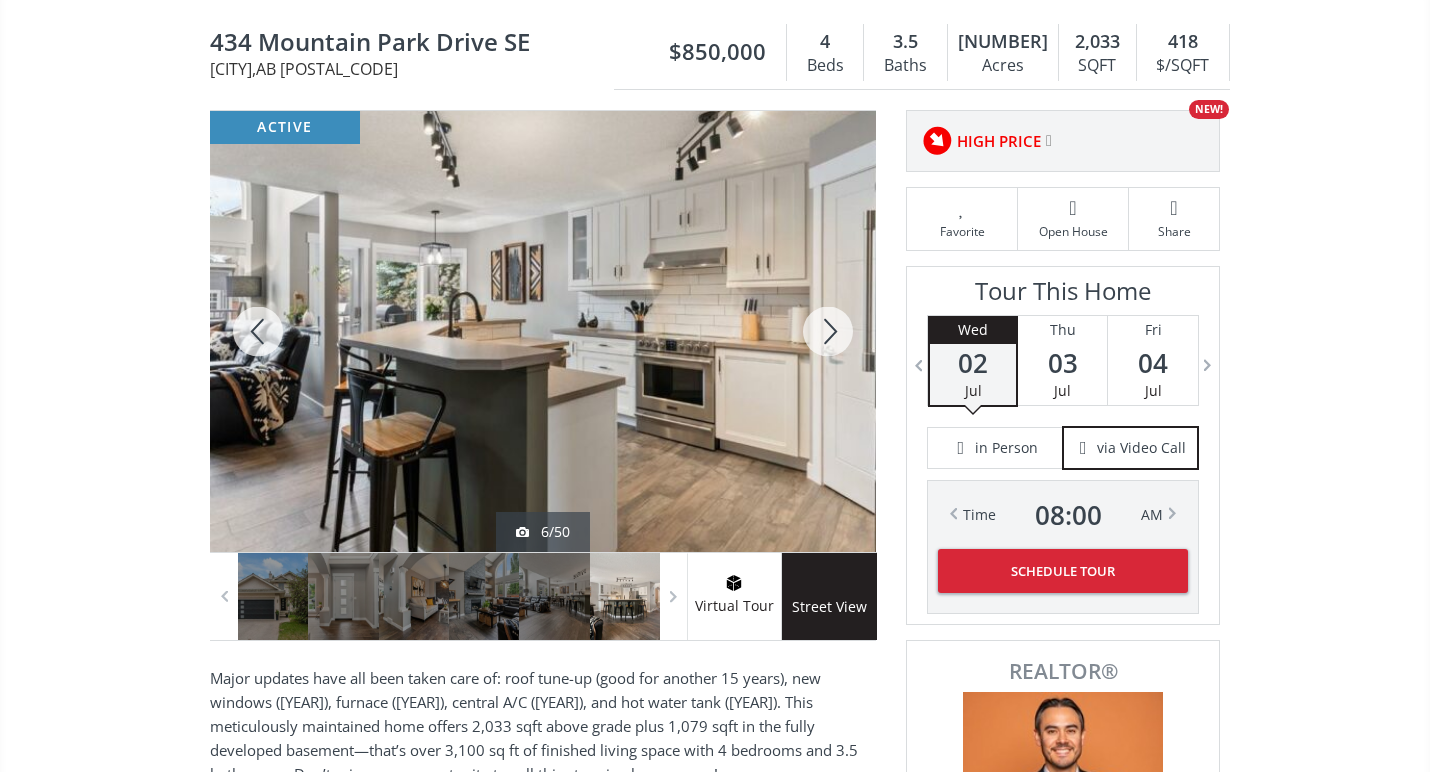 click at bounding box center (828, 331) 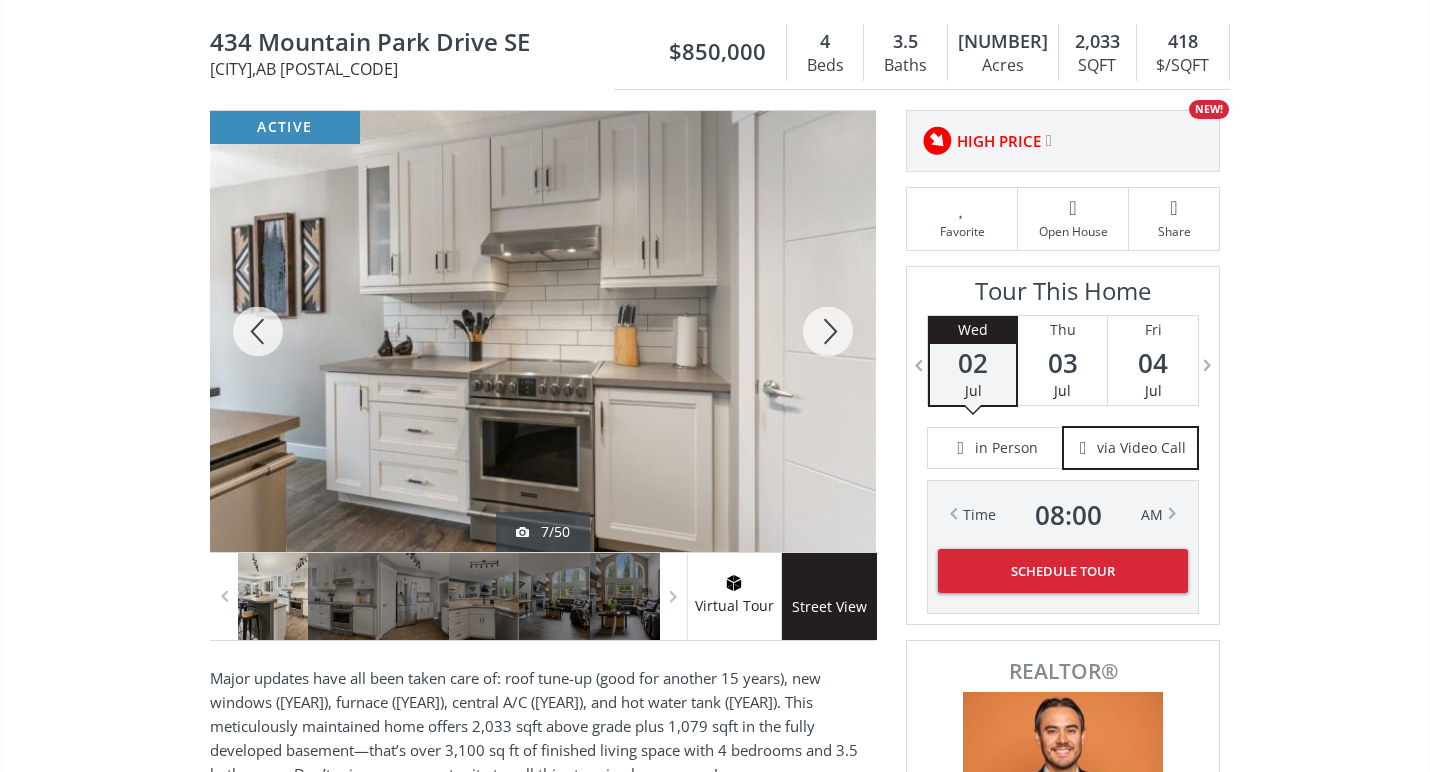 click at bounding box center [828, 331] 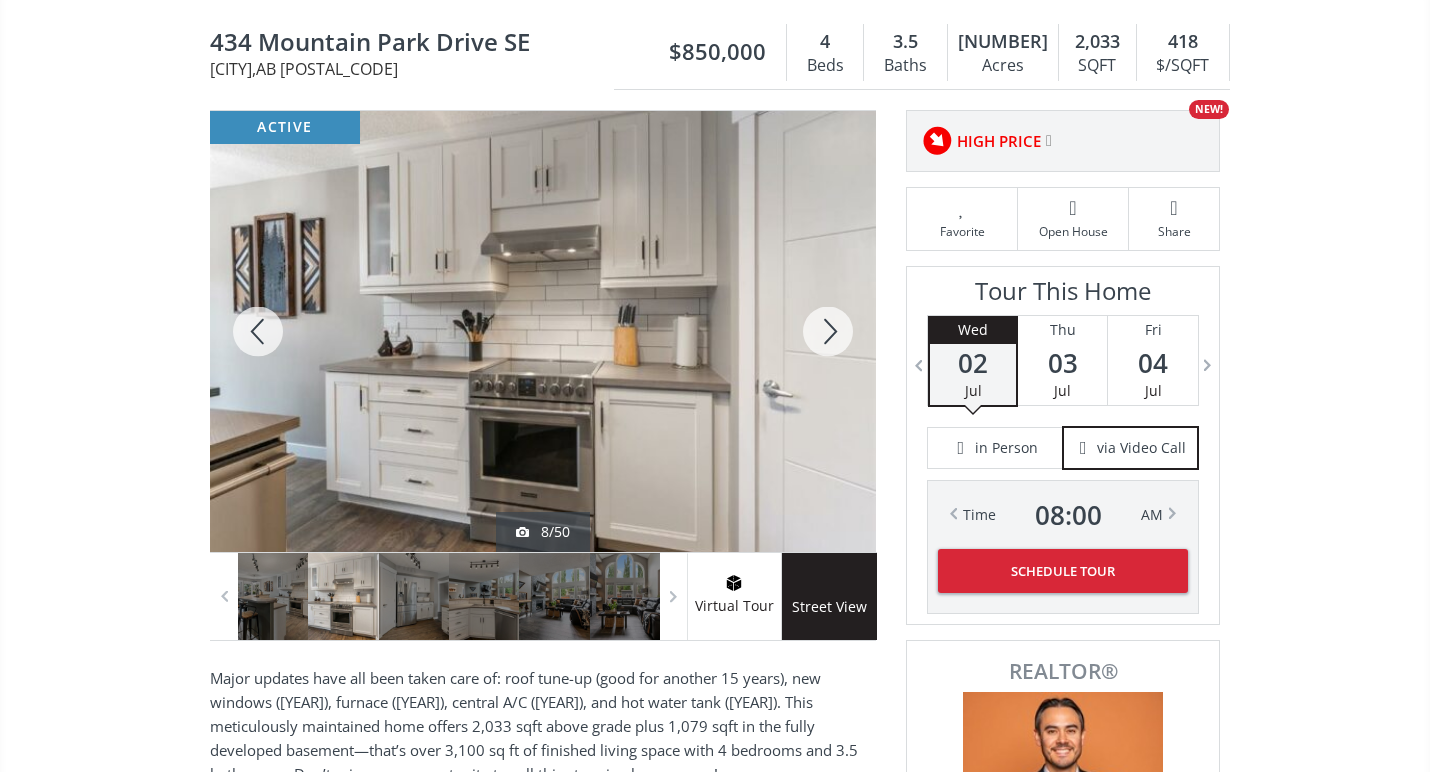 click at bounding box center (828, 331) 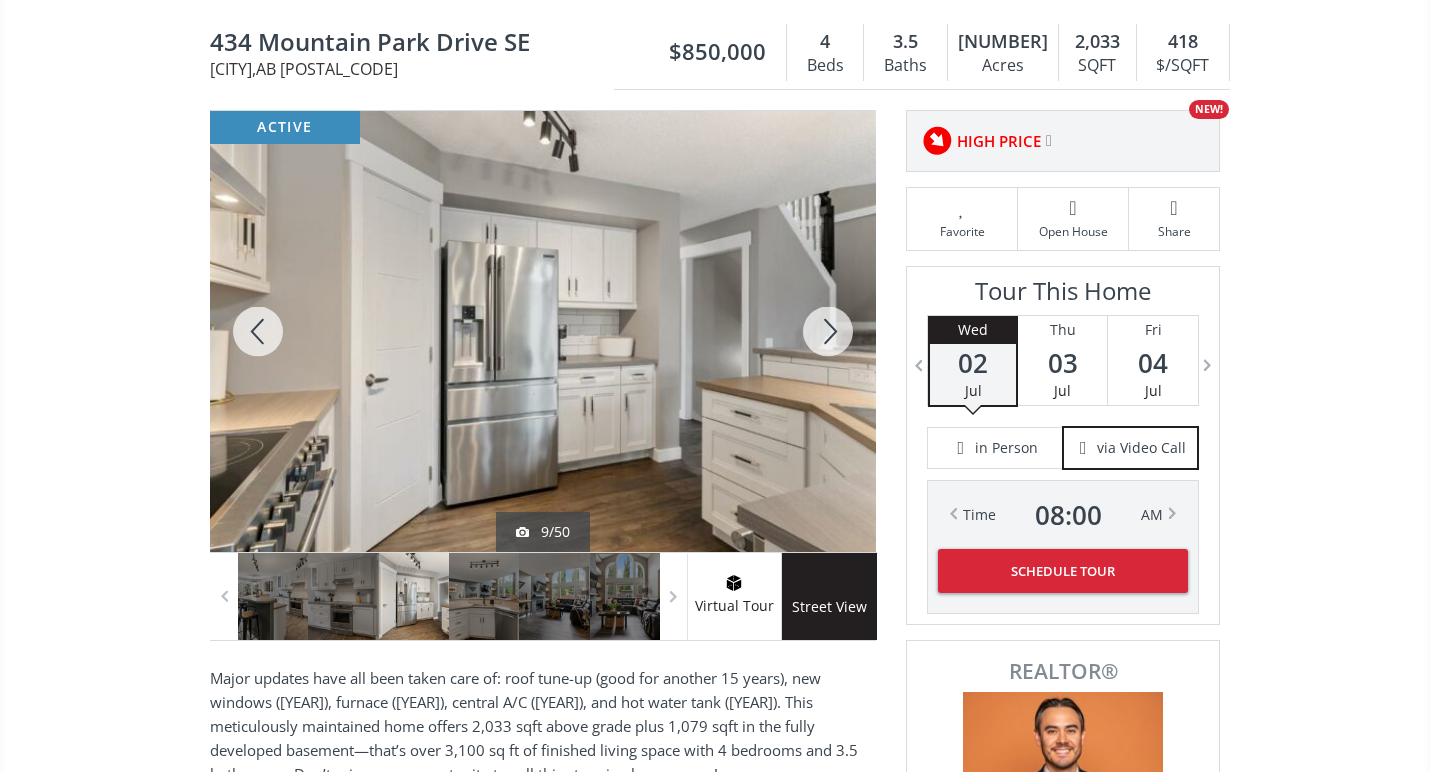 click at bounding box center (828, 331) 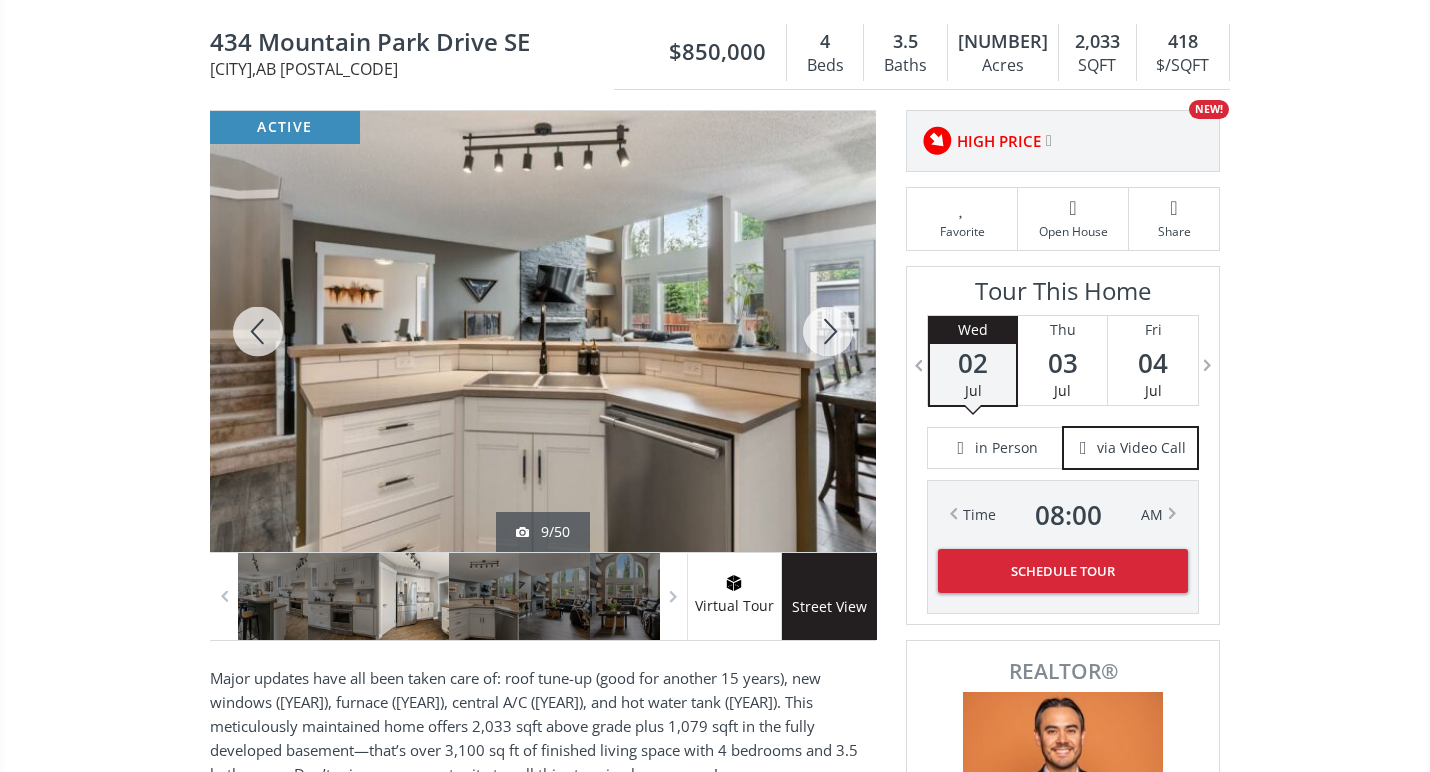 click at bounding box center (828, 331) 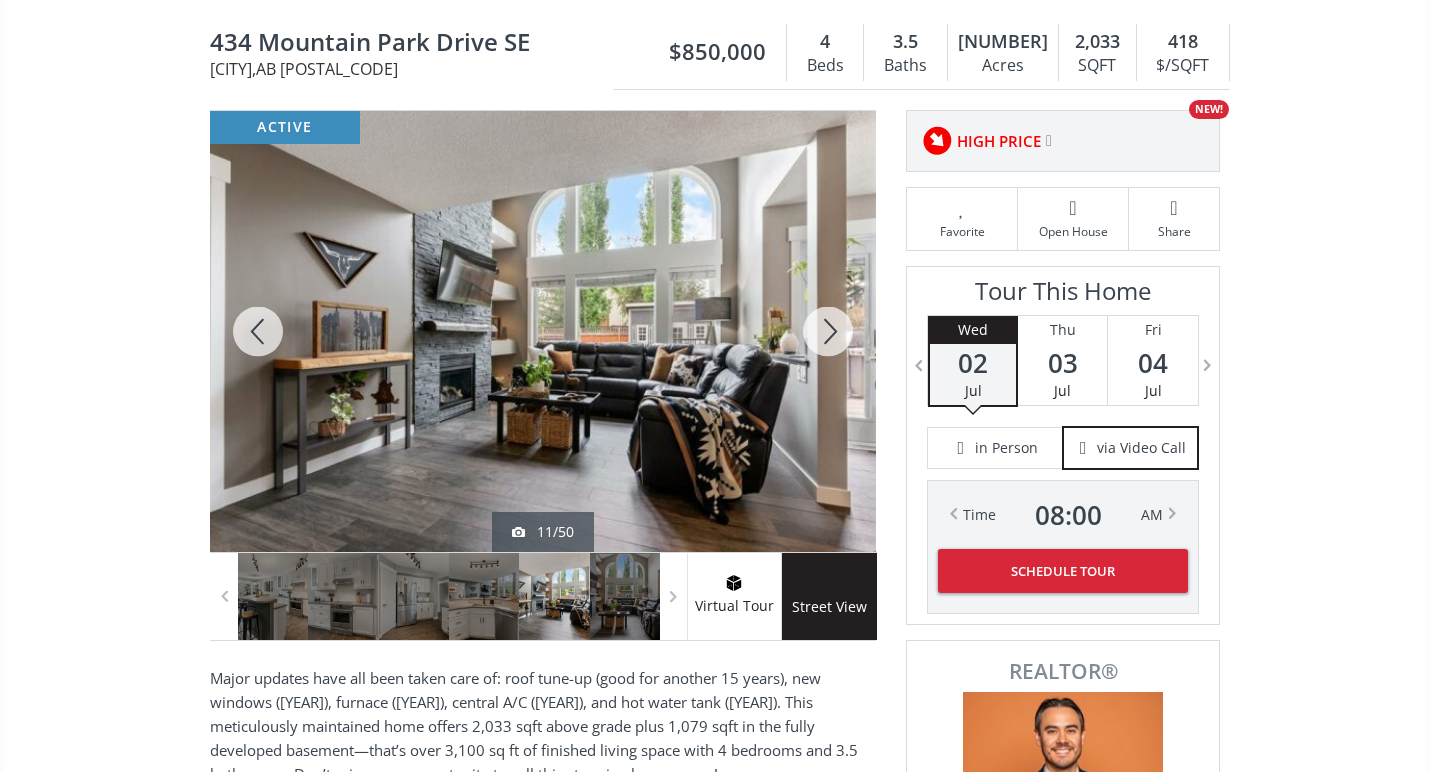 click at bounding box center [828, 331] 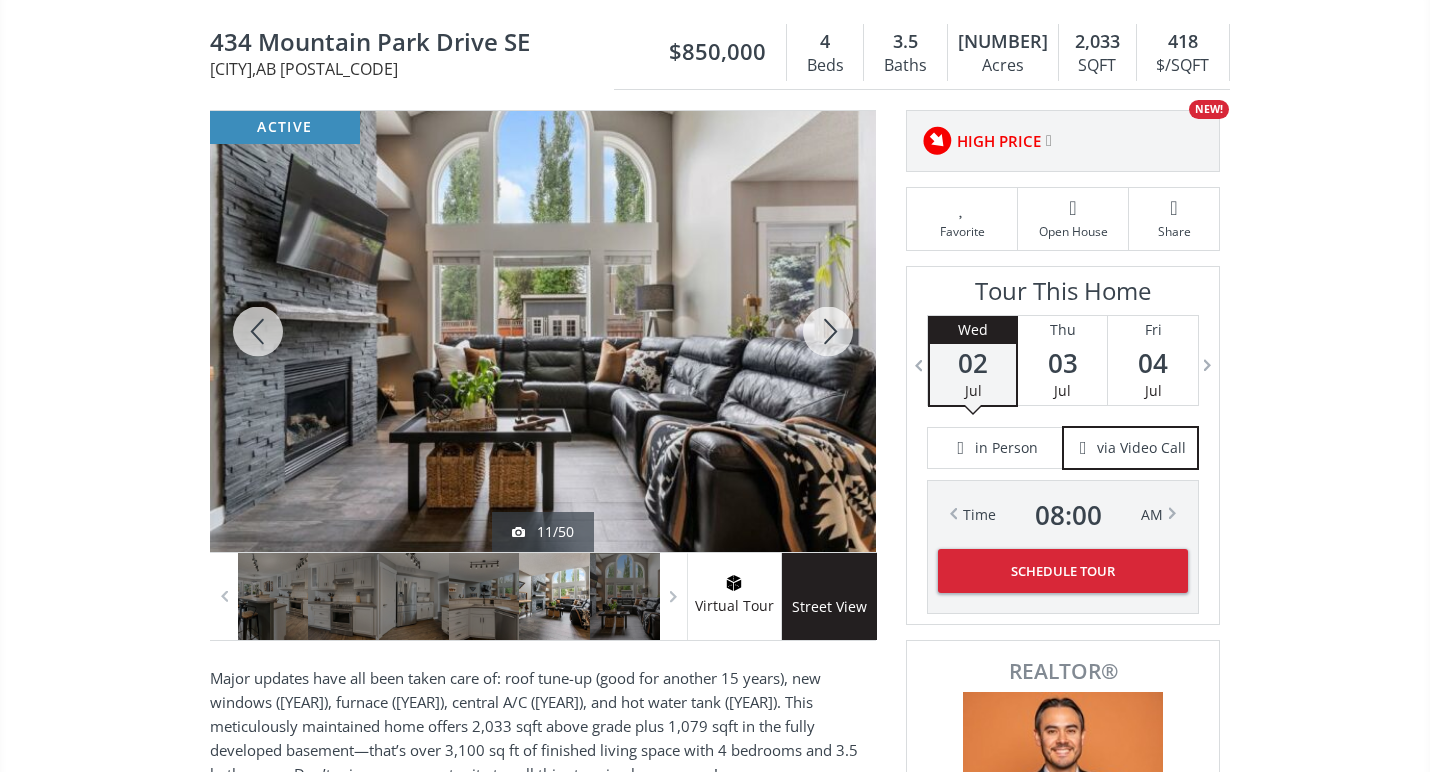 click at bounding box center [828, 331] 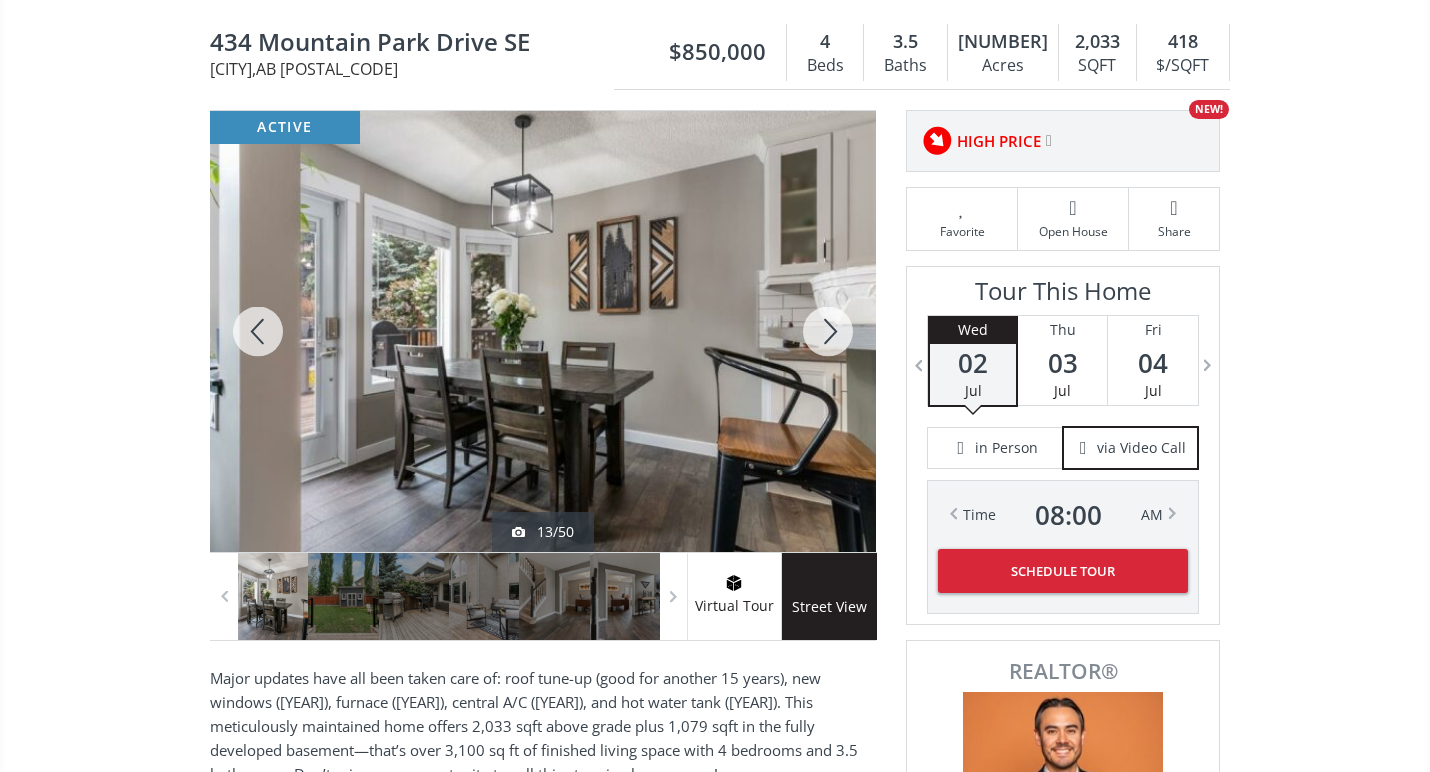 click at bounding box center (828, 331) 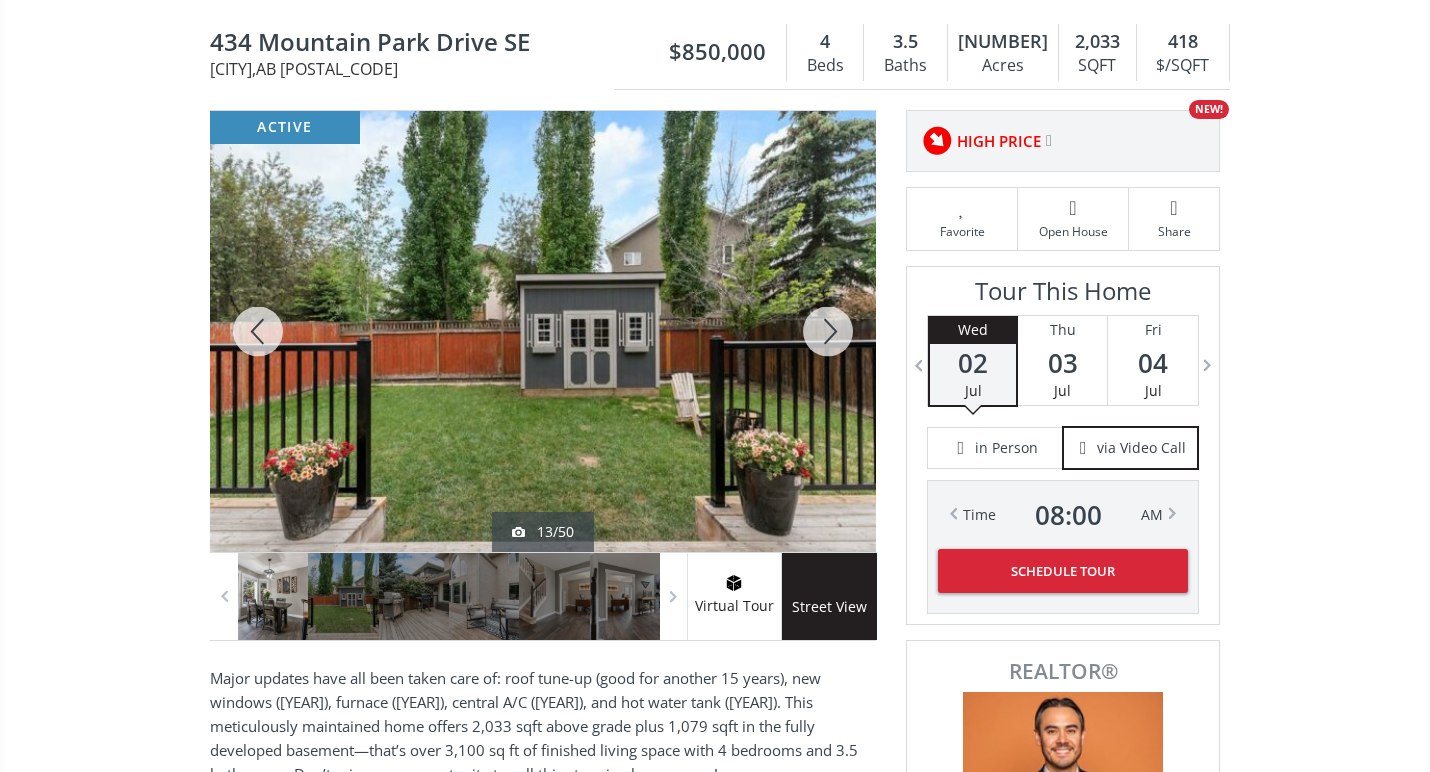 click at bounding box center [828, 331] 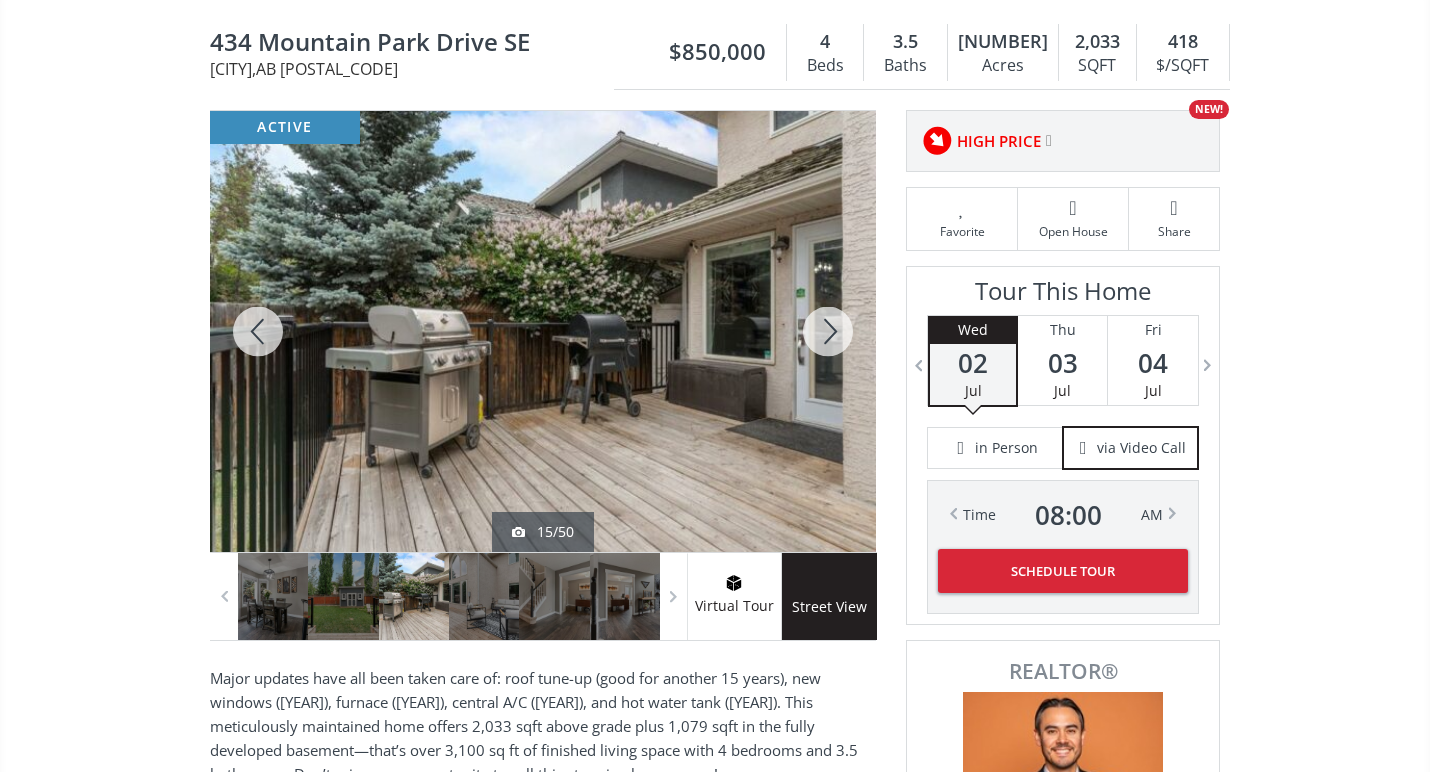 click at bounding box center [828, 331] 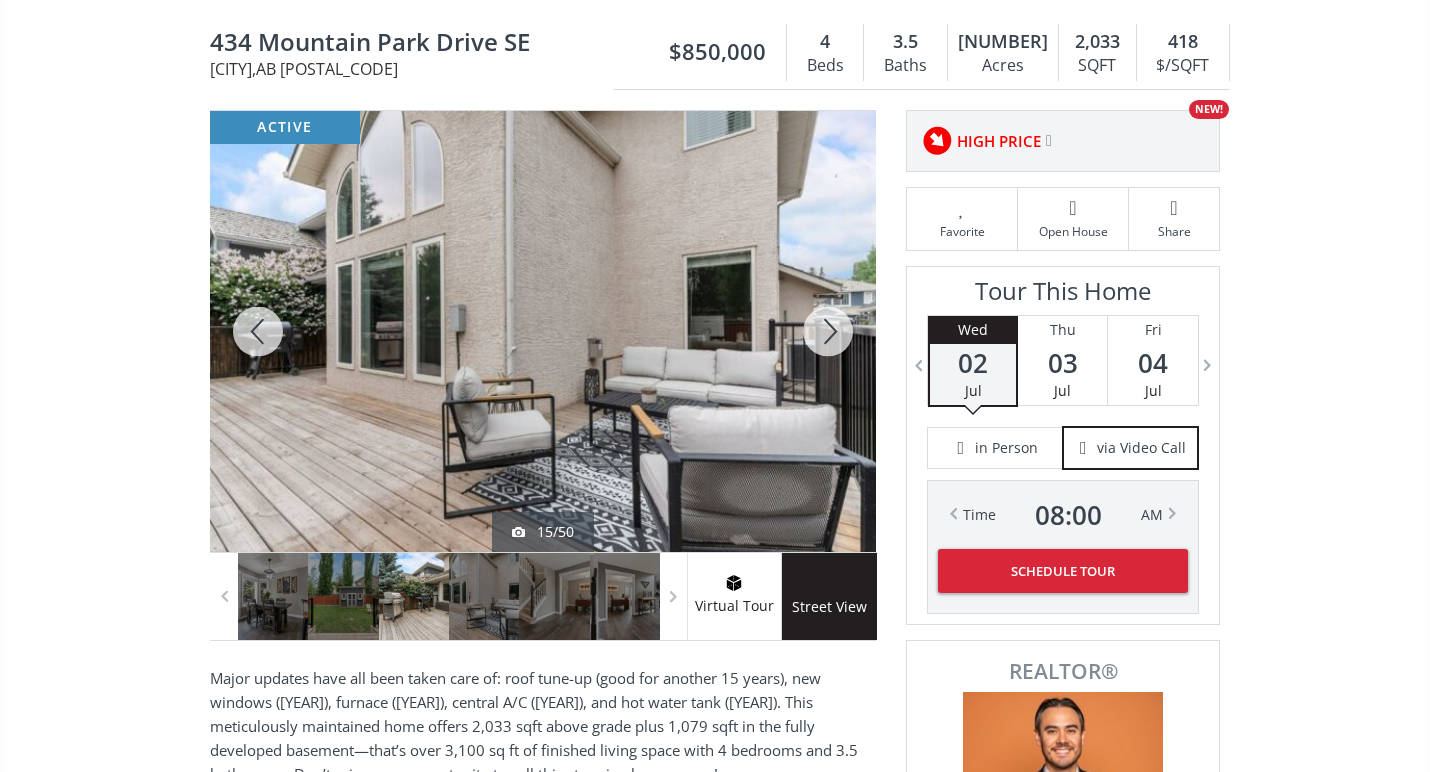 click at bounding box center (828, 331) 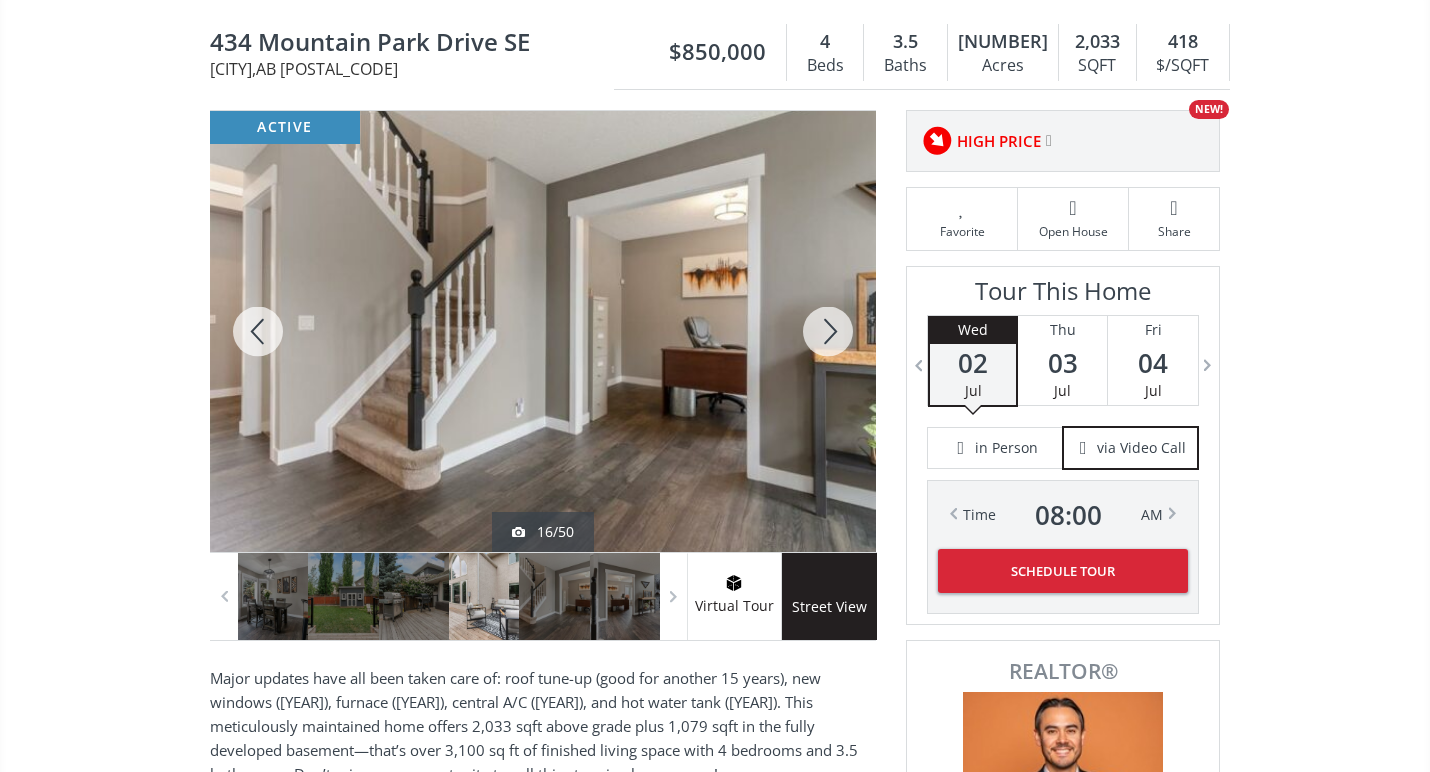 click at bounding box center [828, 331] 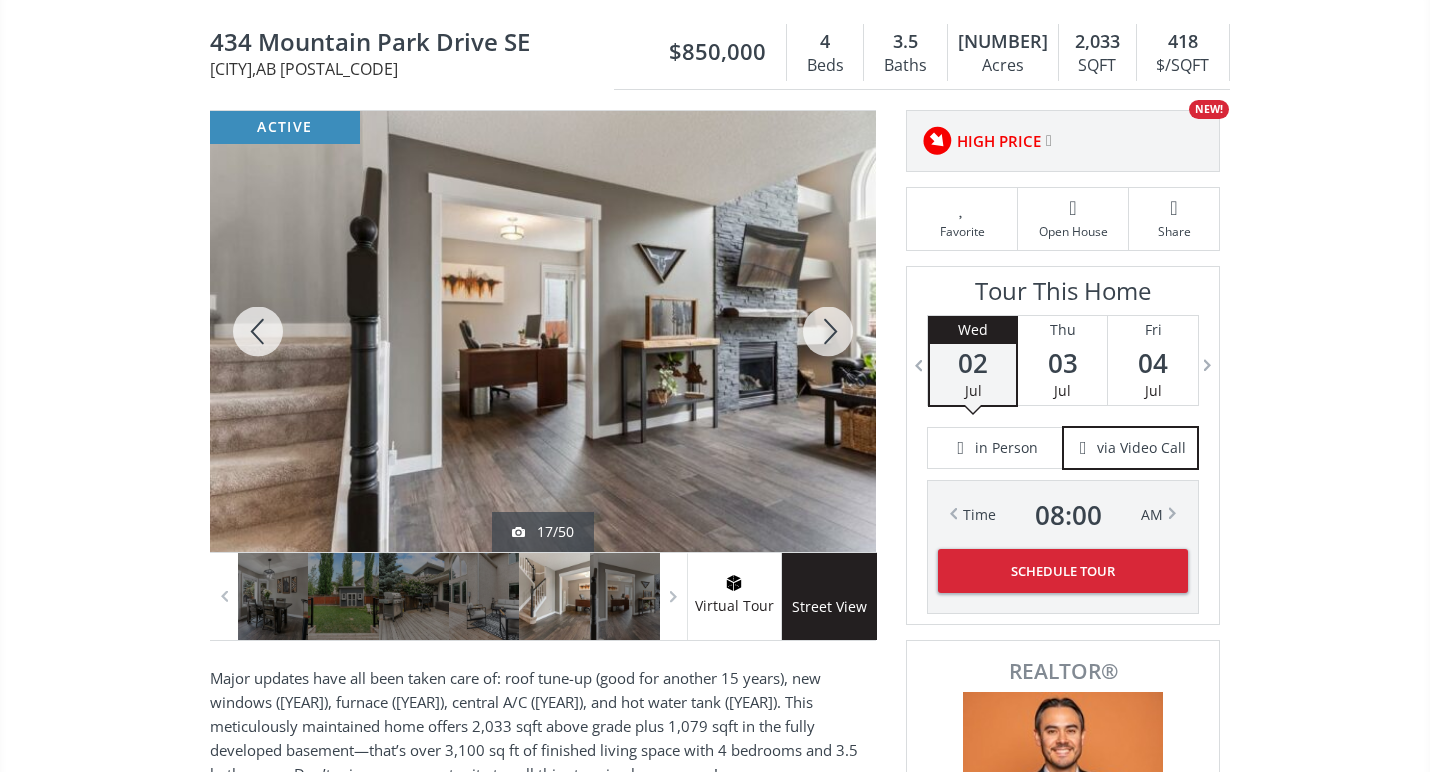 click at bounding box center [828, 331] 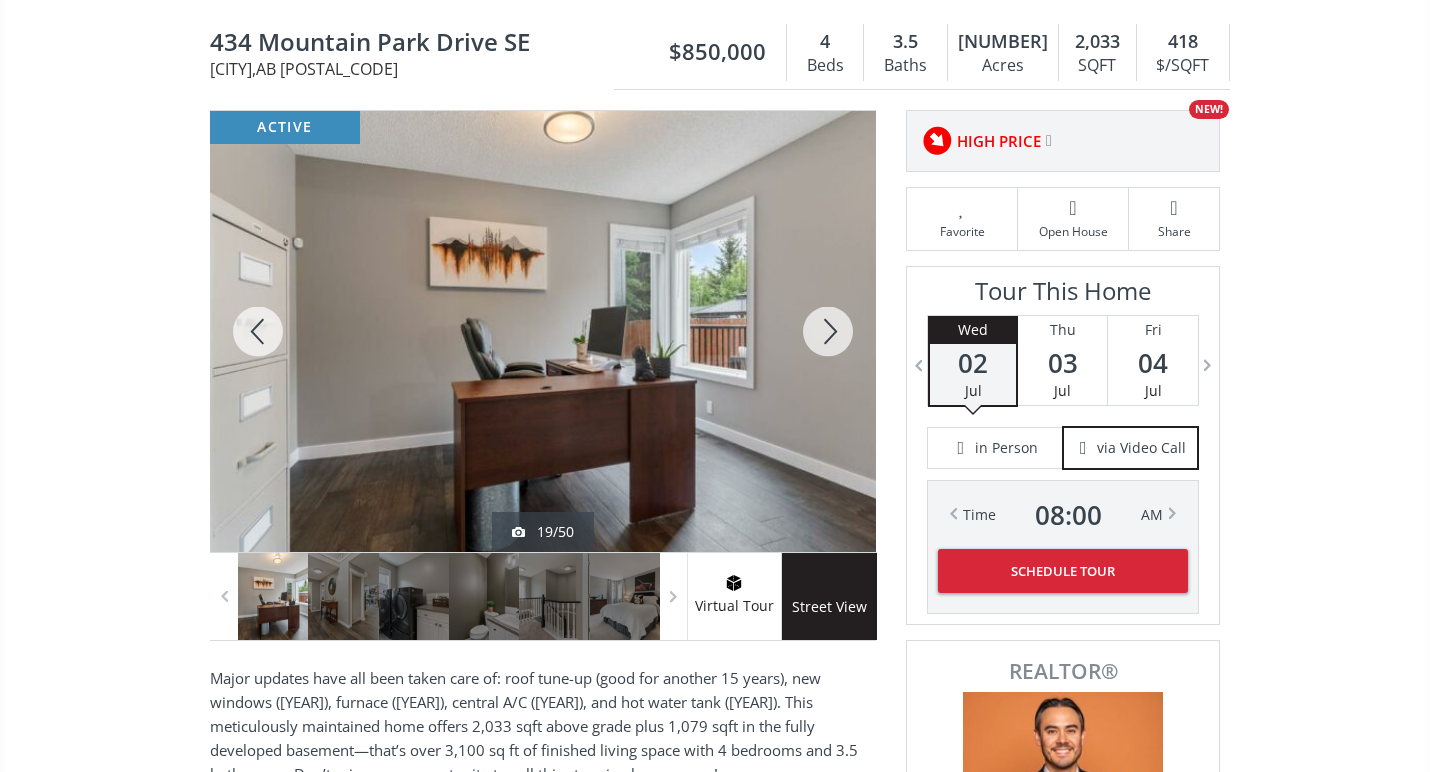 click at bounding box center (828, 331) 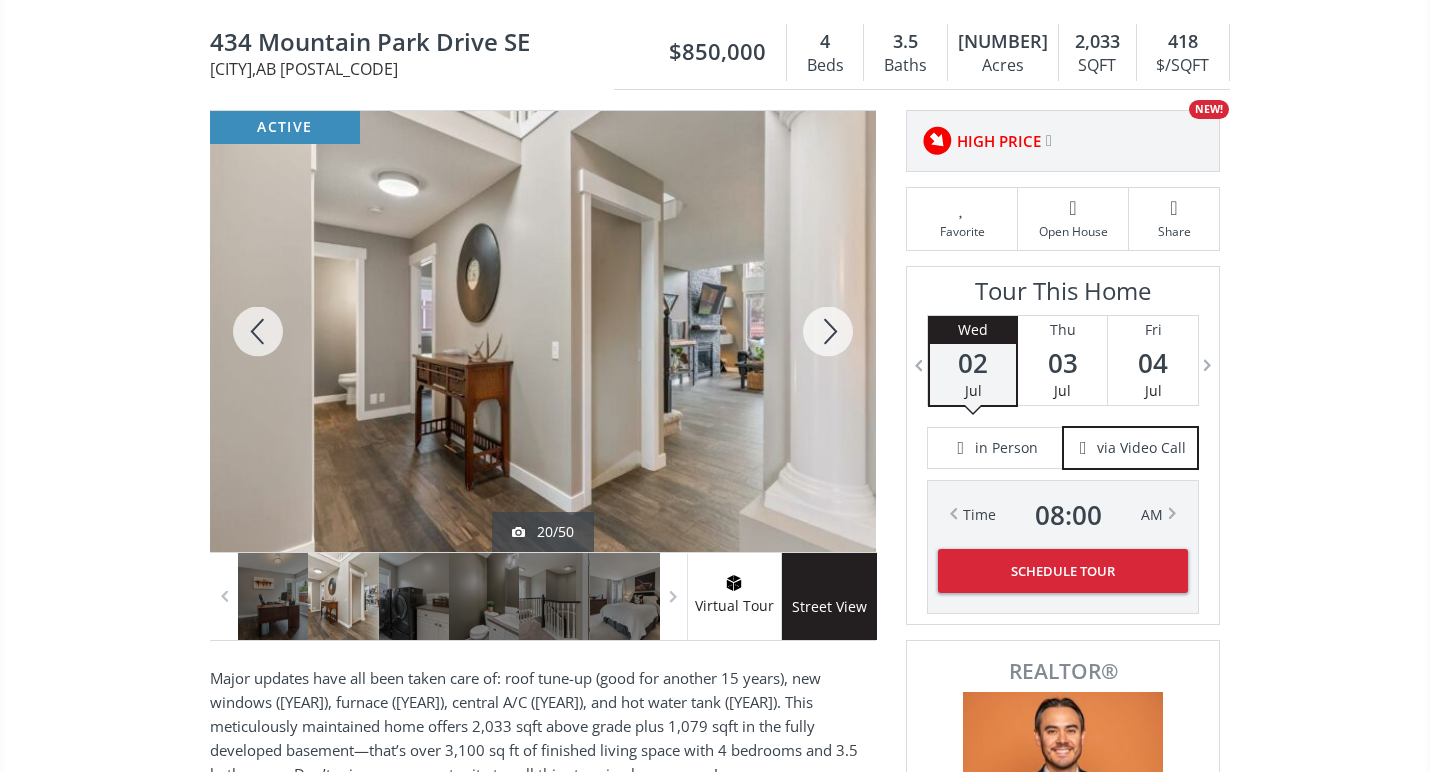 click at bounding box center [828, 331] 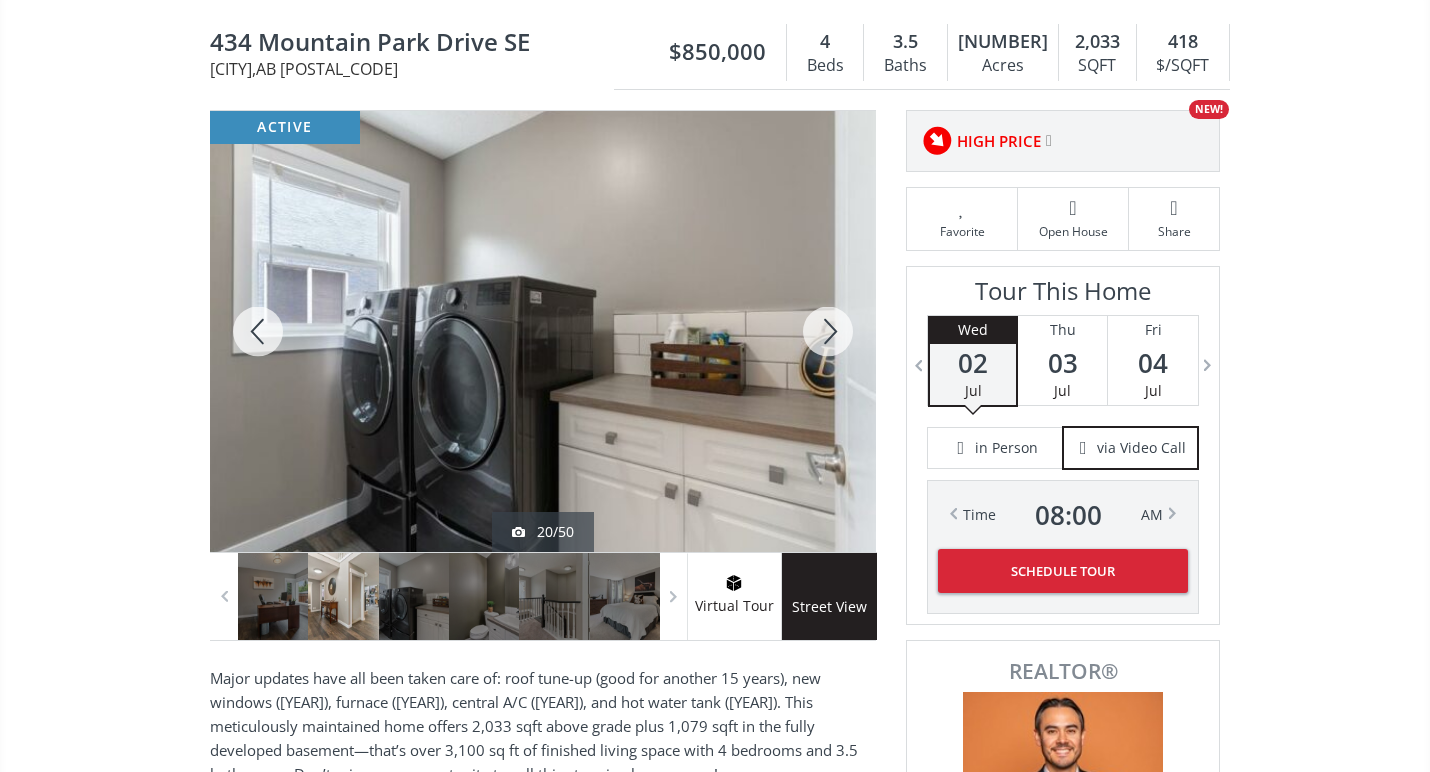 click at bounding box center (828, 331) 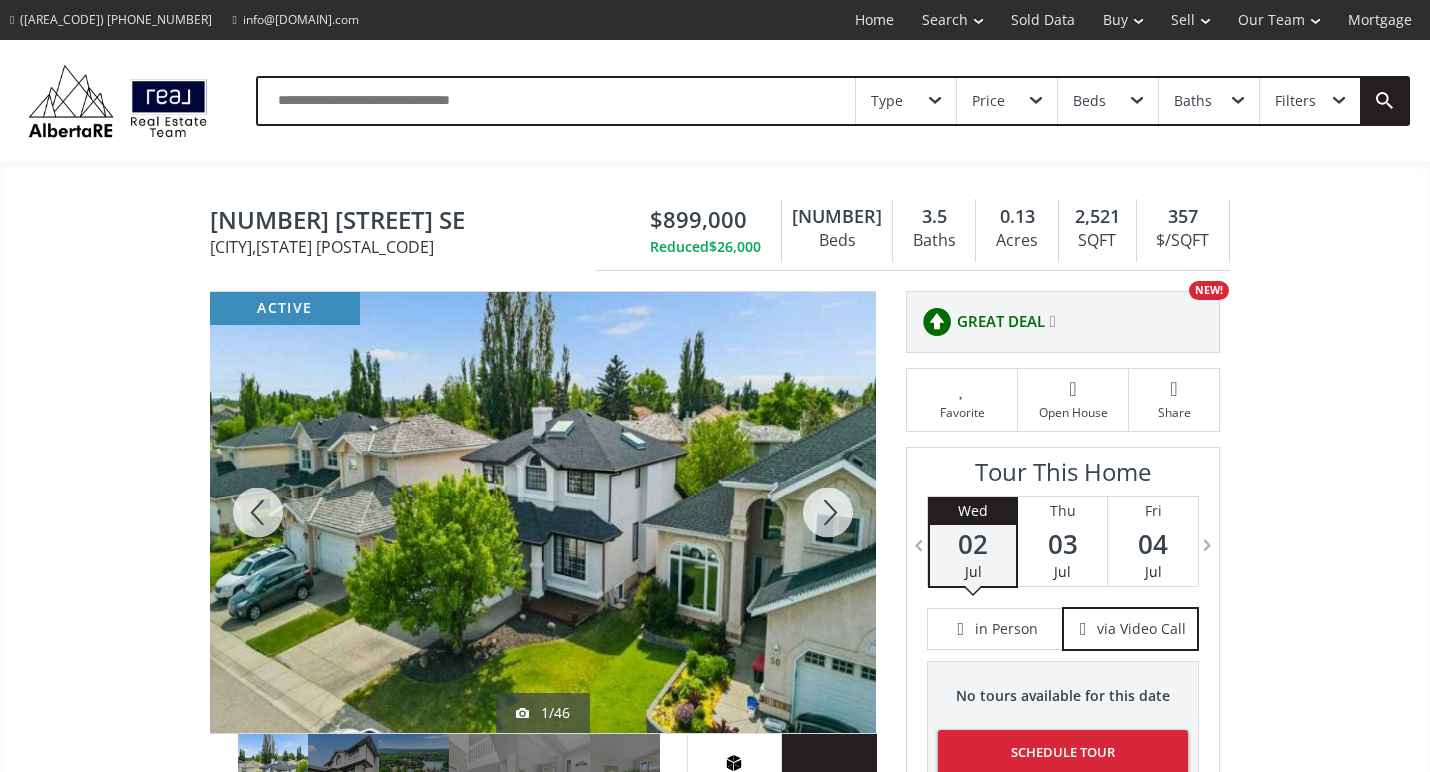 click at bounding box center (828, 512) 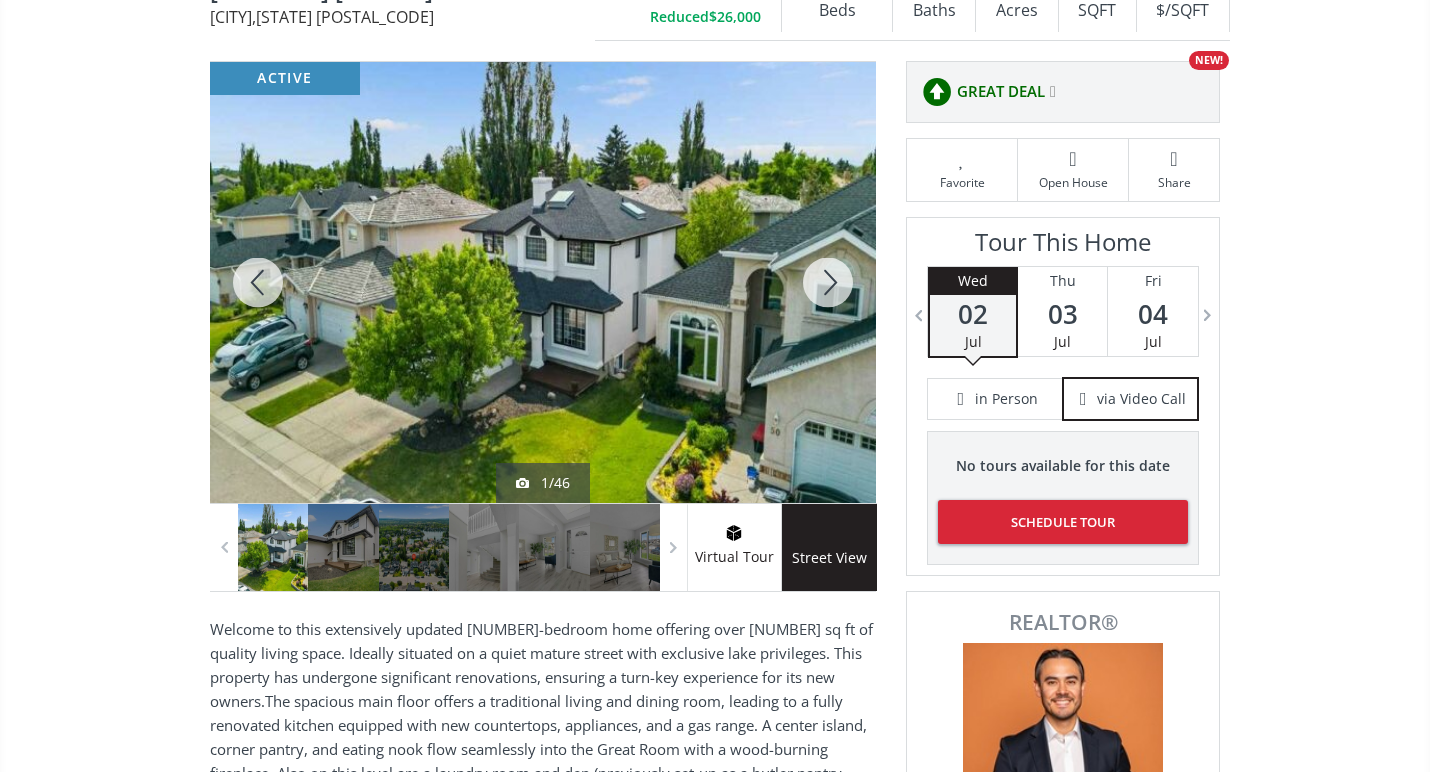 scroll, scrollTop: 0, scrollLeft: 0, axis: both 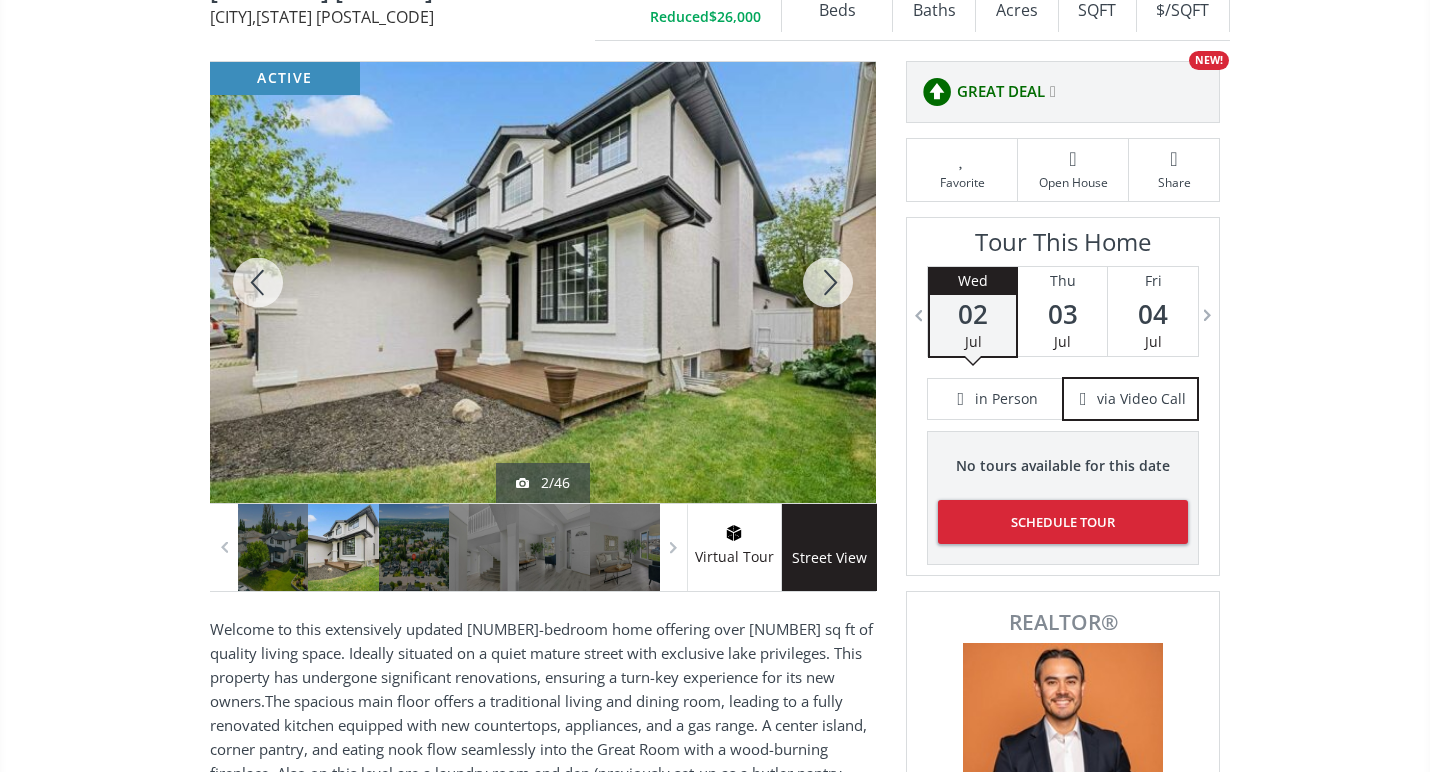 click at bounding box center (828, 282) 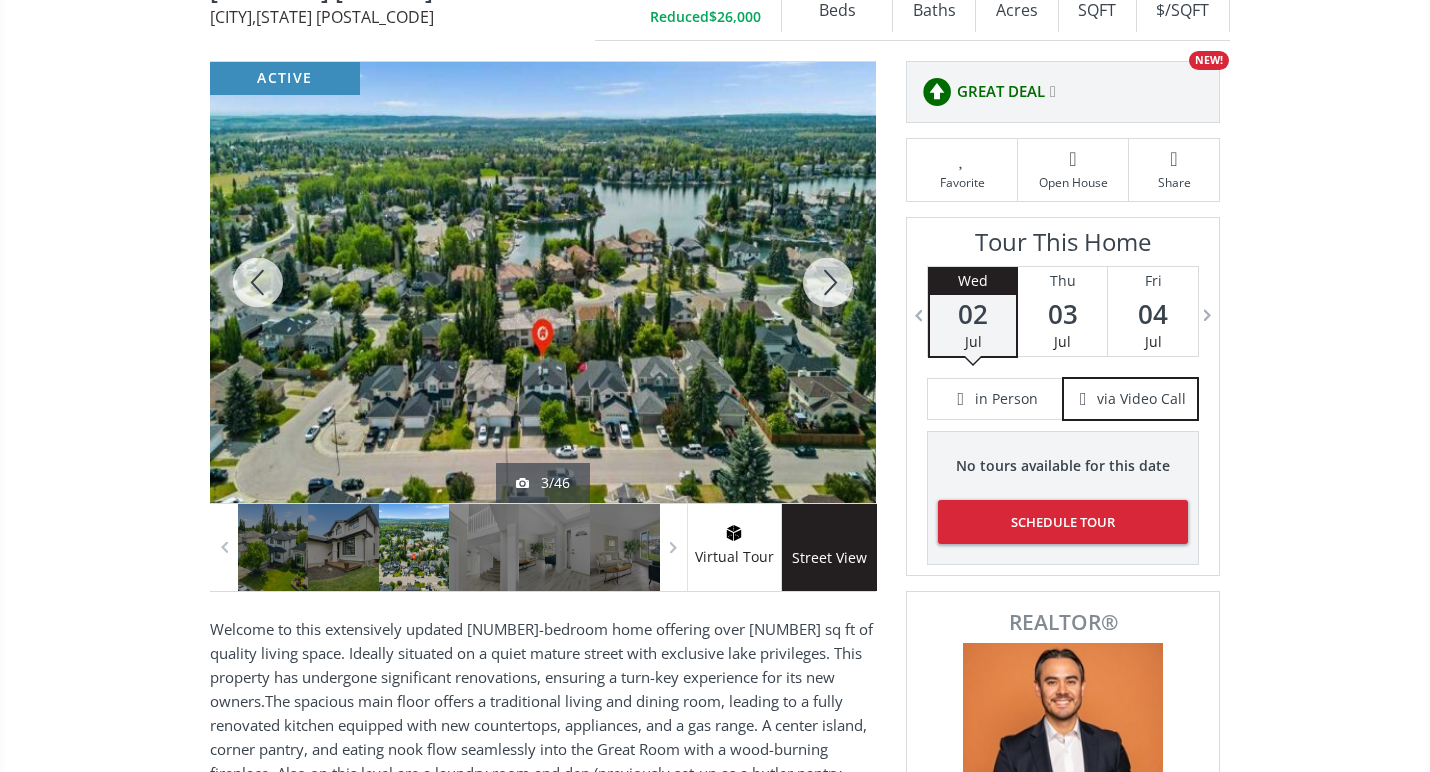 click at bounding box center [828, 282] 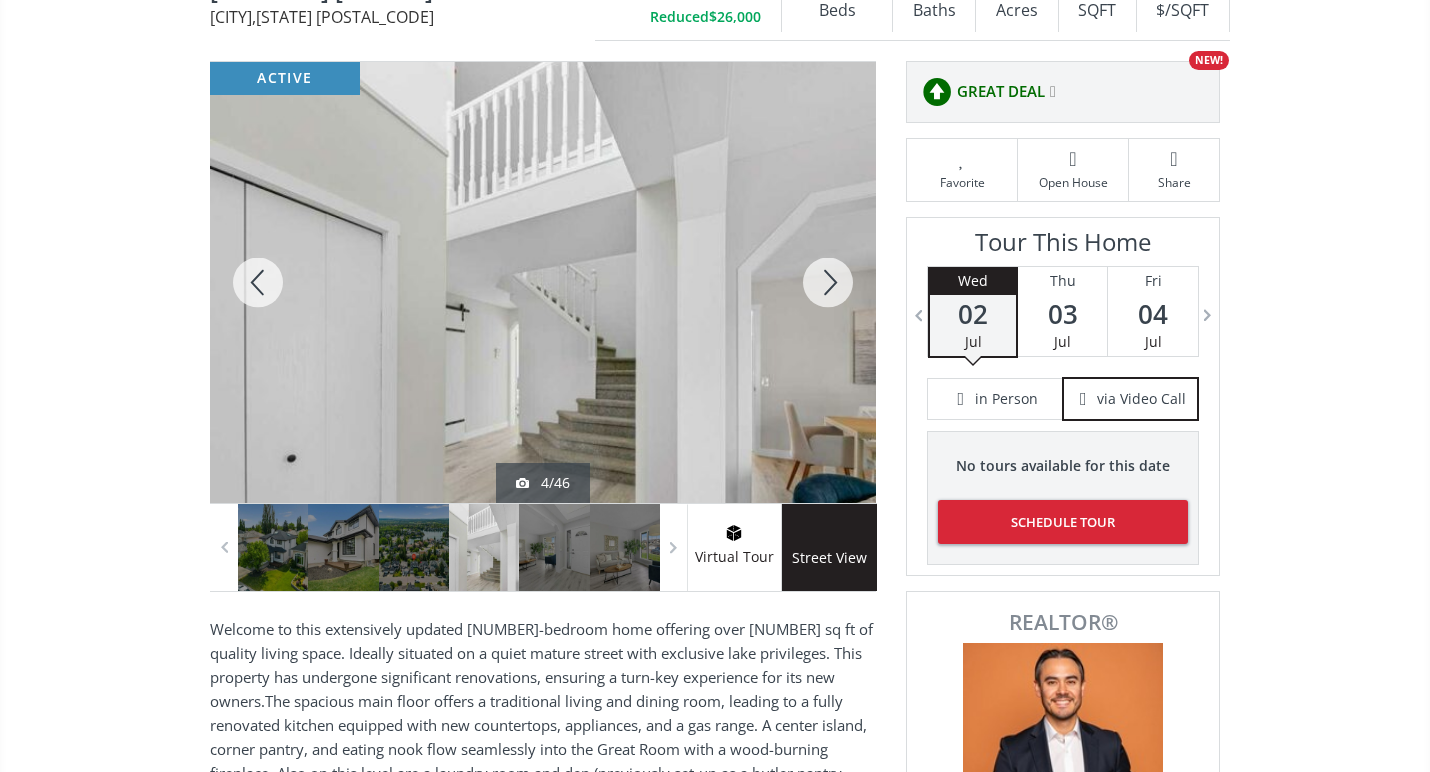click at bounding box center [1053, 92] 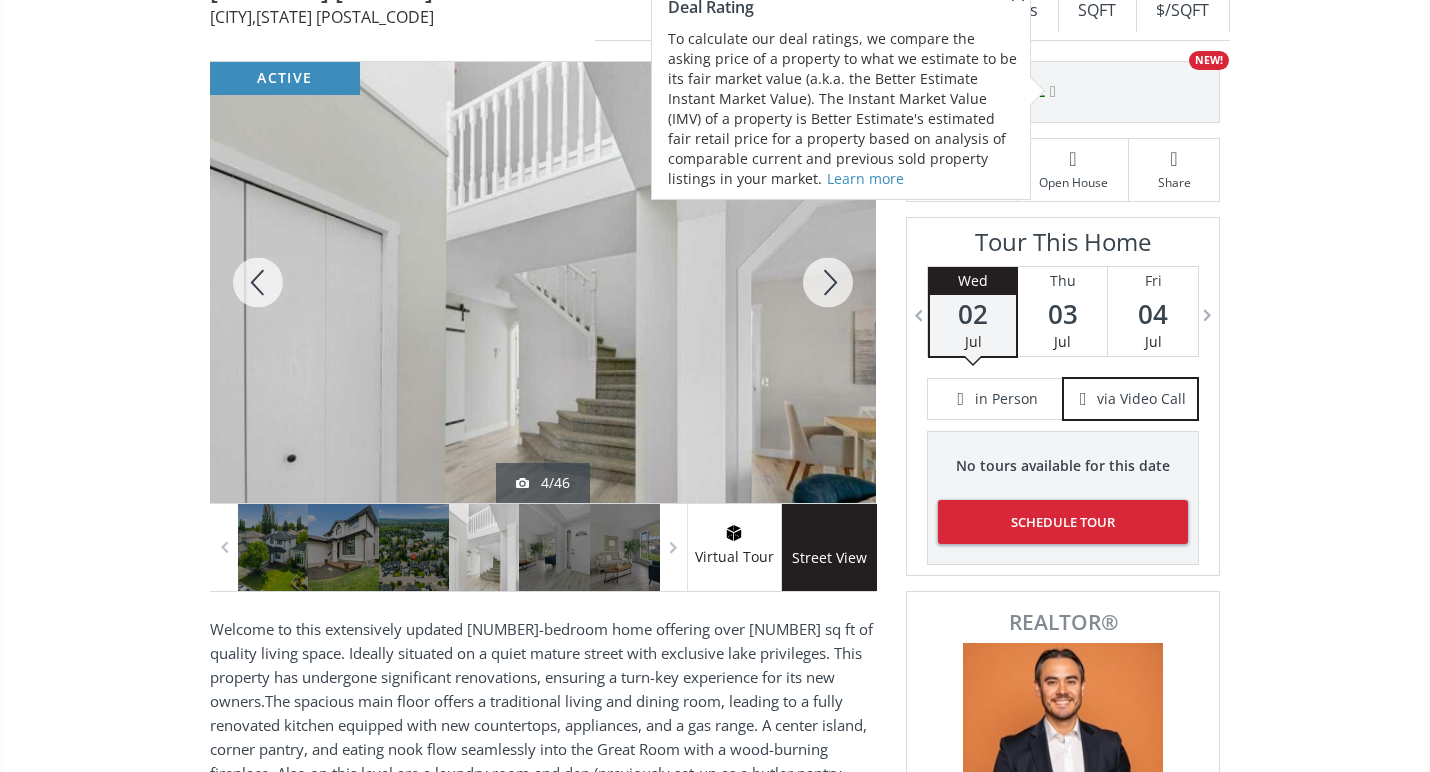 click on "Mckenzie Lake Manor SE Calgary AB T2Z 1Y2 54 Mckenzie Lake Manor SE   Calgary ,  AB   T2Z 1Y2 $899,000 Reduced  $26,000 6 Beds 3.5 Baths 0.13 Acres 2,521 SQFT 357 $/SQFT $899,000 Reduced  $26,000 6 Beds 3.5 Baths 2,521      sf $ 357  / sf Favorite Open House Share active 4/46 Virtual Tour Street View Neighborhood McKenzie Lake Type Homes (Single Family) Total Baths 3.5 1/2 Baths 1 County Calgary Status Active Listing # A2231608 Built 1991 Lot Size 0.13 Listed on site 14 days Annual Association Fee $393.75 Listing Brokerage CIR Realty Listed by: Data is supplied by Pillar 9™ MLS® System. Pillar 9™ is the owner of the copyright in its MLS® System. Data is deemed reliable but is not guaranteed accurate by Pillar 9™. The trademarks MLS®, Multiple Listing Service® and the associated logos are owned by The Canadian Real Estate Association (CREA) and identify the quality of services provided by real estate professionals who are members of CREA. Used under license.
Last updated: 2025-07-01 04:30:27  Deck" at bounding box center (715, 1988) 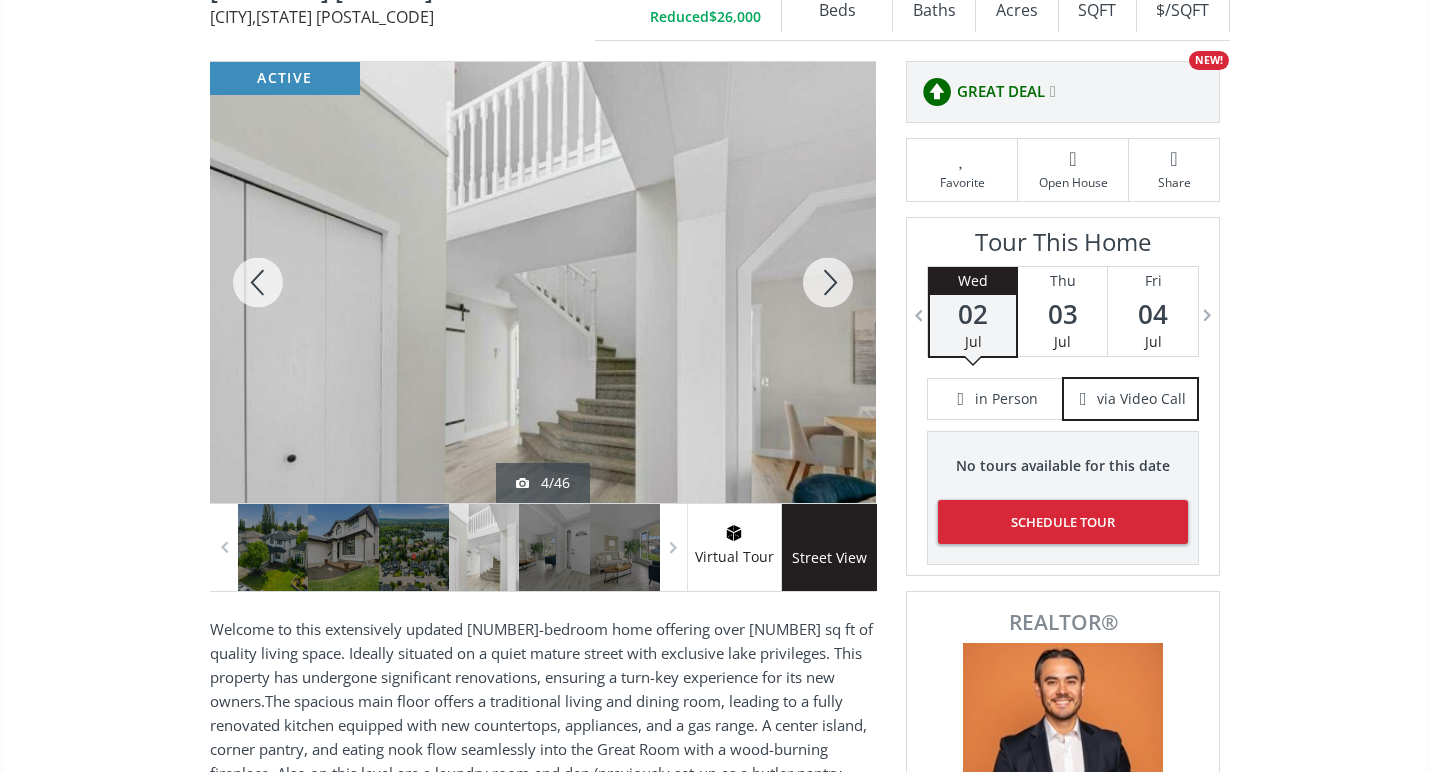 click at bounding box center [828, 282] 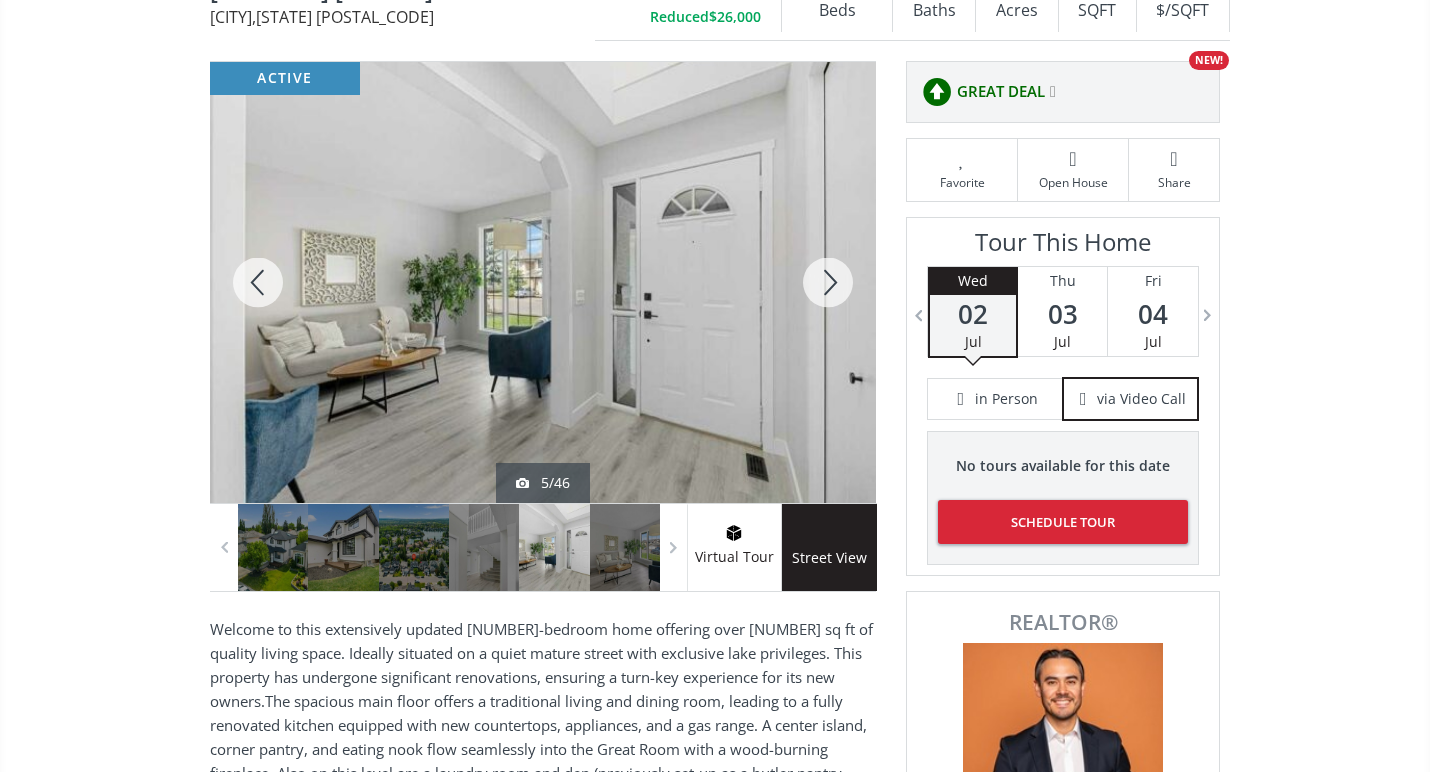 click at bounding box center [828, 282] 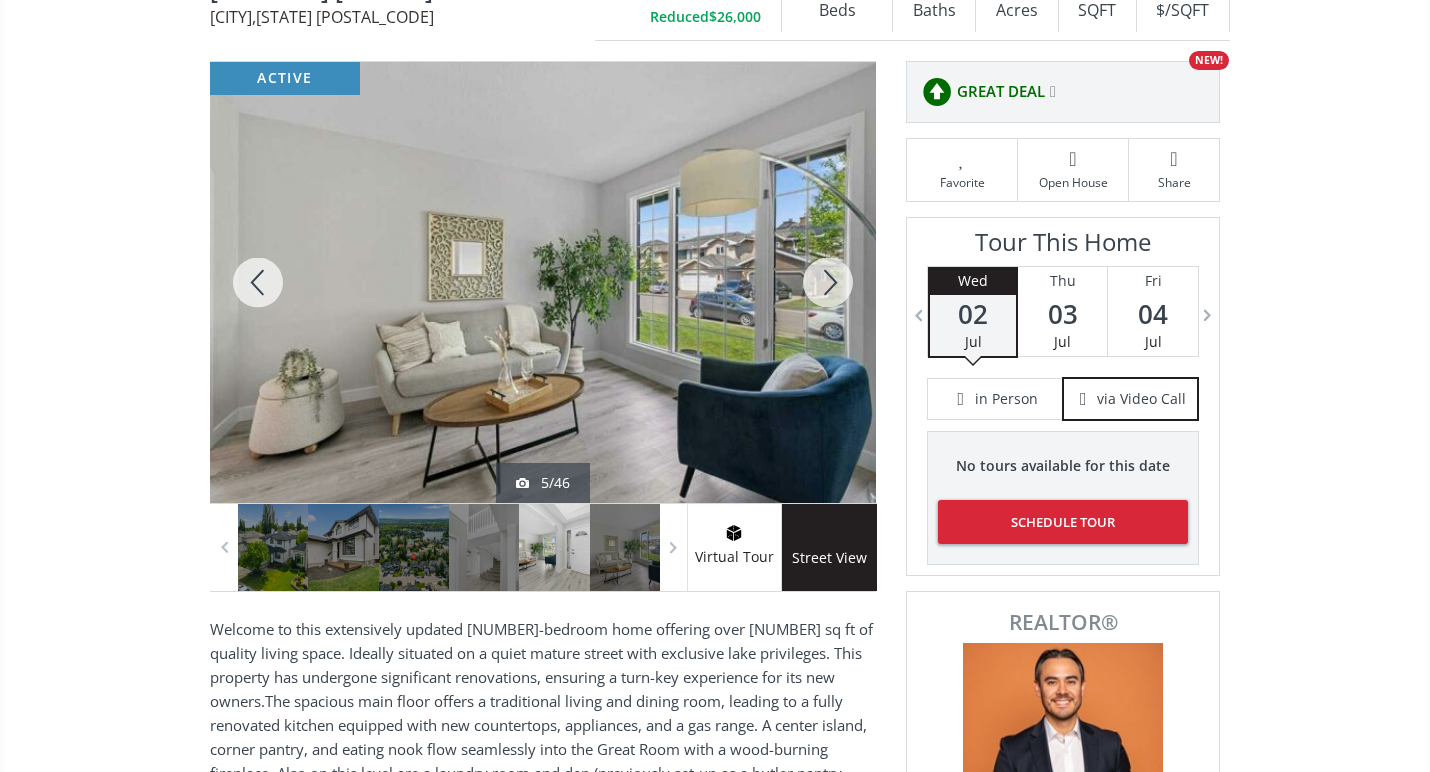click at bounding box center [828, 282] 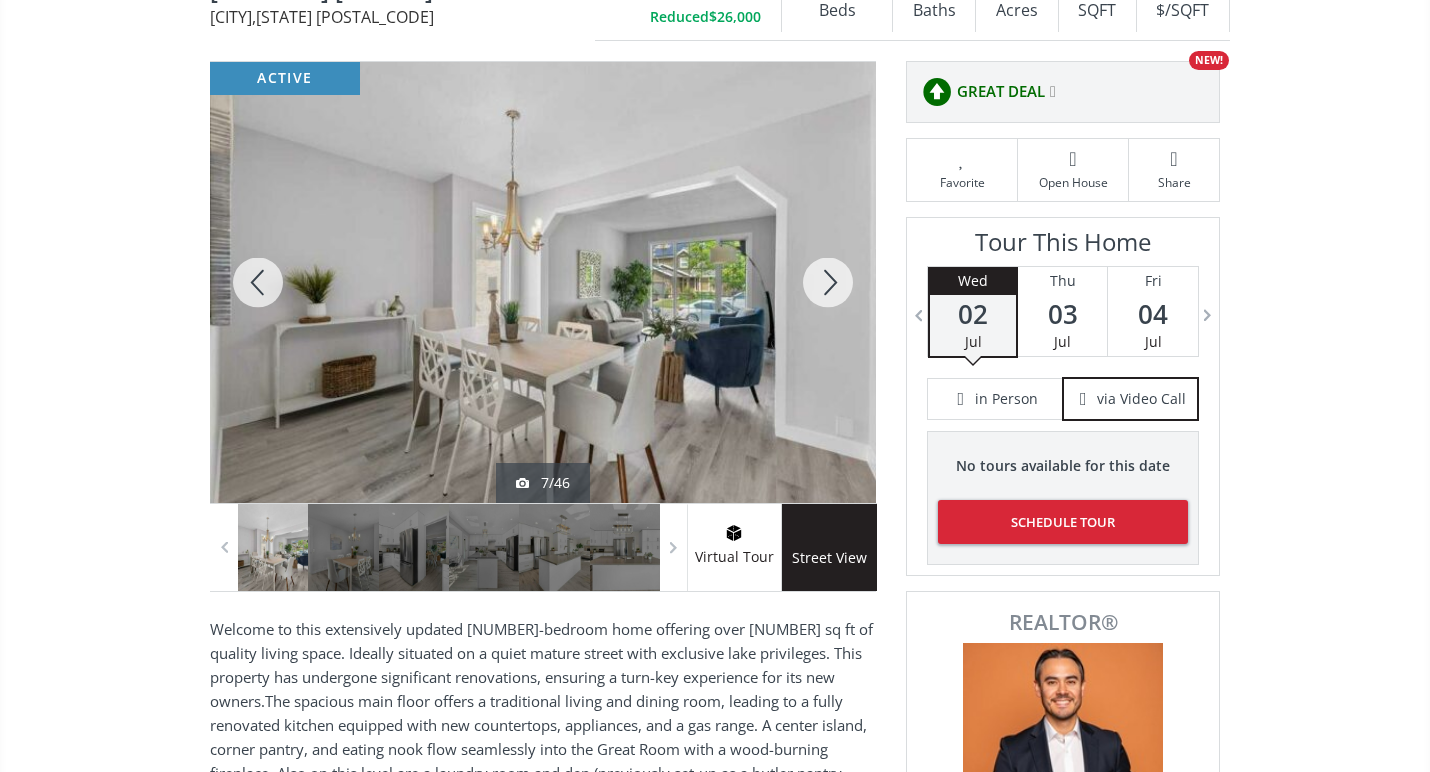 click at bounding box center (828, 282) 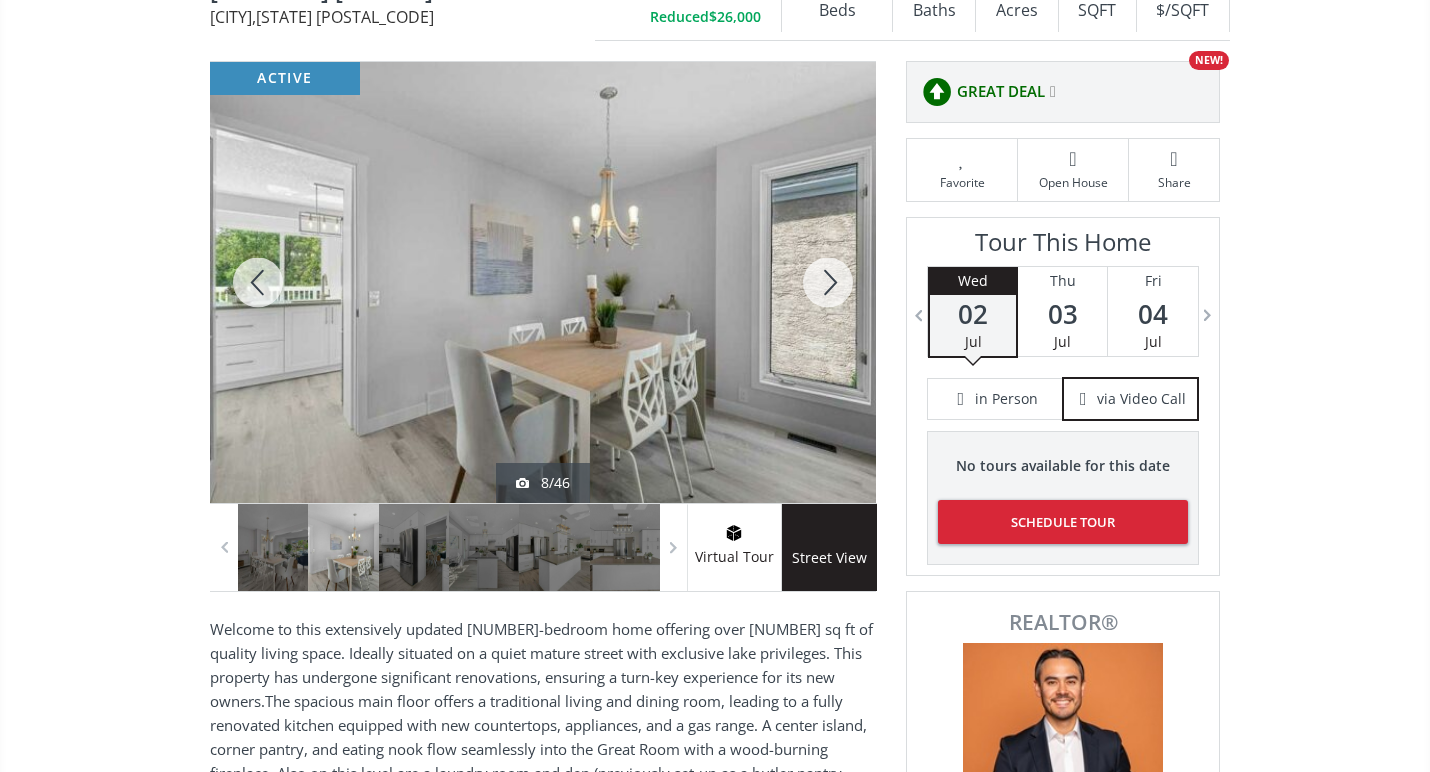click at bounding box center (828, 282) 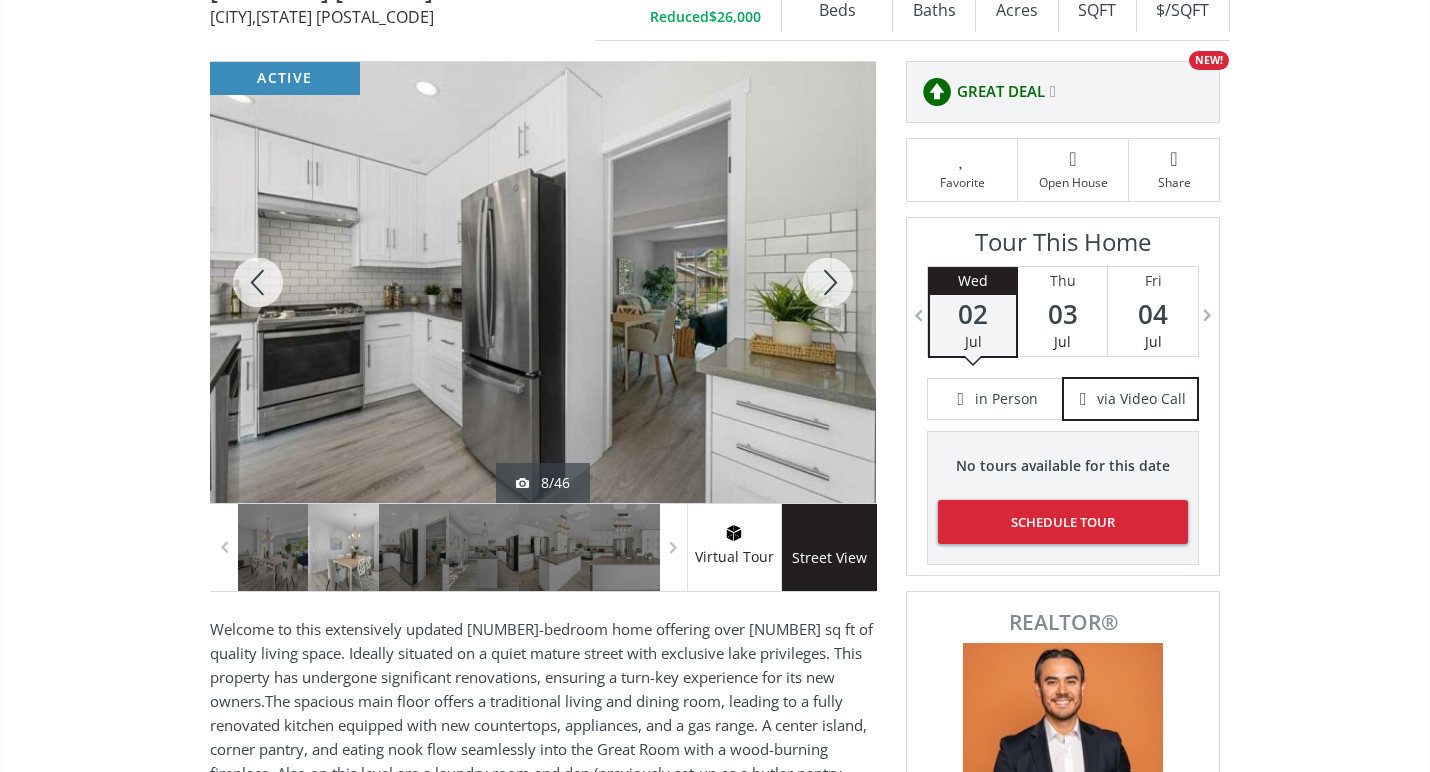 click at bounding box center (828, 282) 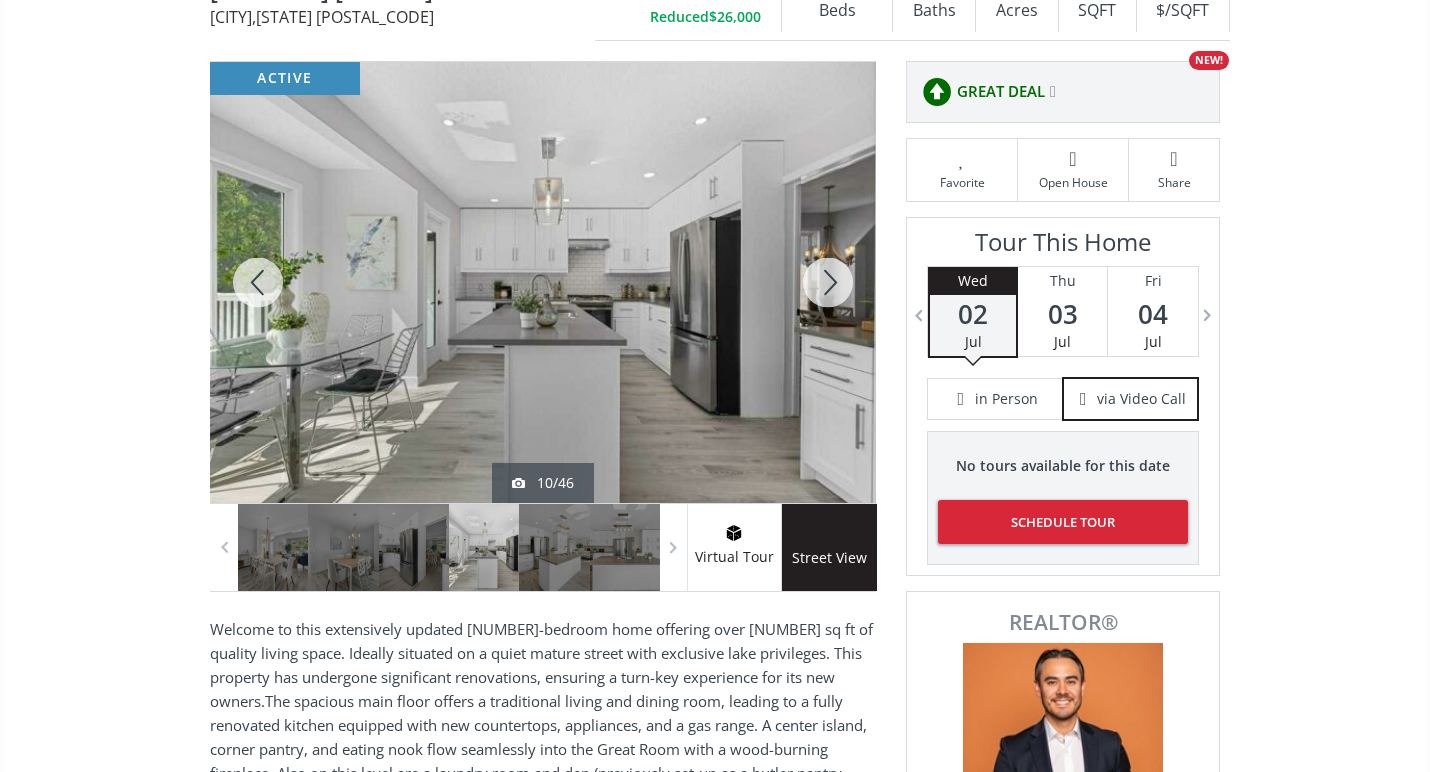 click at bounding box center (828, 282) 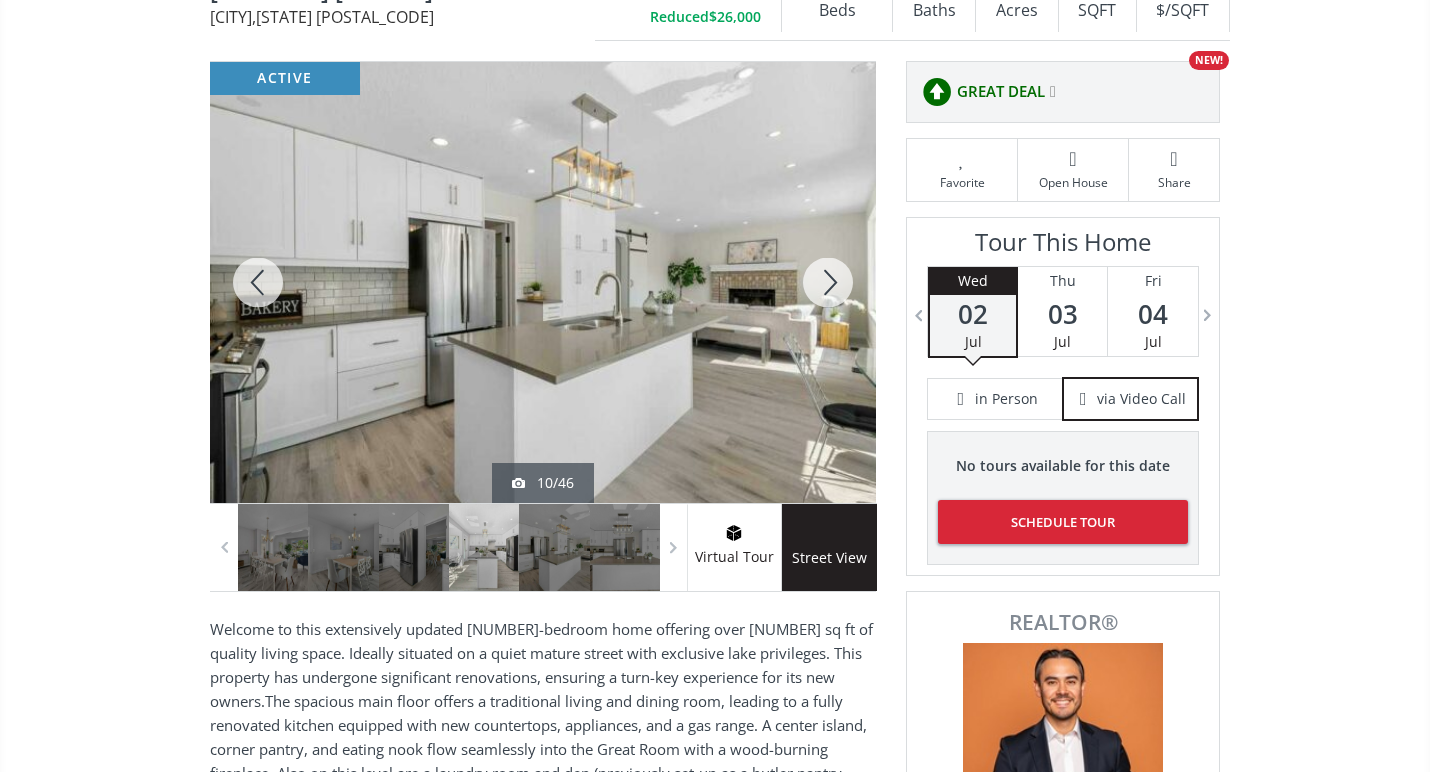 click at bounding box center [828, 282] 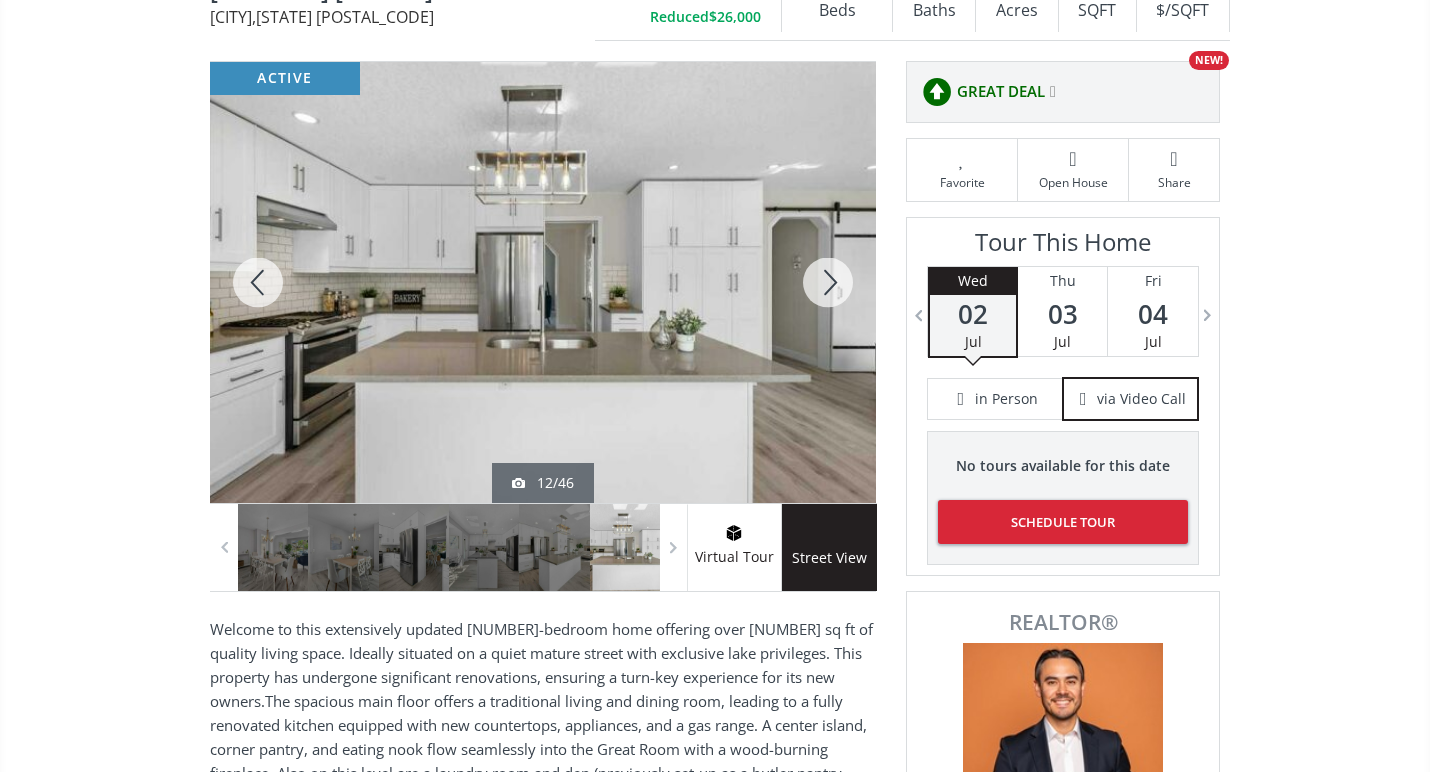 click at bounding box center (828, 282) 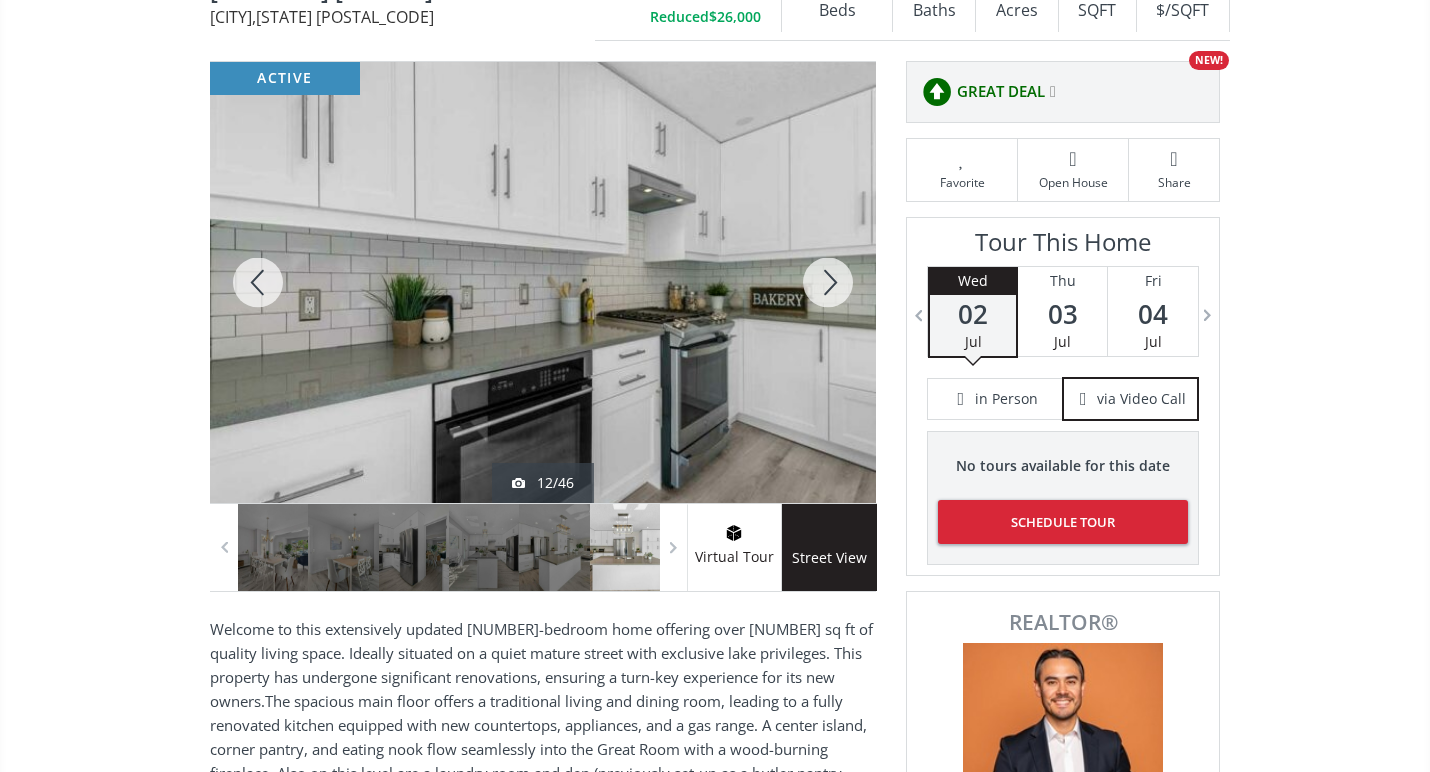 click at bounding box center (828, 282) 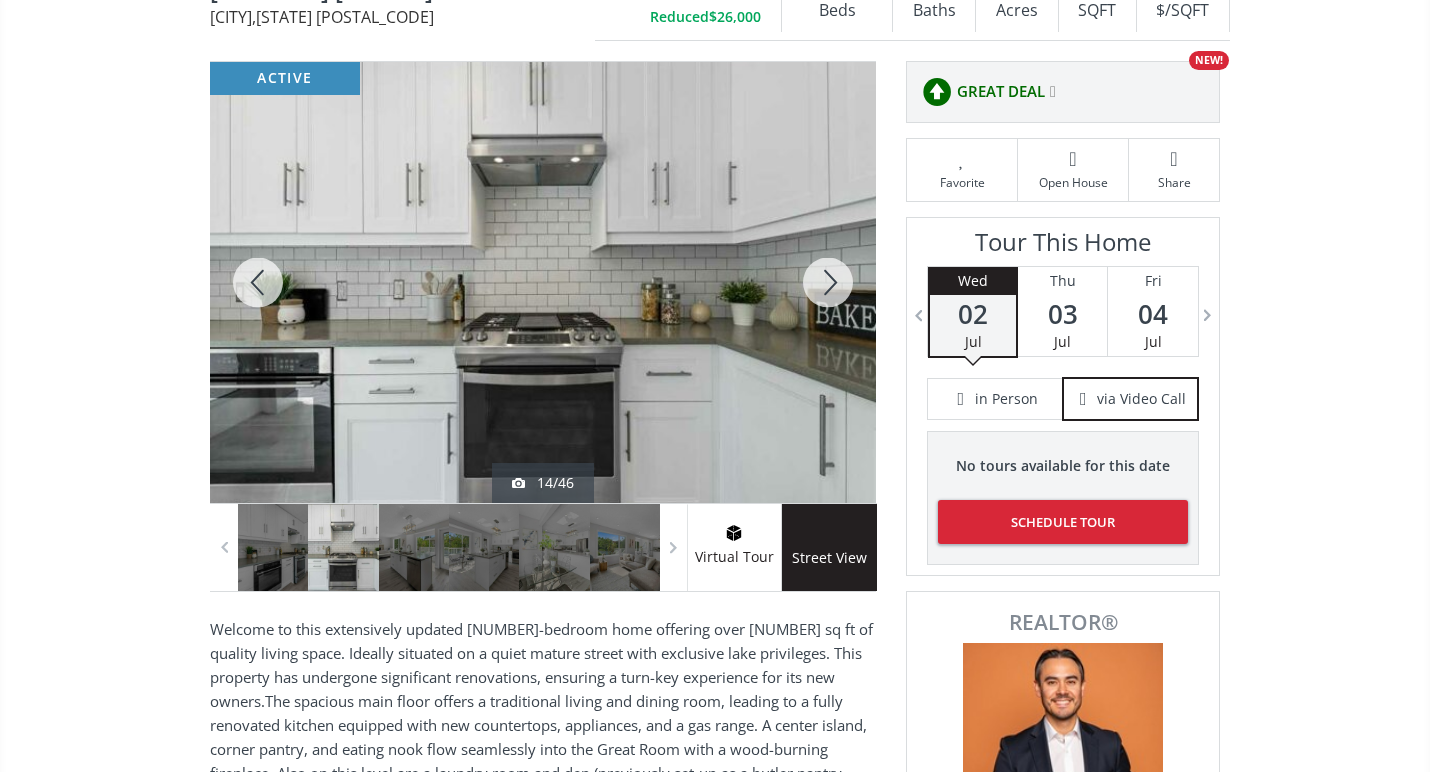 click at bounding box center (828, 282) 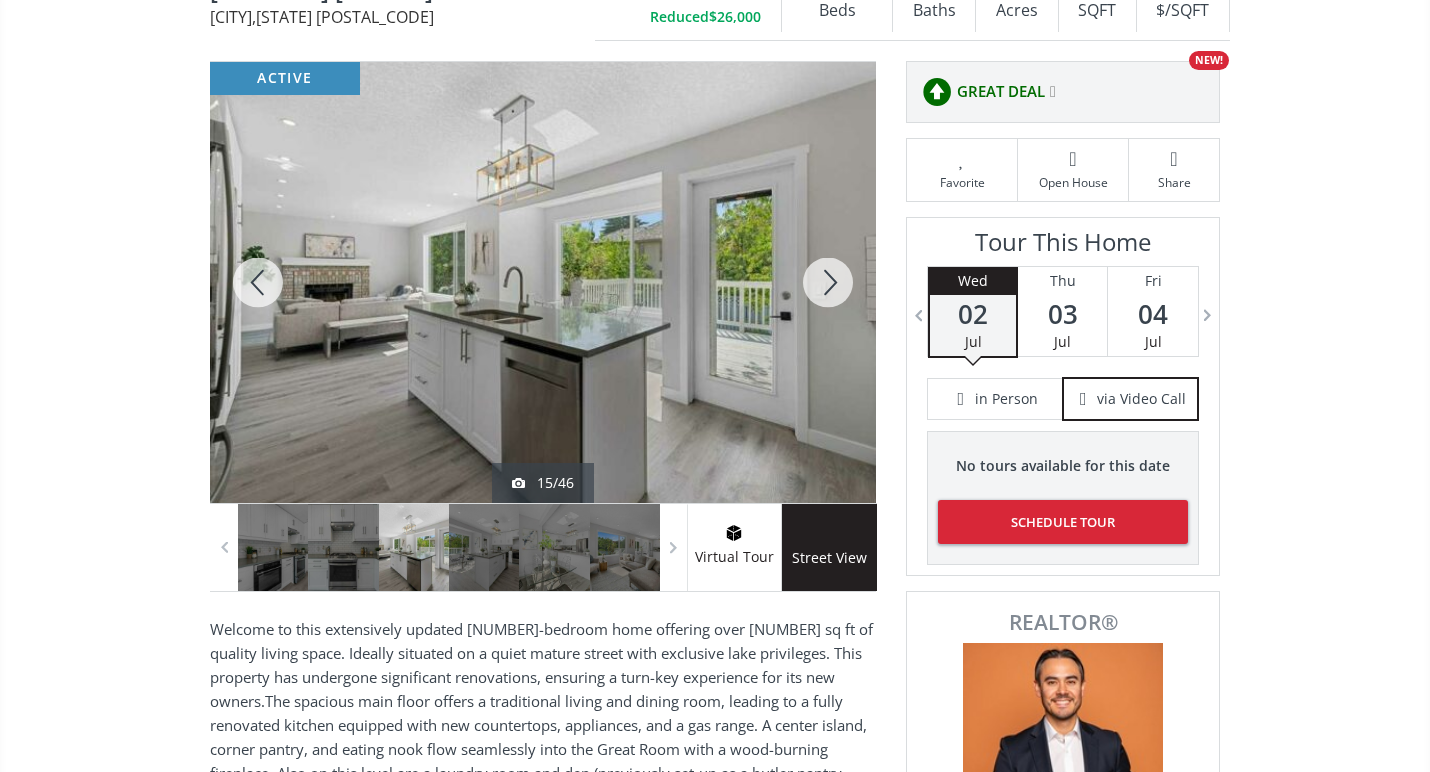click at bounding box center [828, 282] 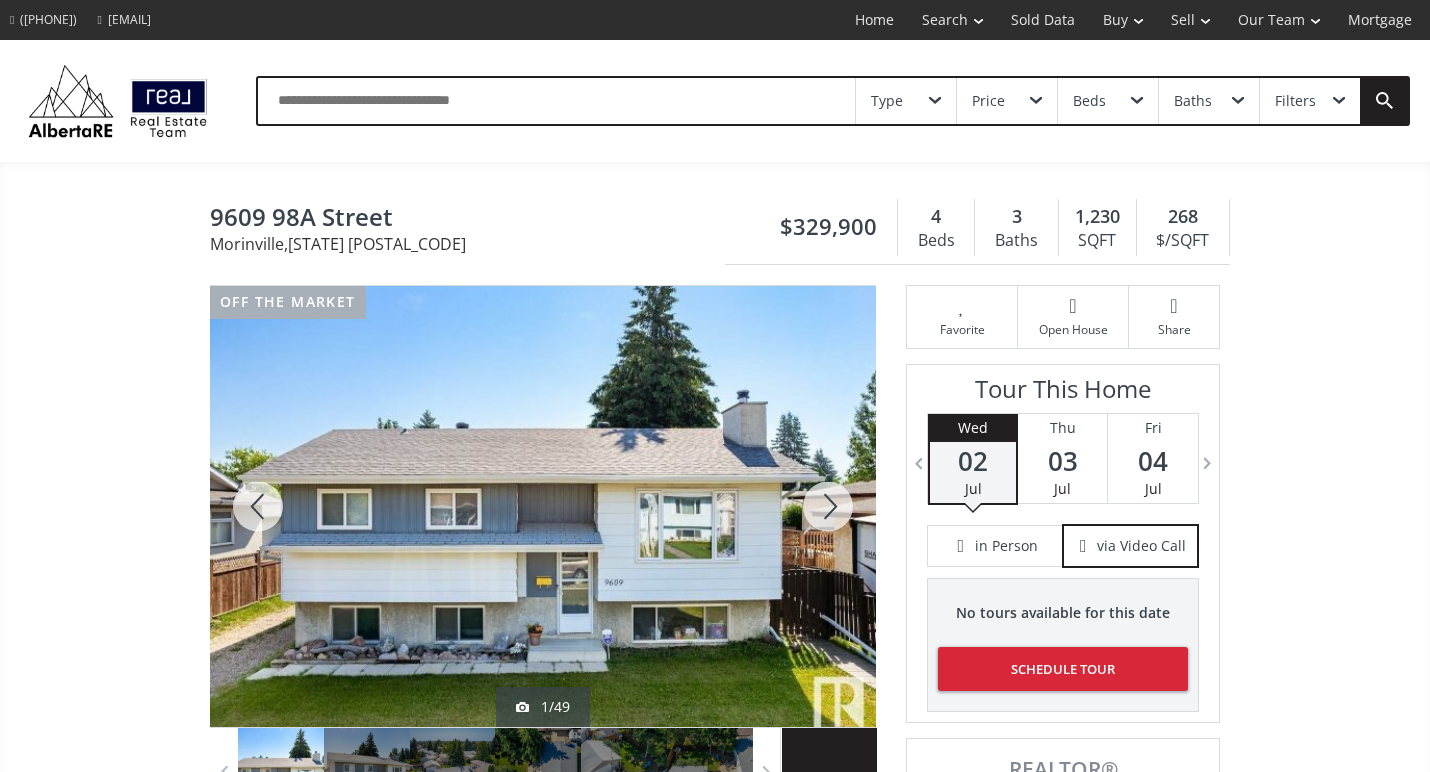 scroll, scrollTop: 0, scrollLeft: 0, axis: both 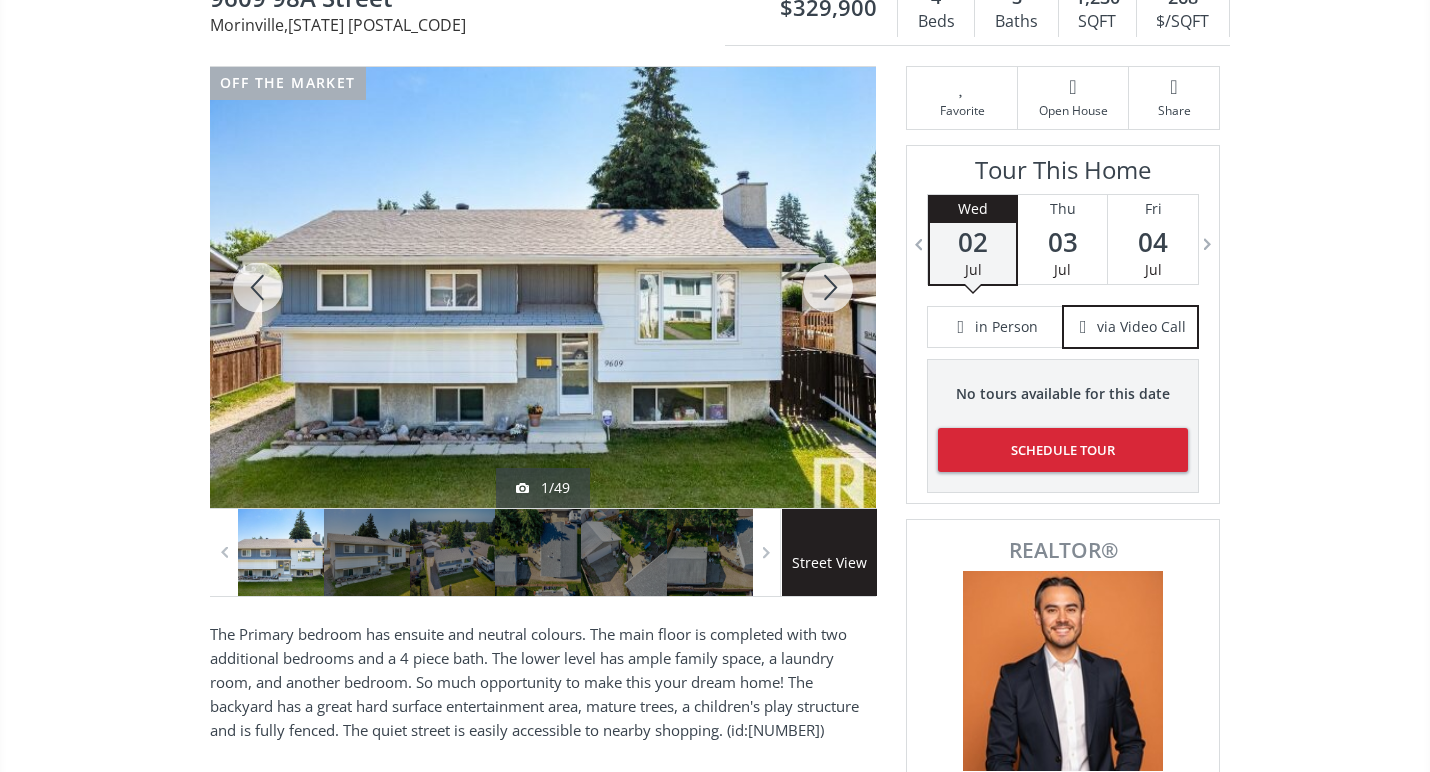 click at bounding box center (828, 287) 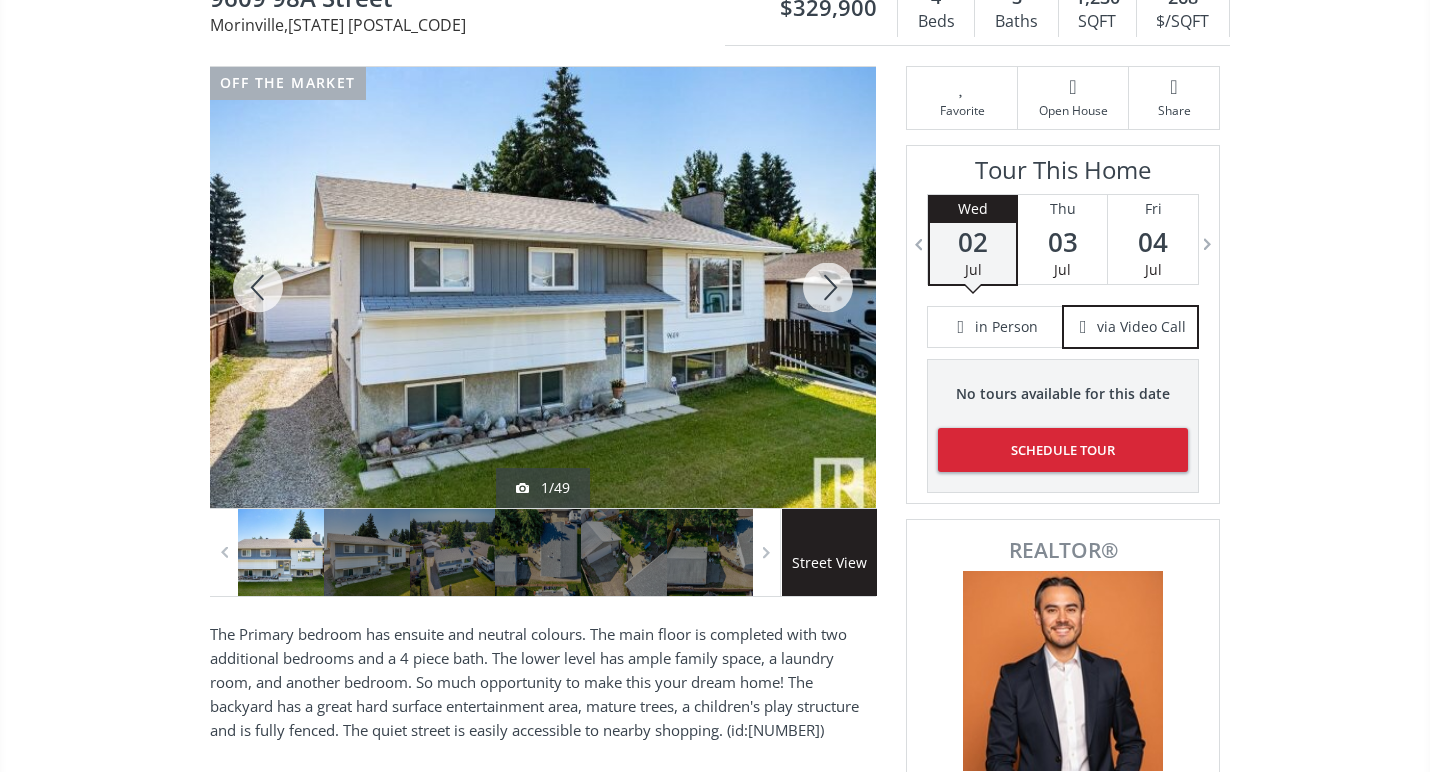 click at bounding box center (828, 287) 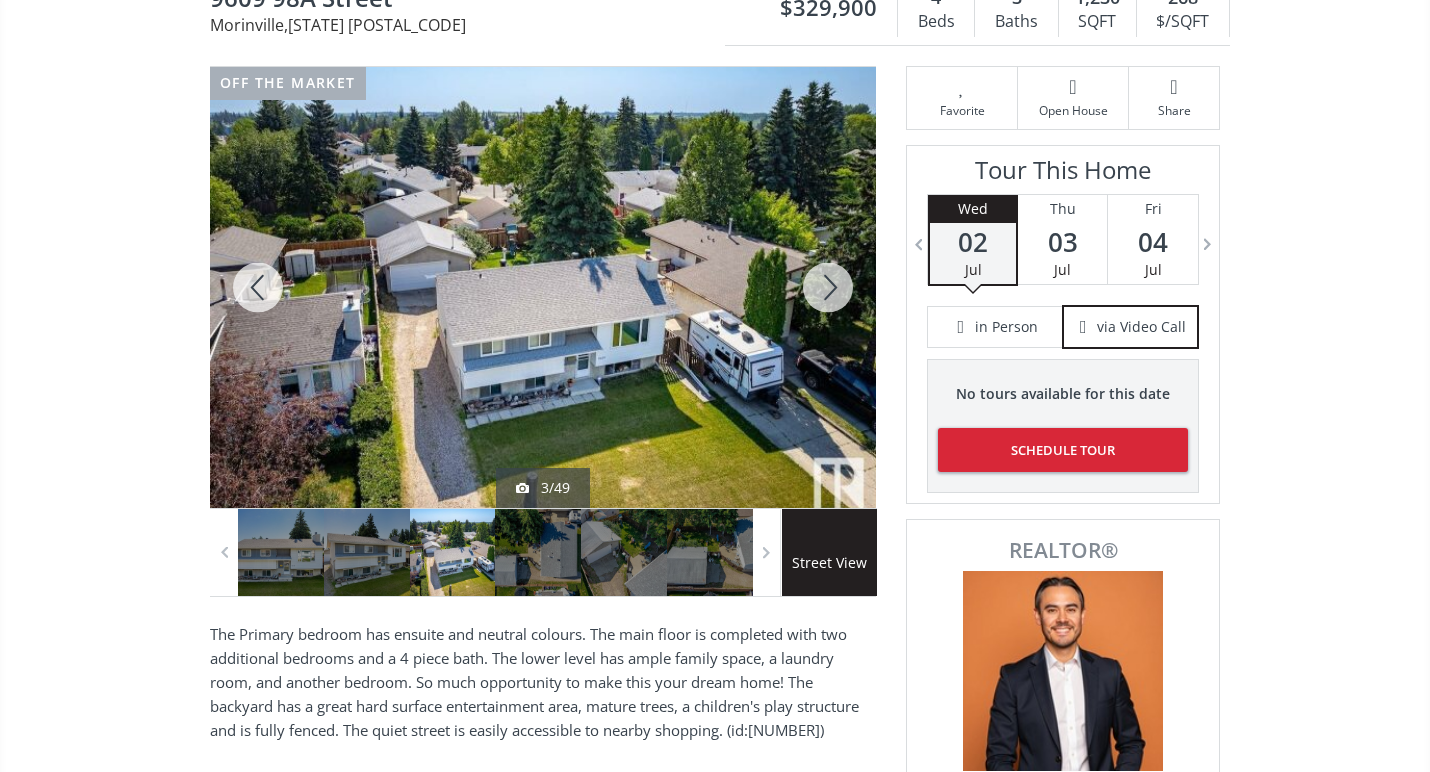 click at bounding box center [828, 287] 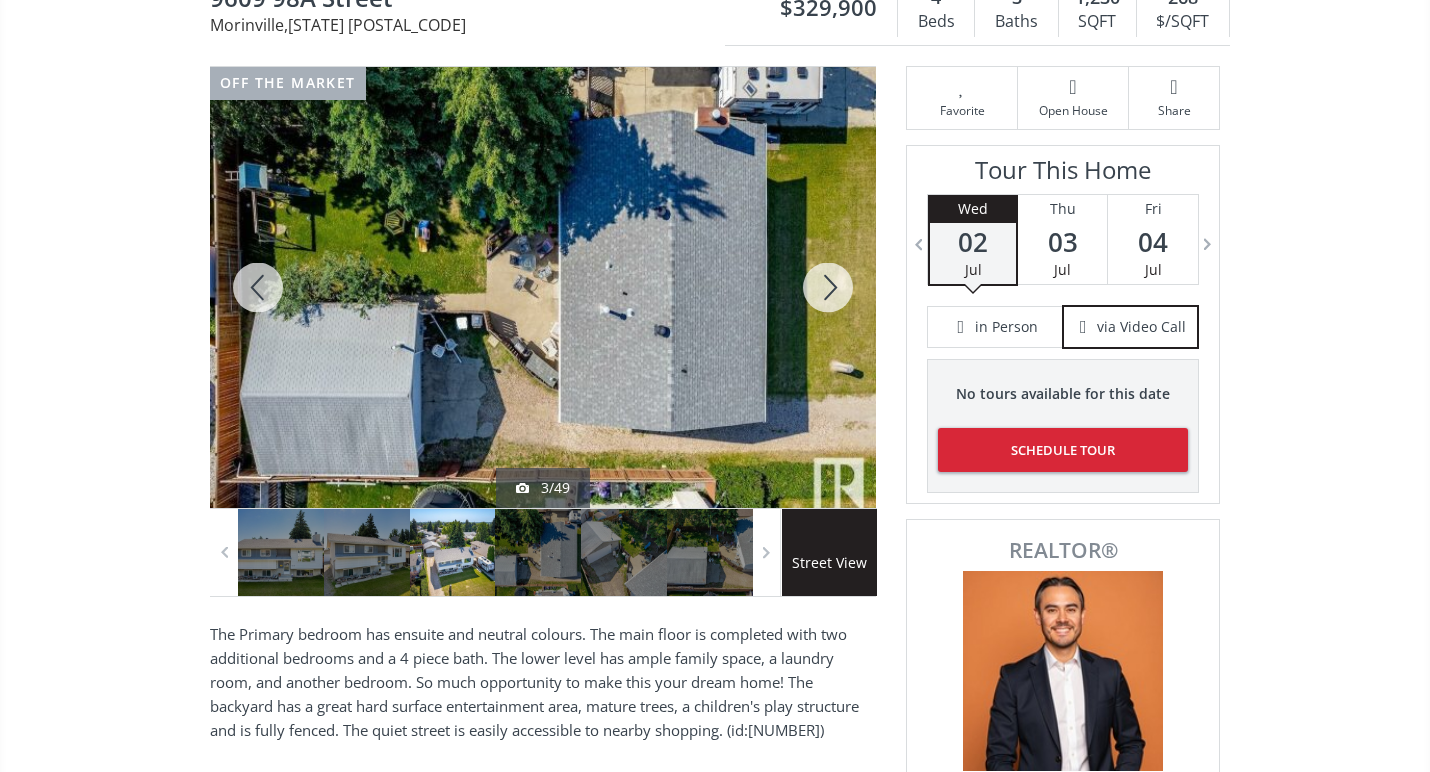 click at bounding box center (828, 287) 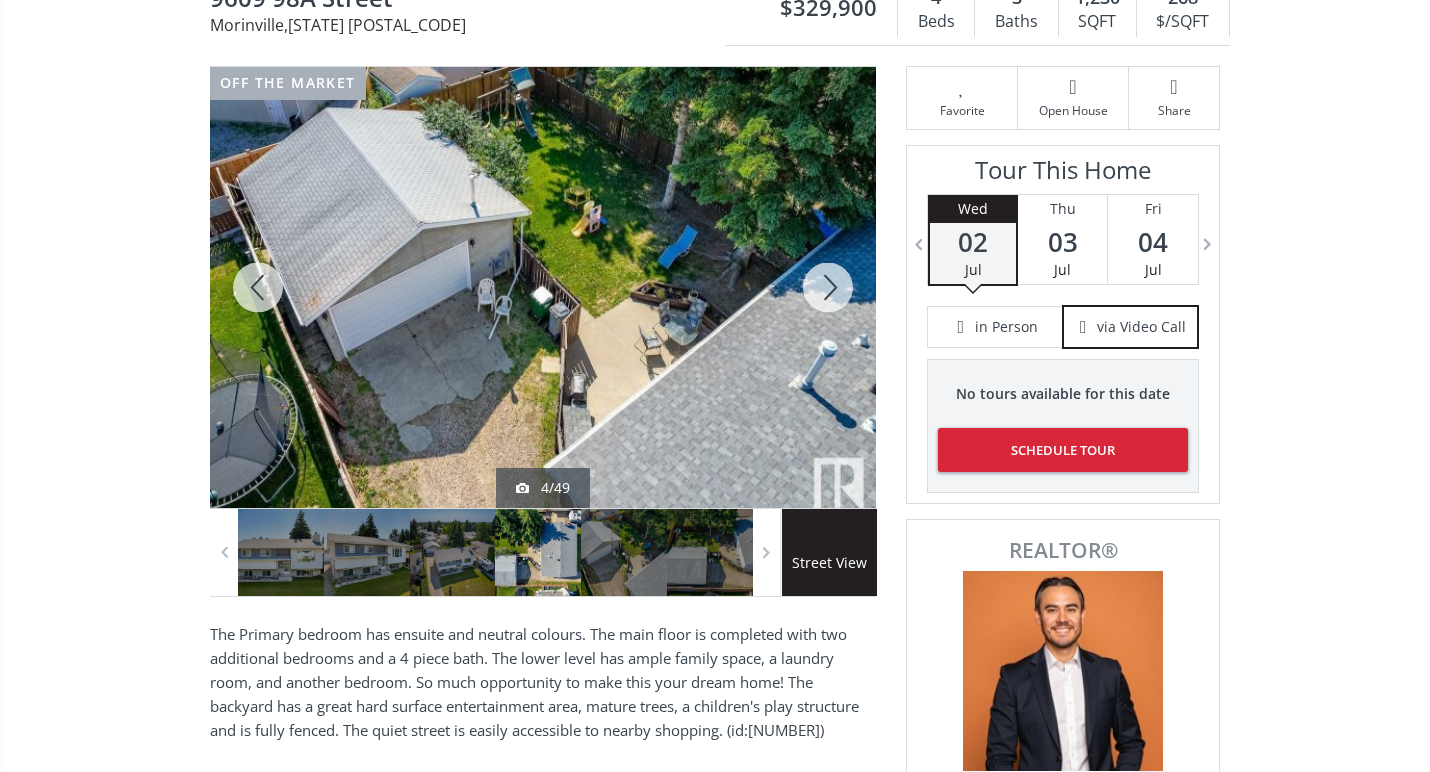 click at bounding box center (828, 287) 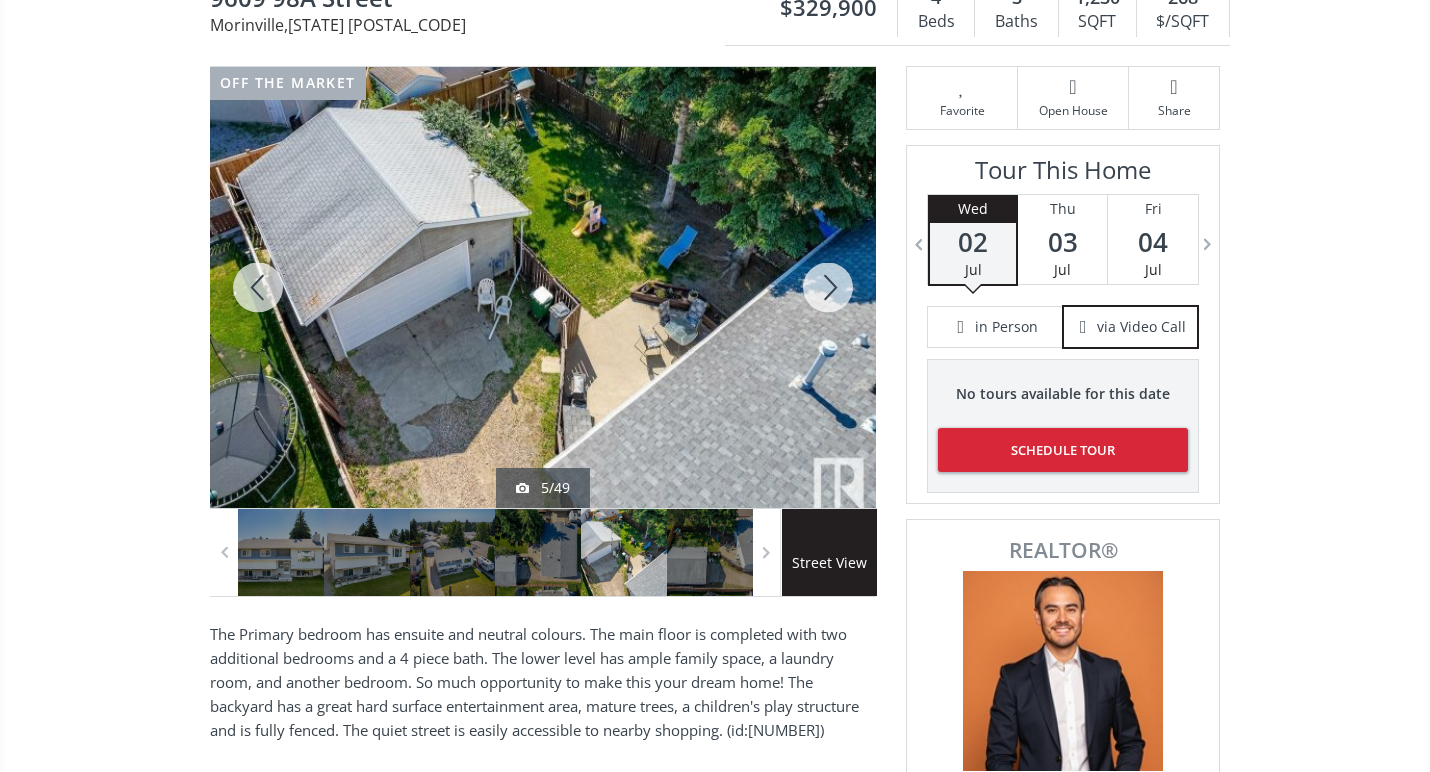 click at bounding box center [828, 287] 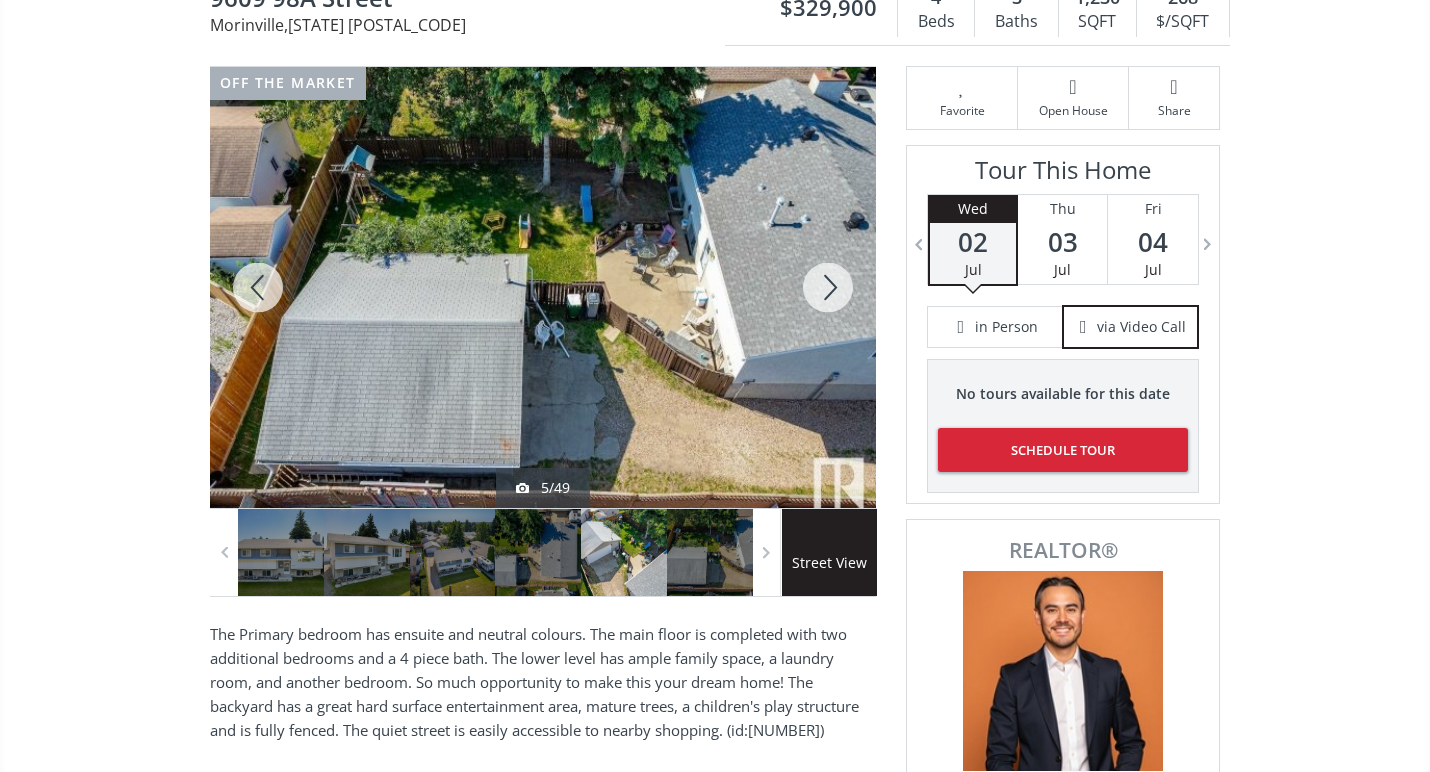 click at bounding box center (828, 287) 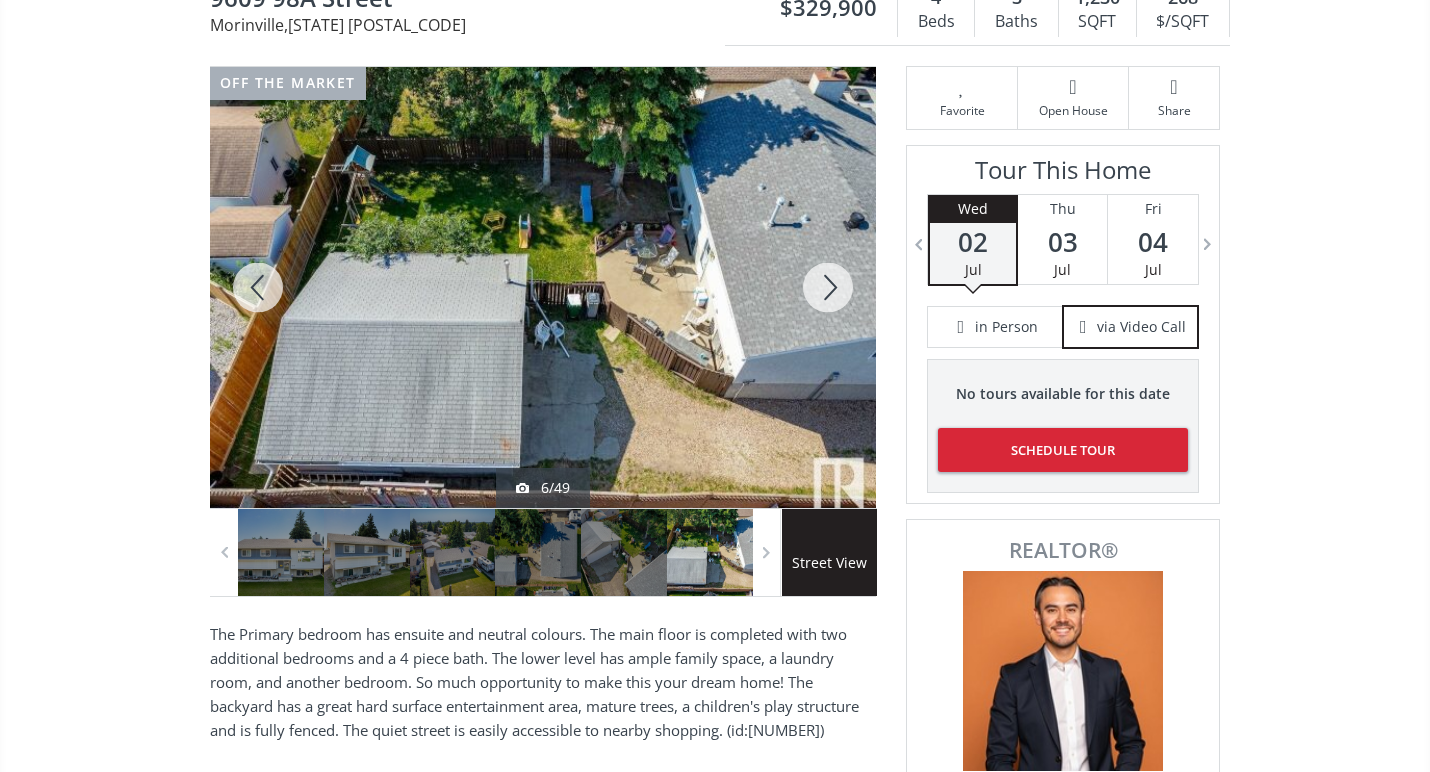 click at bounding box center (828, 287) 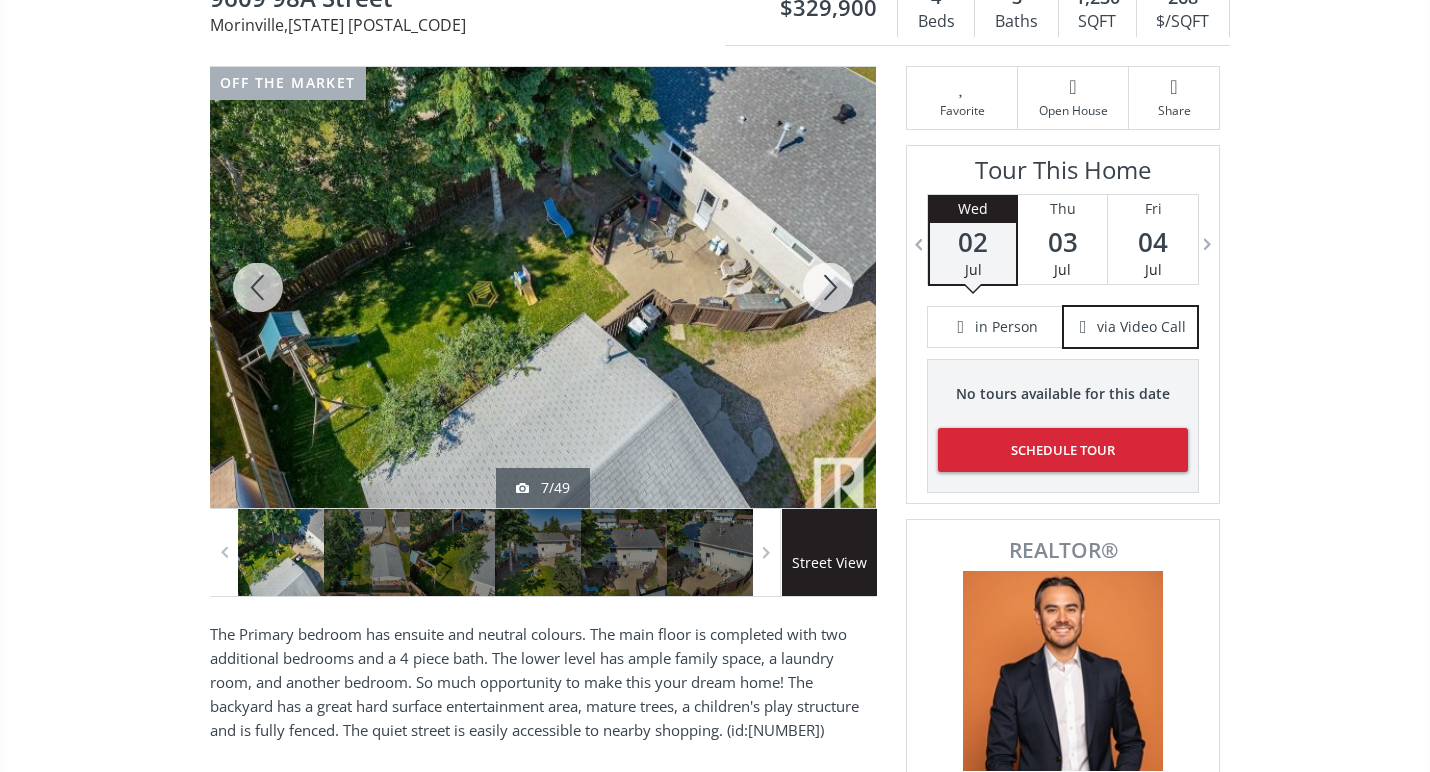click at bounding box center (828, 287) 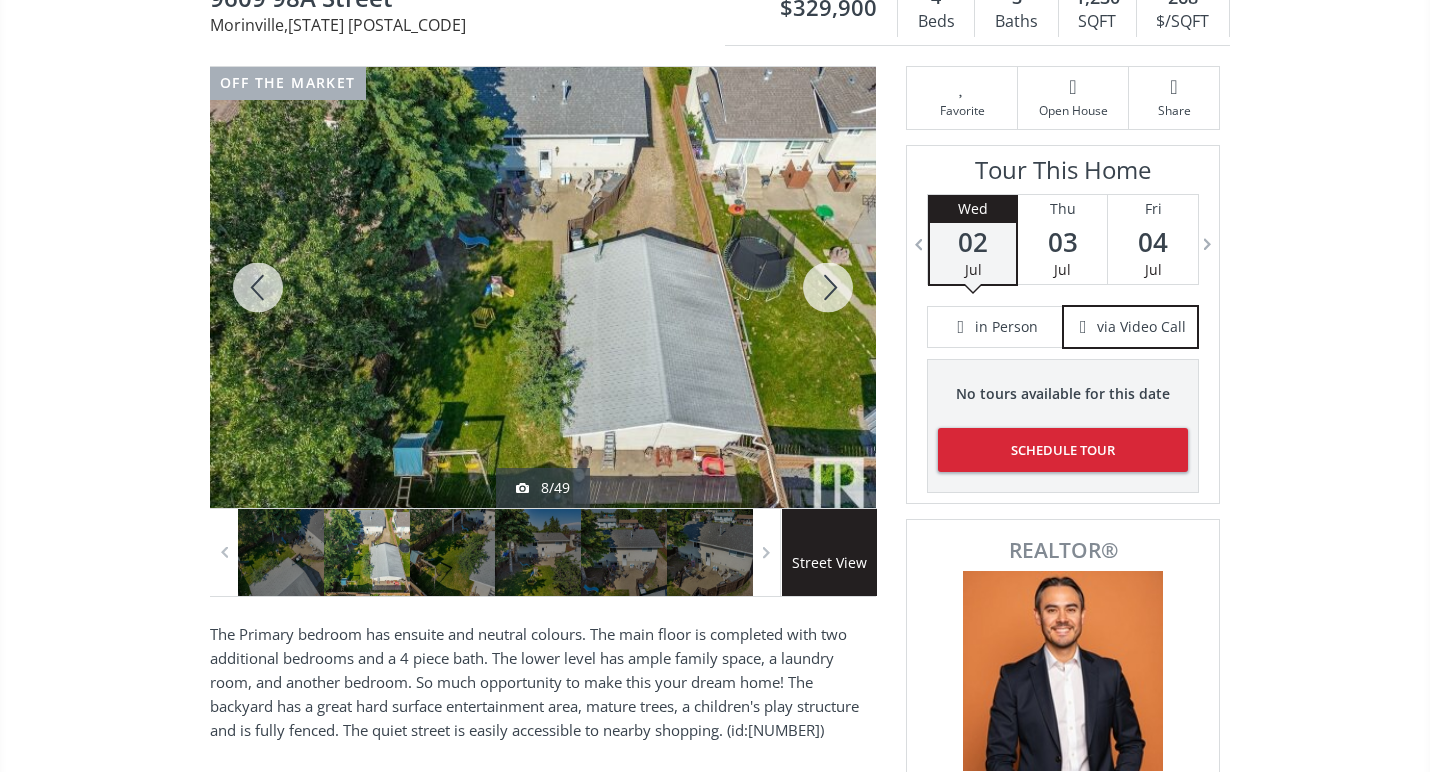 click at bounding box center [828, 287] 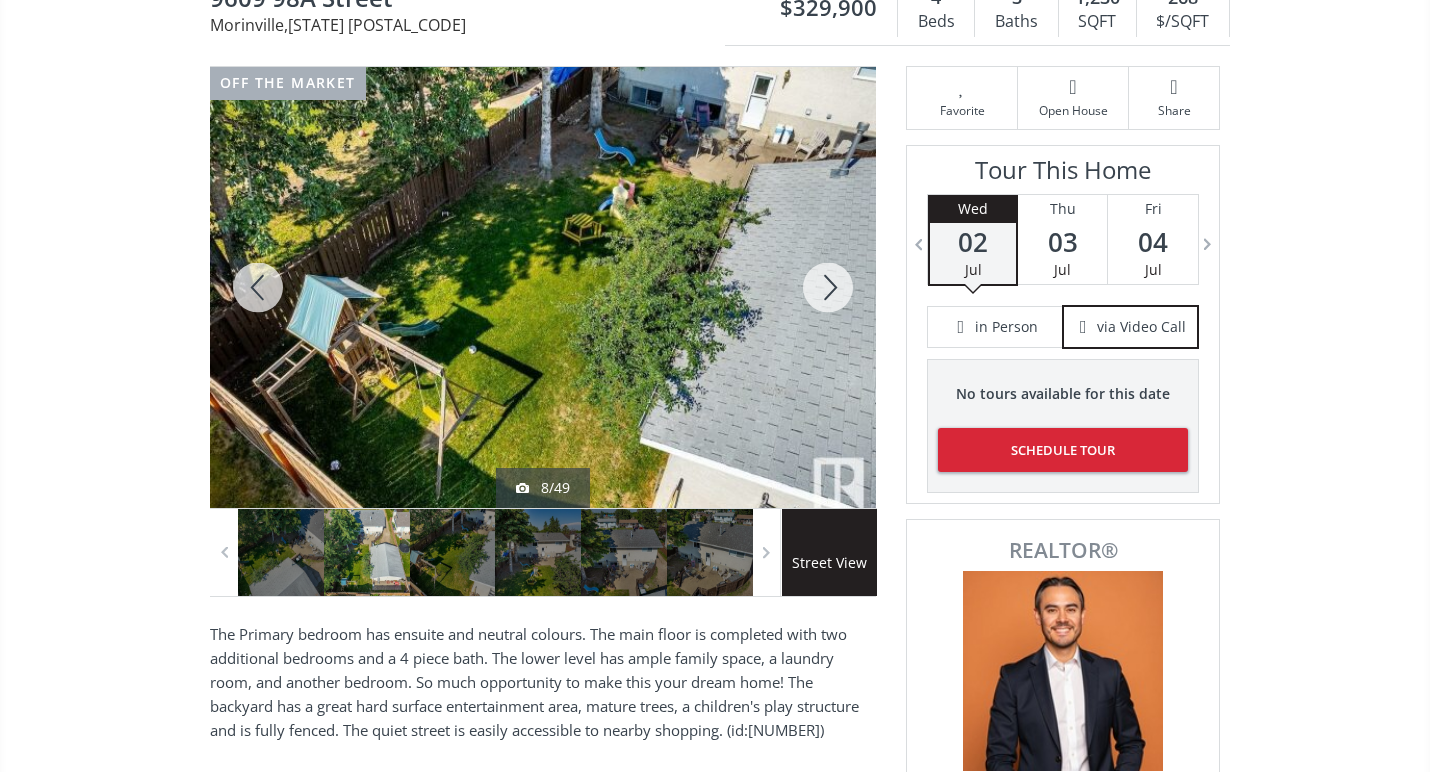 click at bounding box center [828, 287] 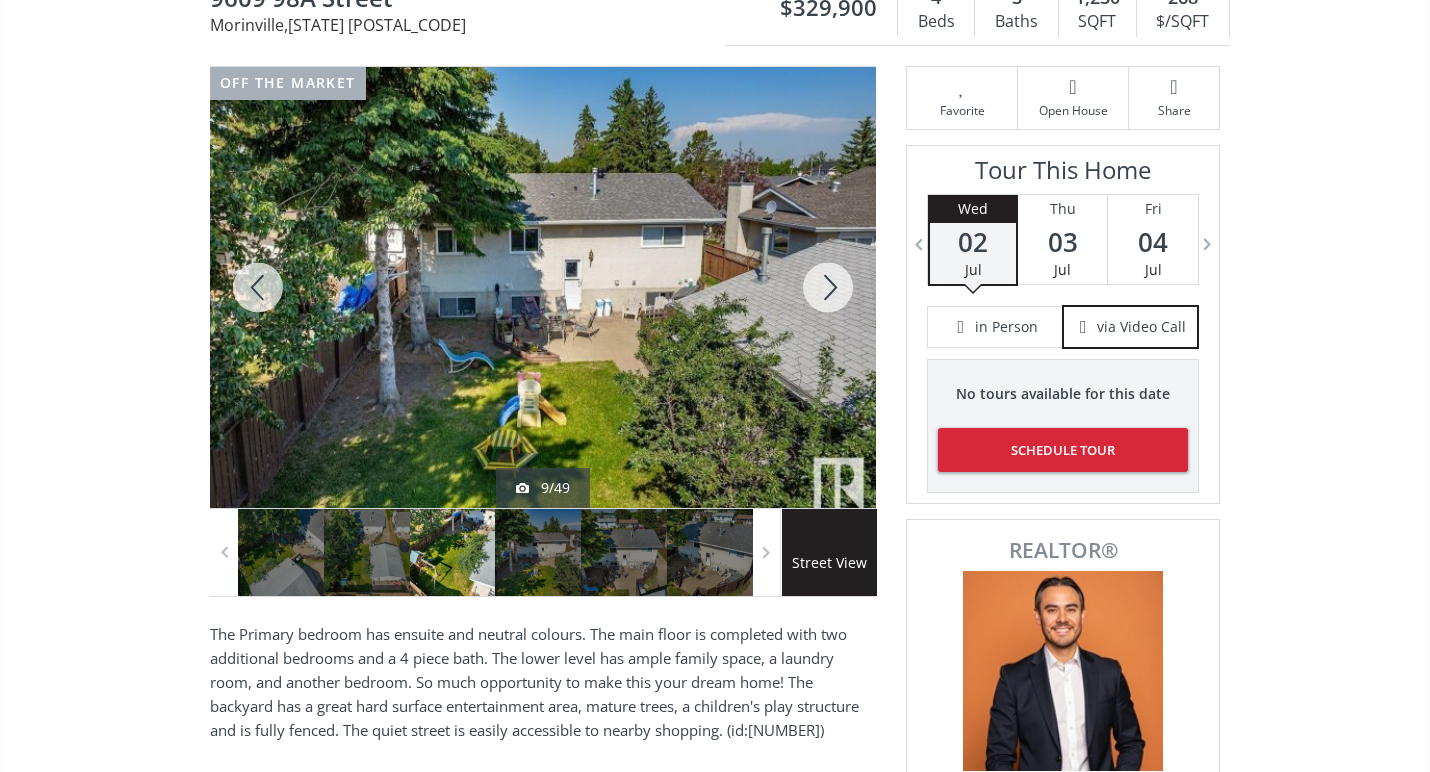 click at bounding box center [828, 287] 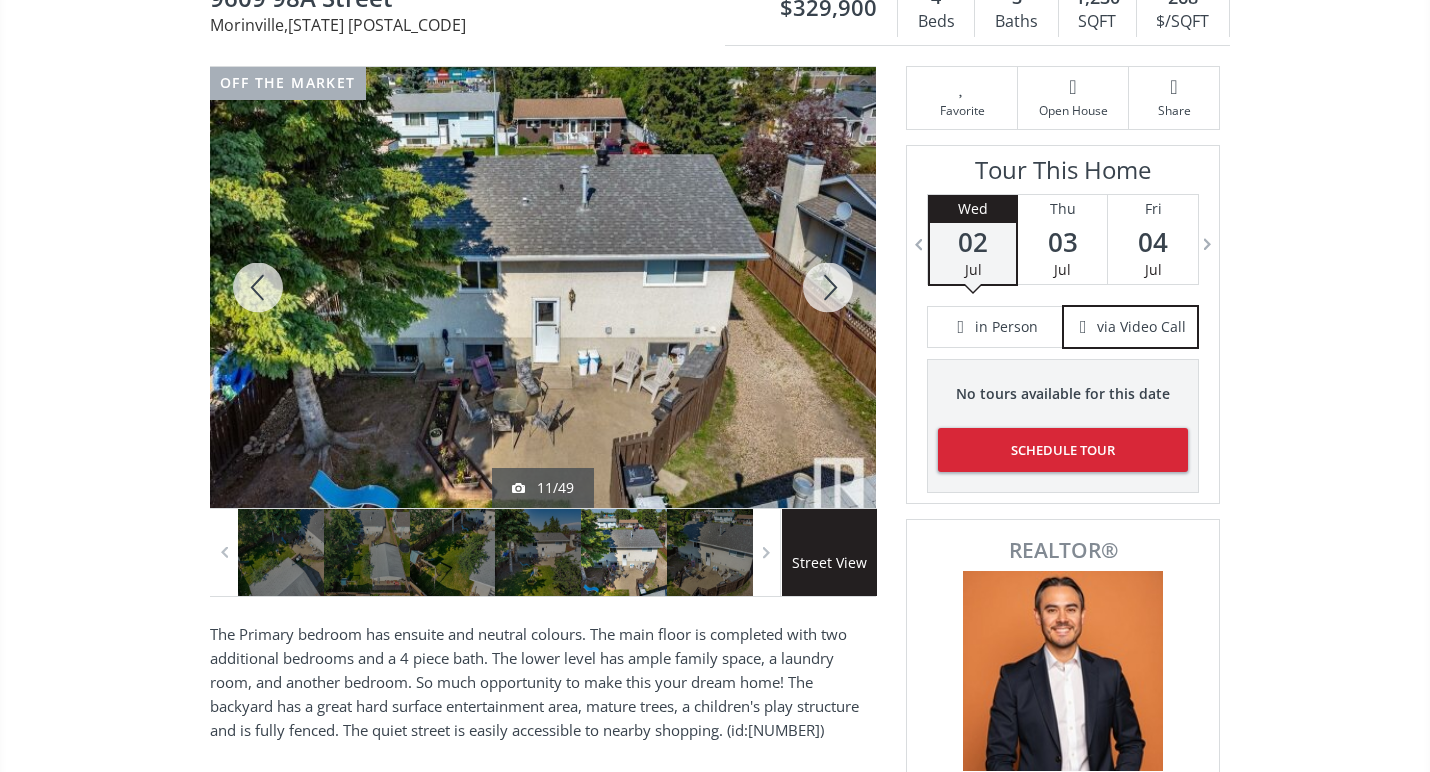 click at bounding box center (828, 287) 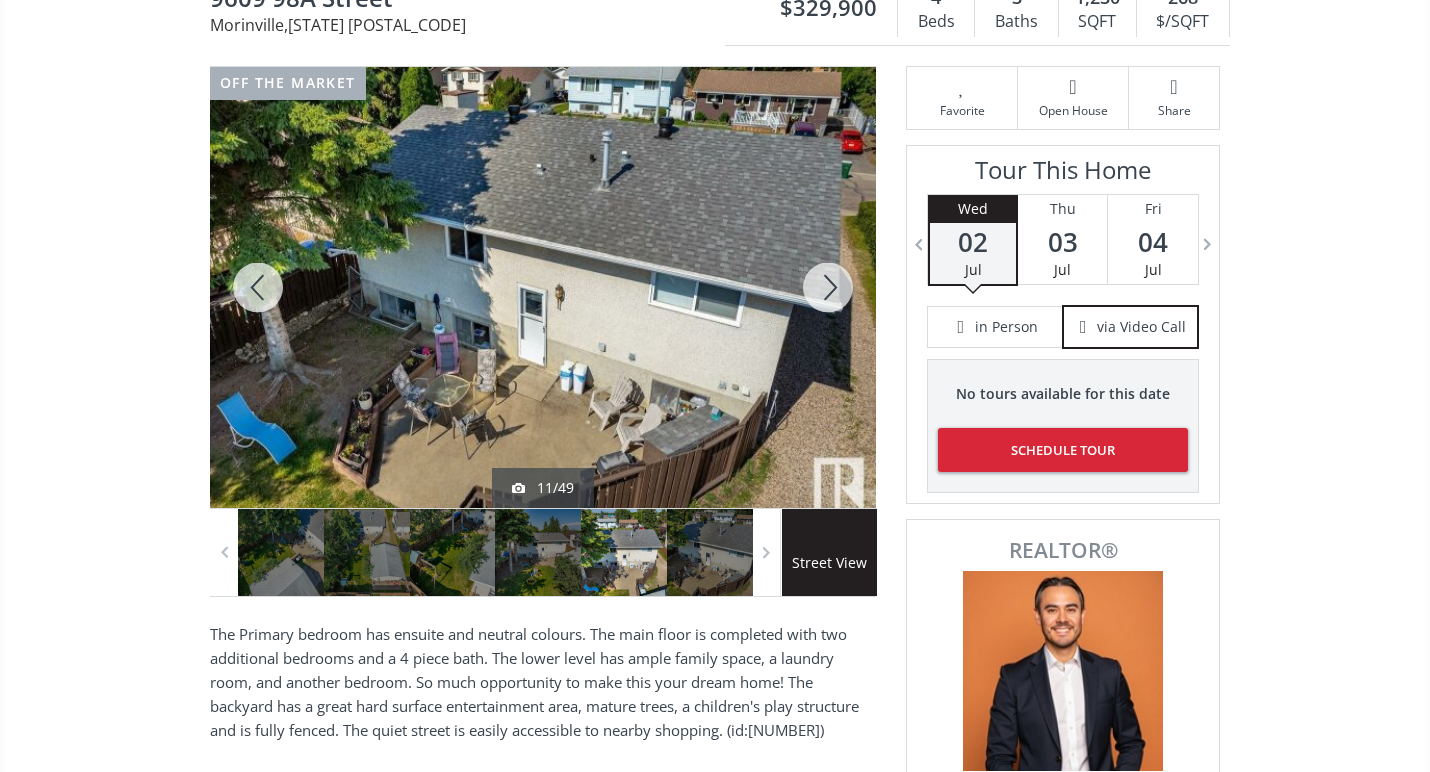 click at bounding box center (828, 287) 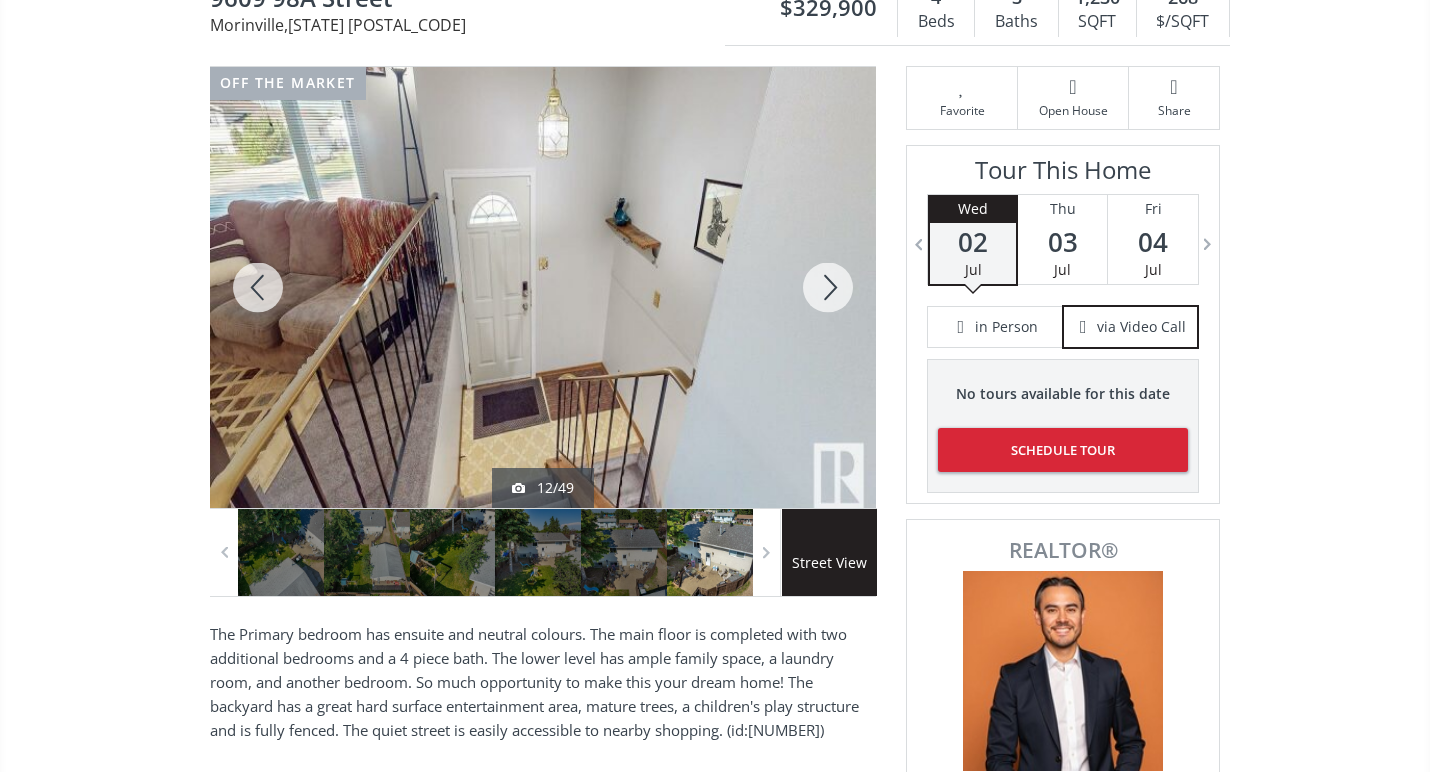 click at bounding box center [828, 287] 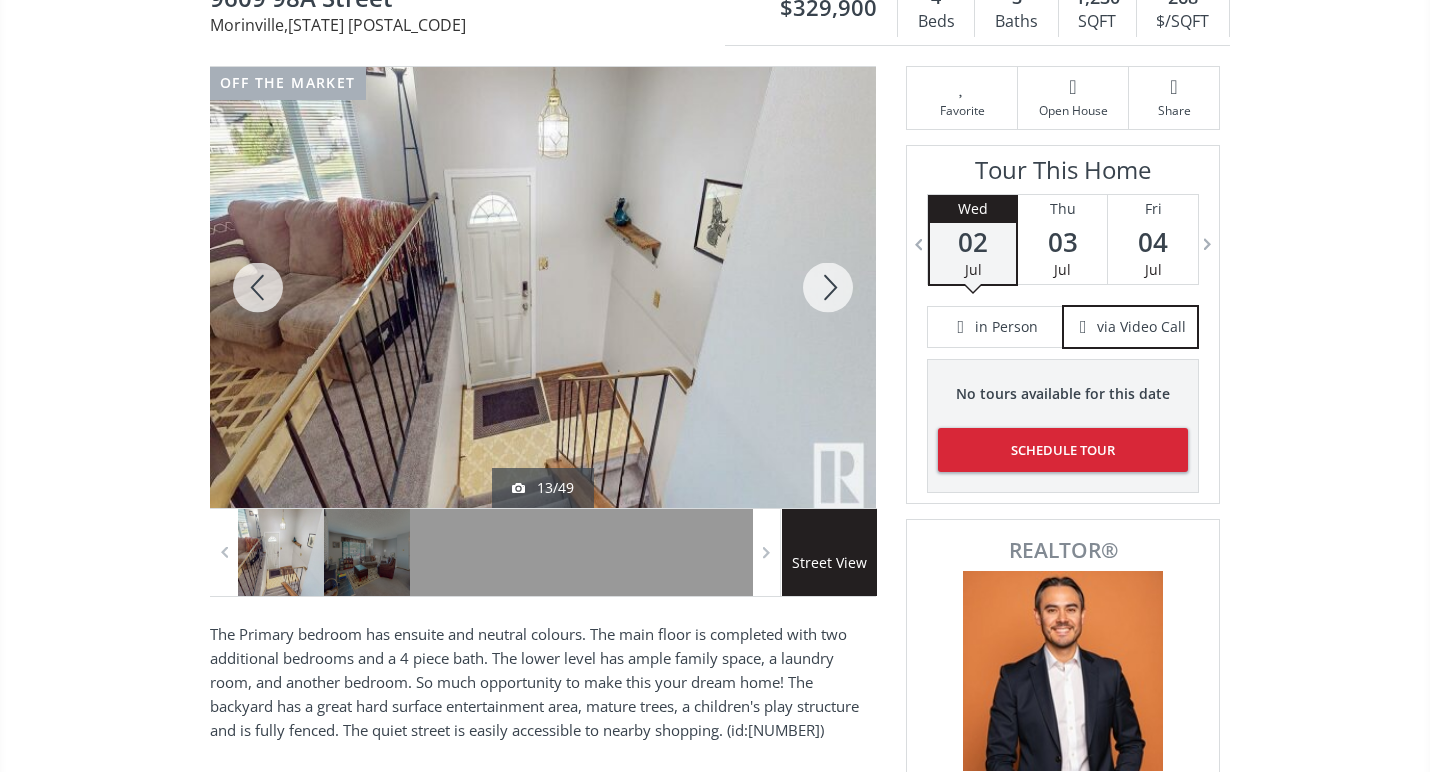 click at bounding box center [828, 287] 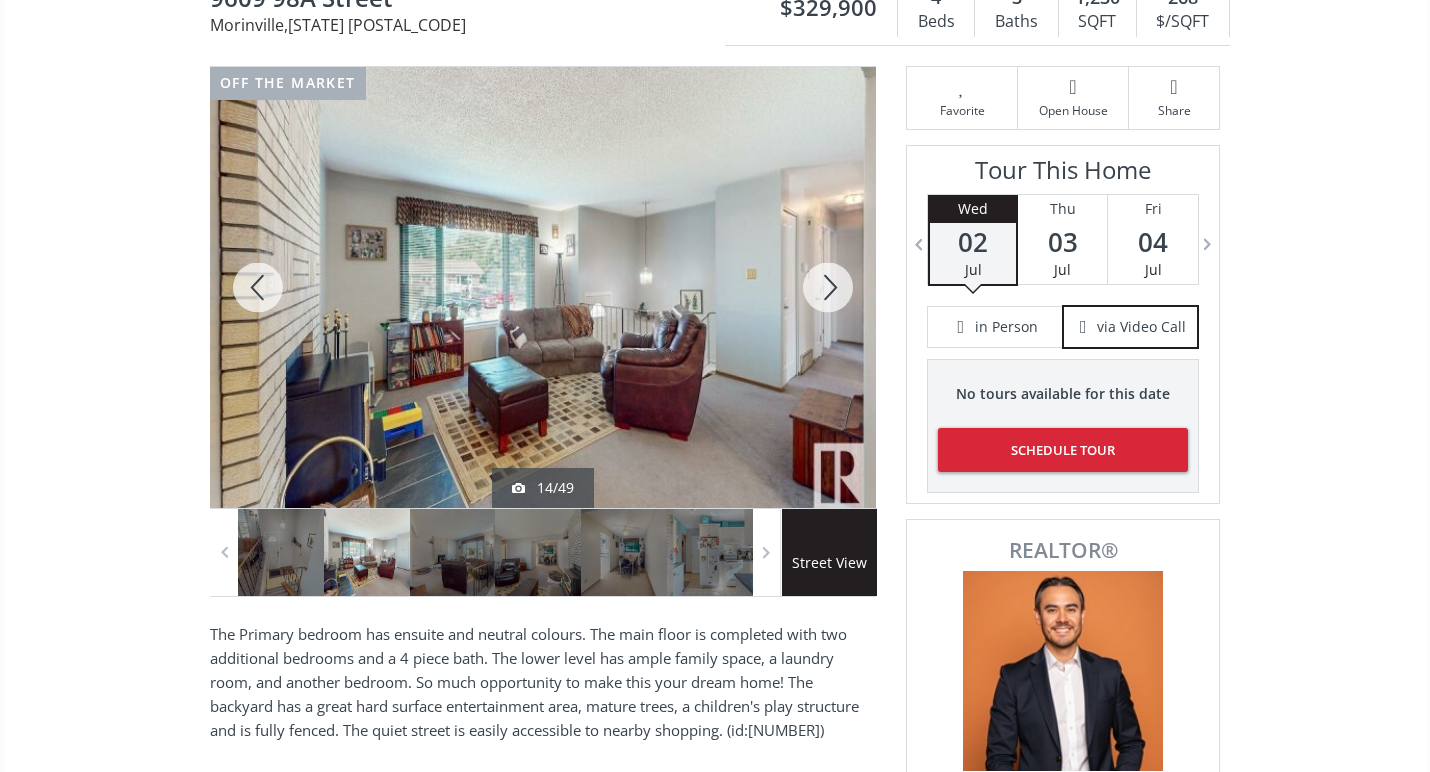 click at bounding box center [828, 287] 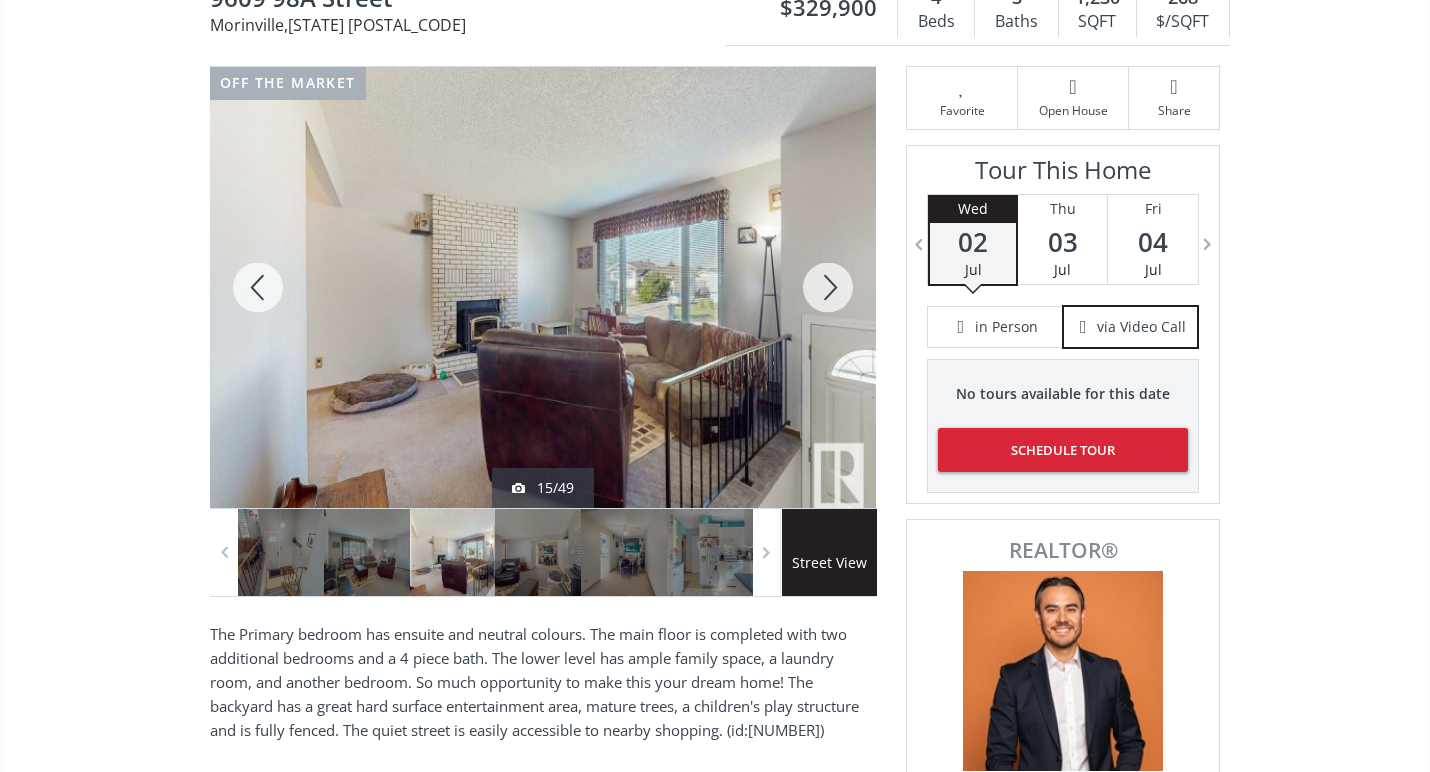 click at bounding box center (828, 287) 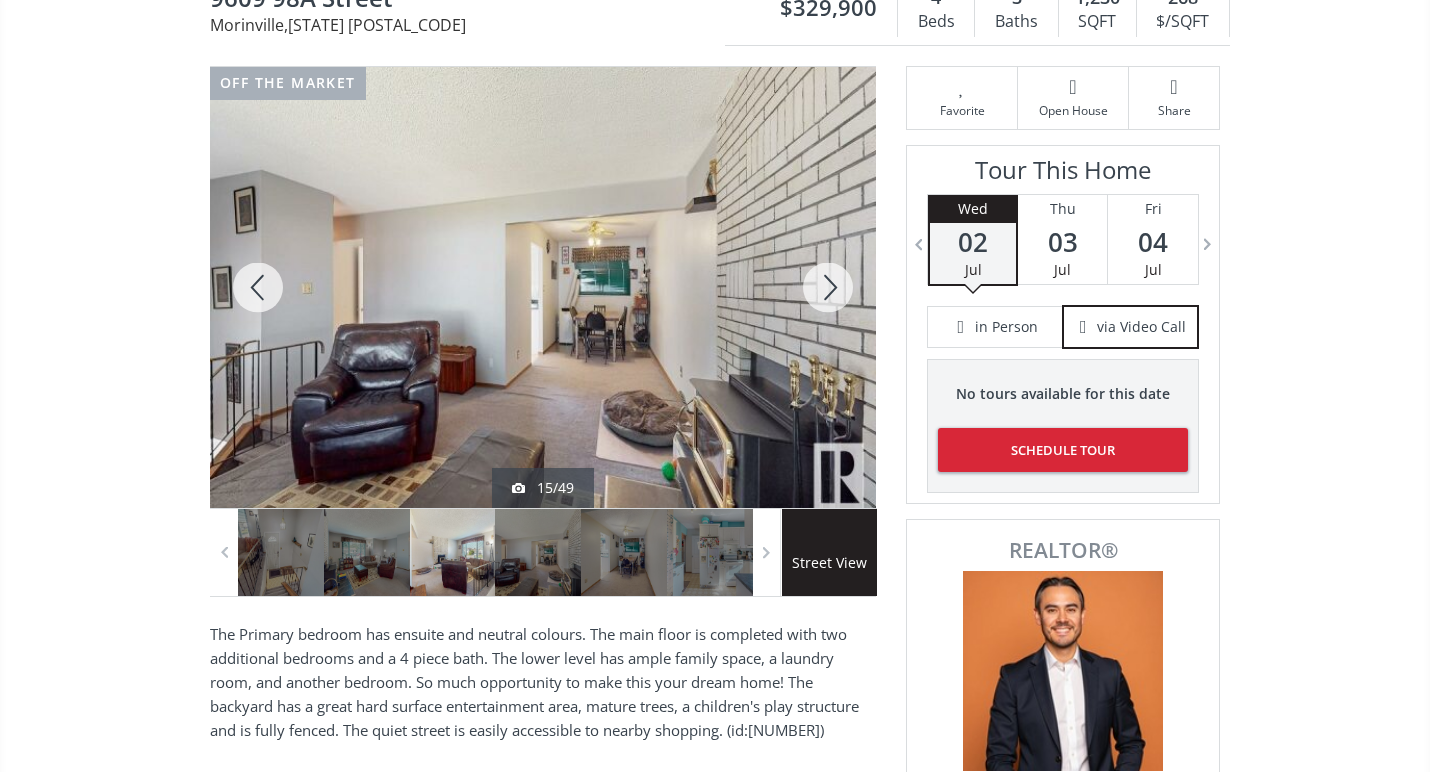 click at bounding box center [828, 287] 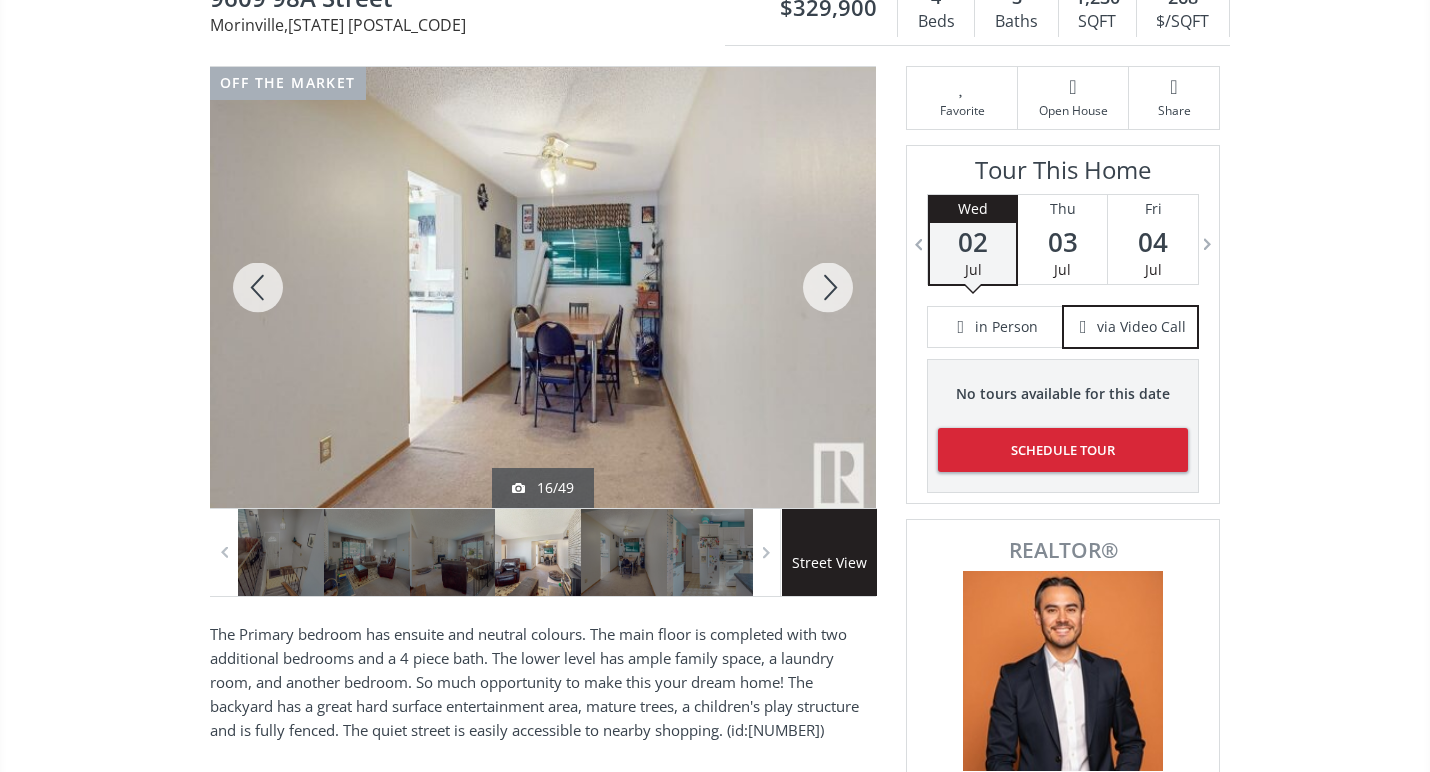 click at bounding box center (828, 287) 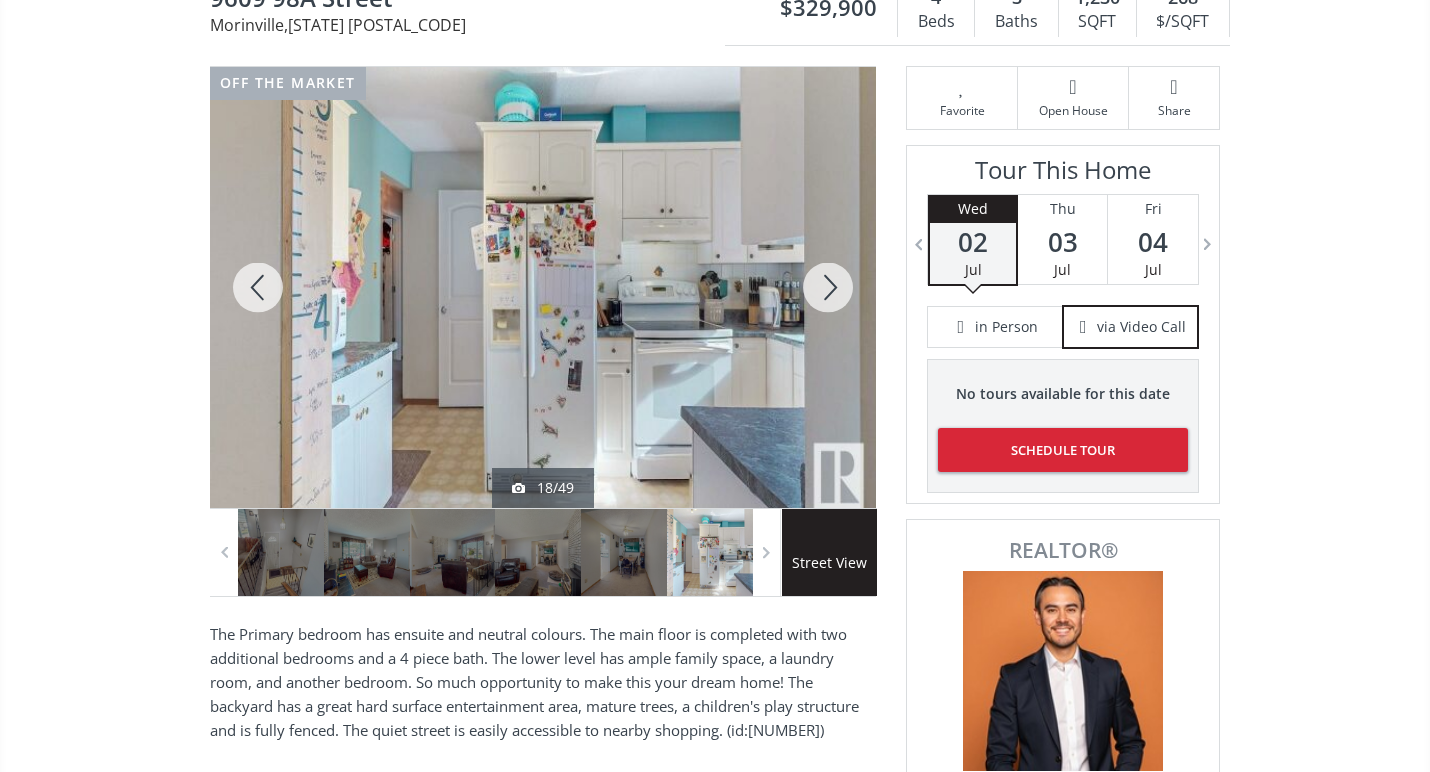 click at bounding box center [828, 287] 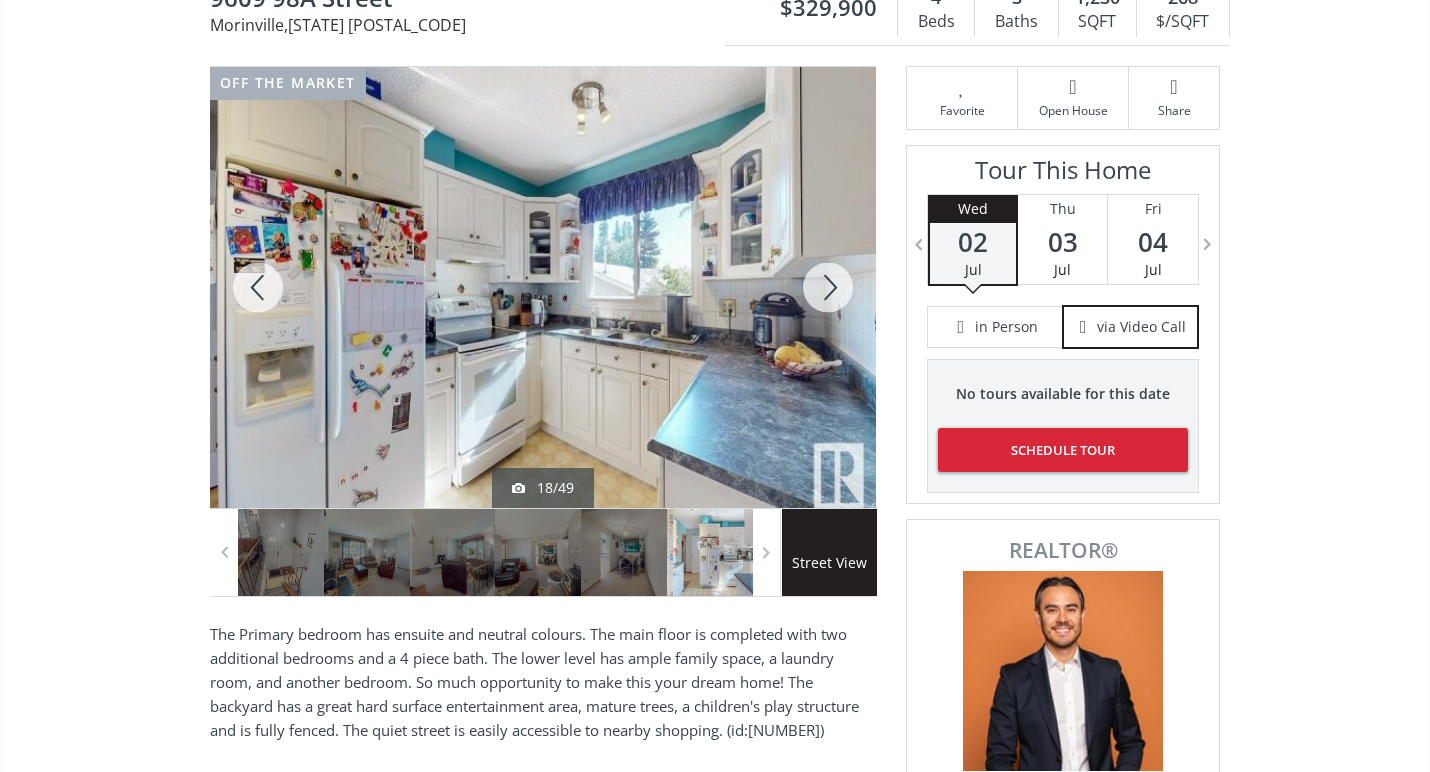 click at bounding box center (828, 287) 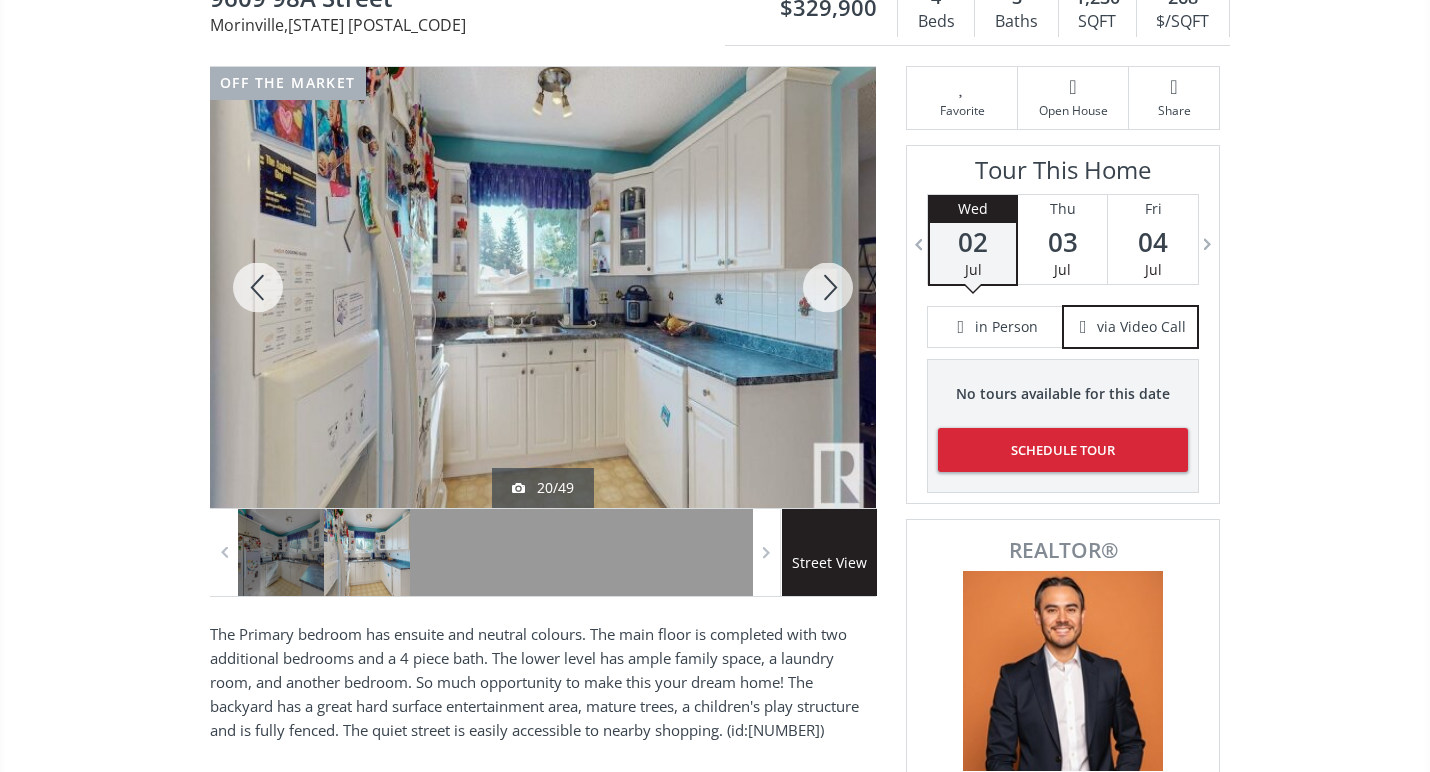 click at bounding box center (828, 287) 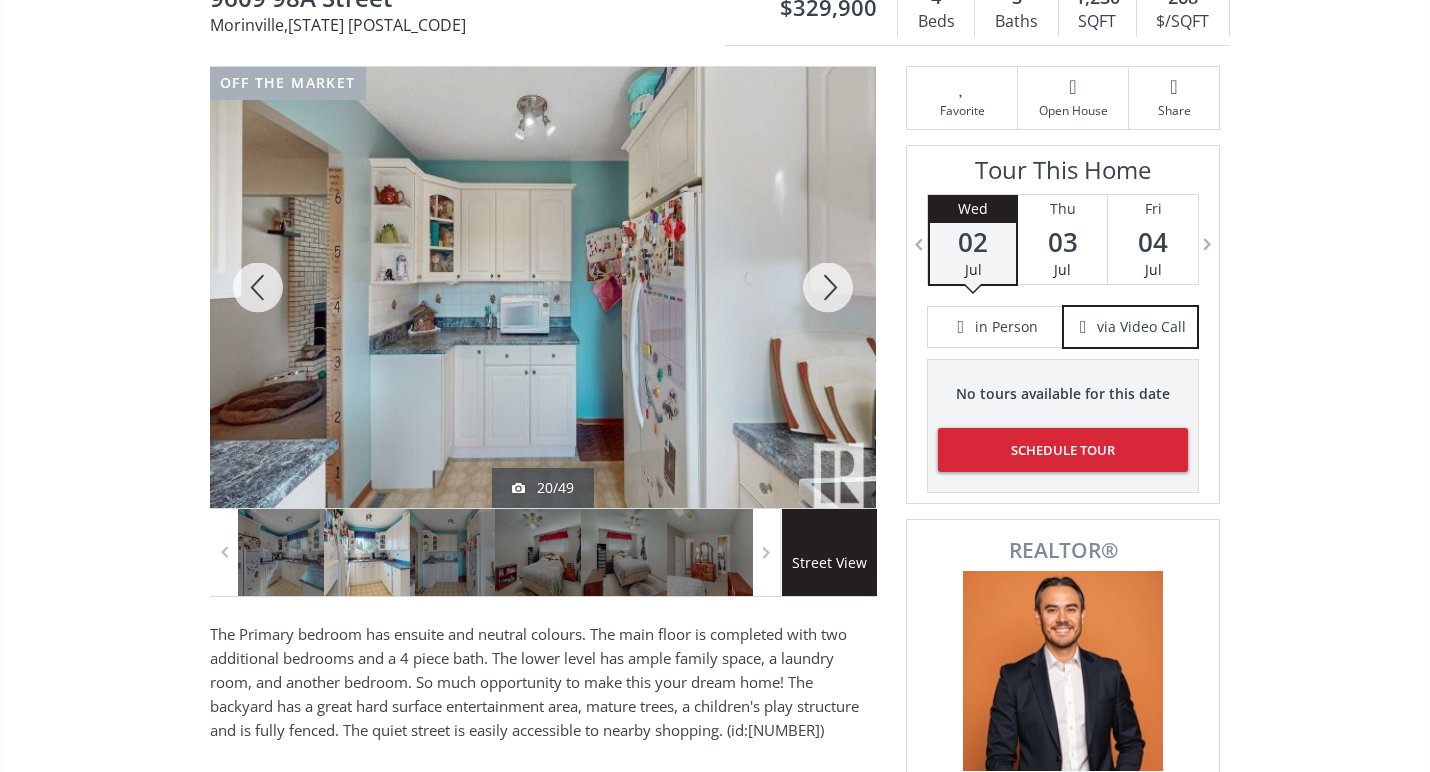click at bounding box center [828, 287] 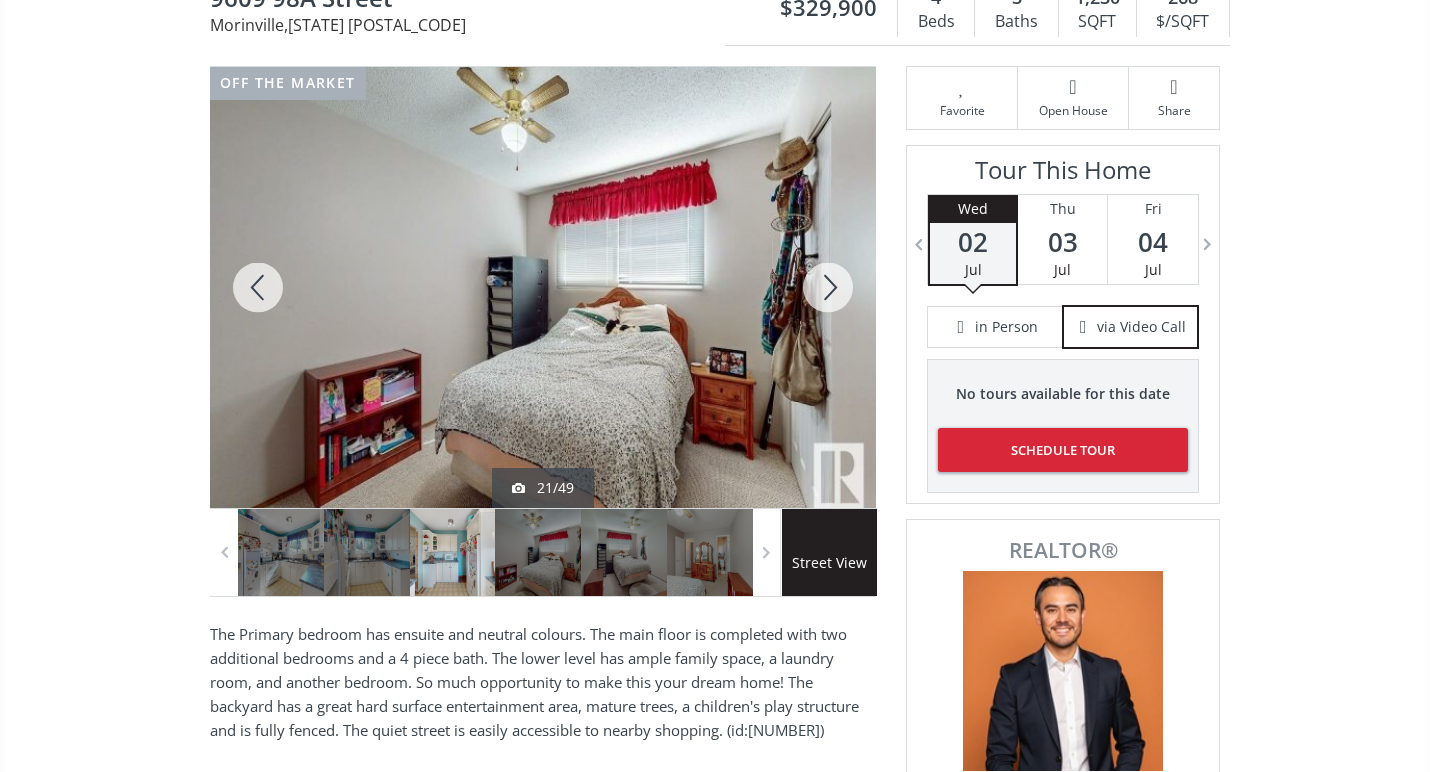 click at bounding box center (828, 287) 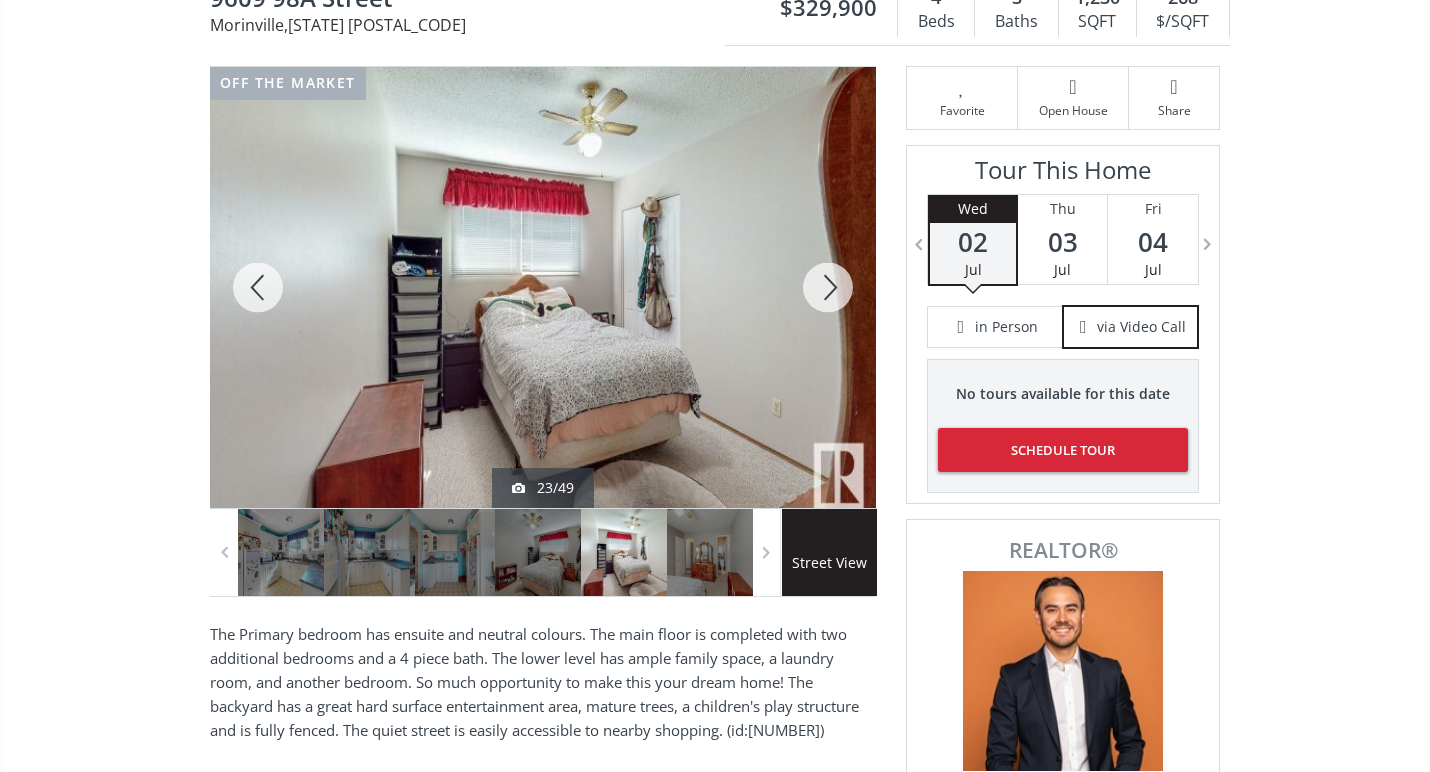 click at bounding box center [828, 287] 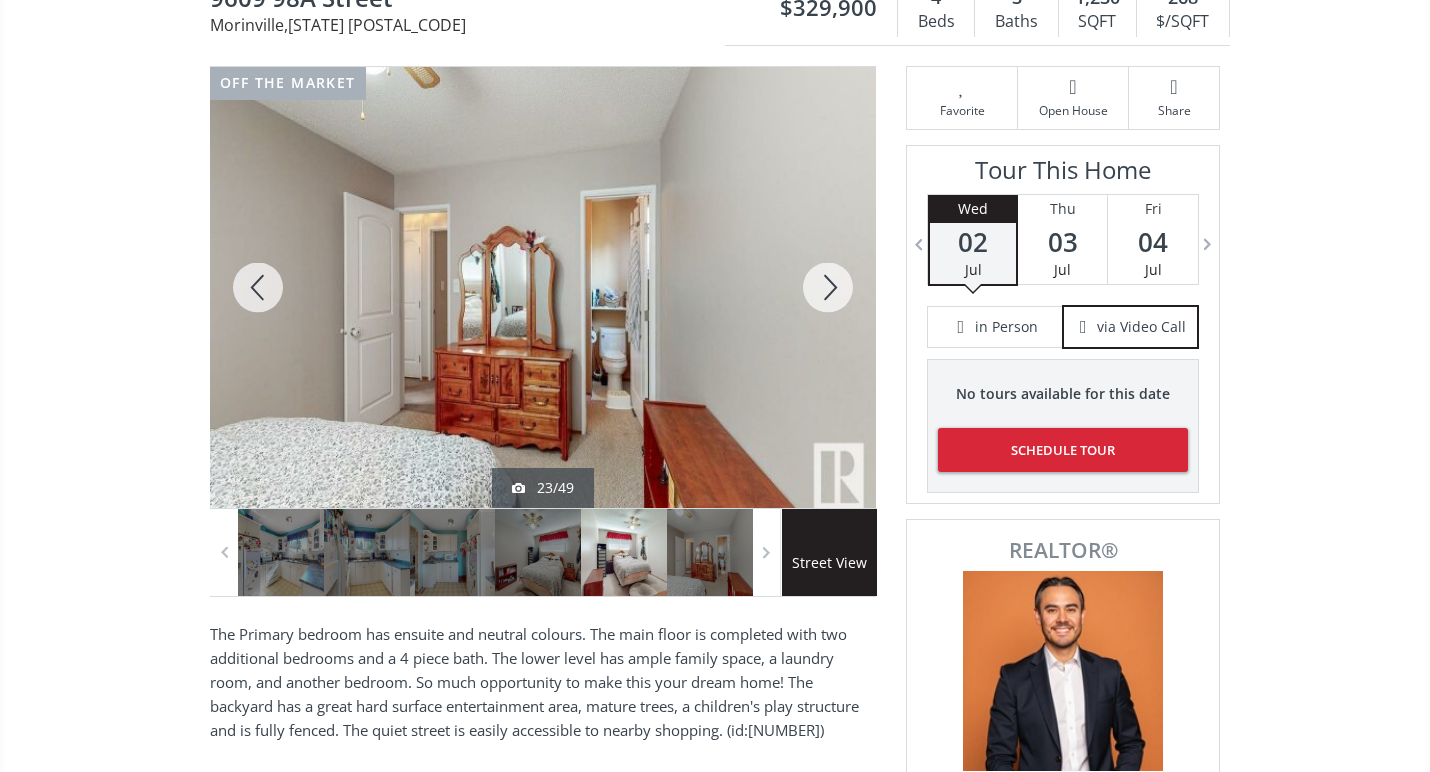 click at bounding box center (828, 287) 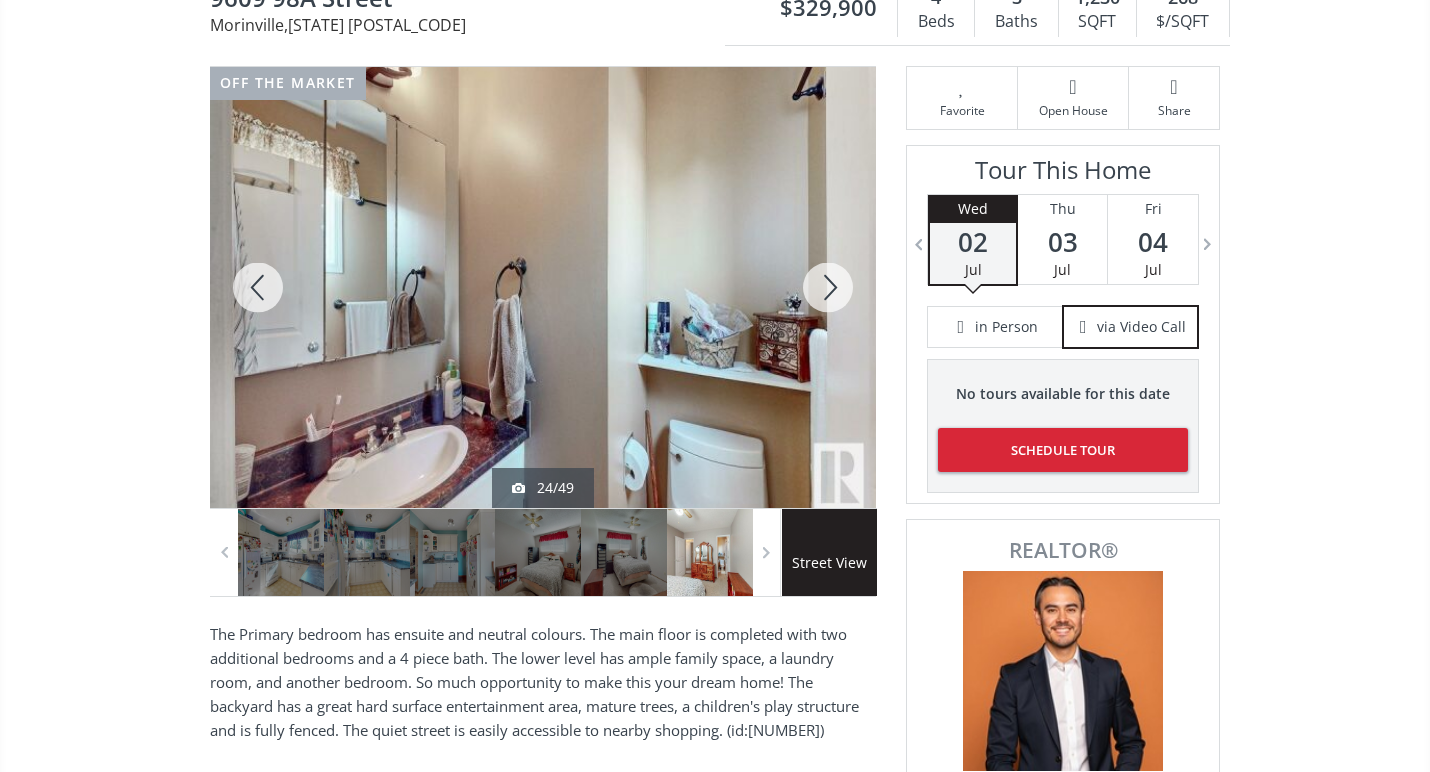 click at bounding box center [828, 287] 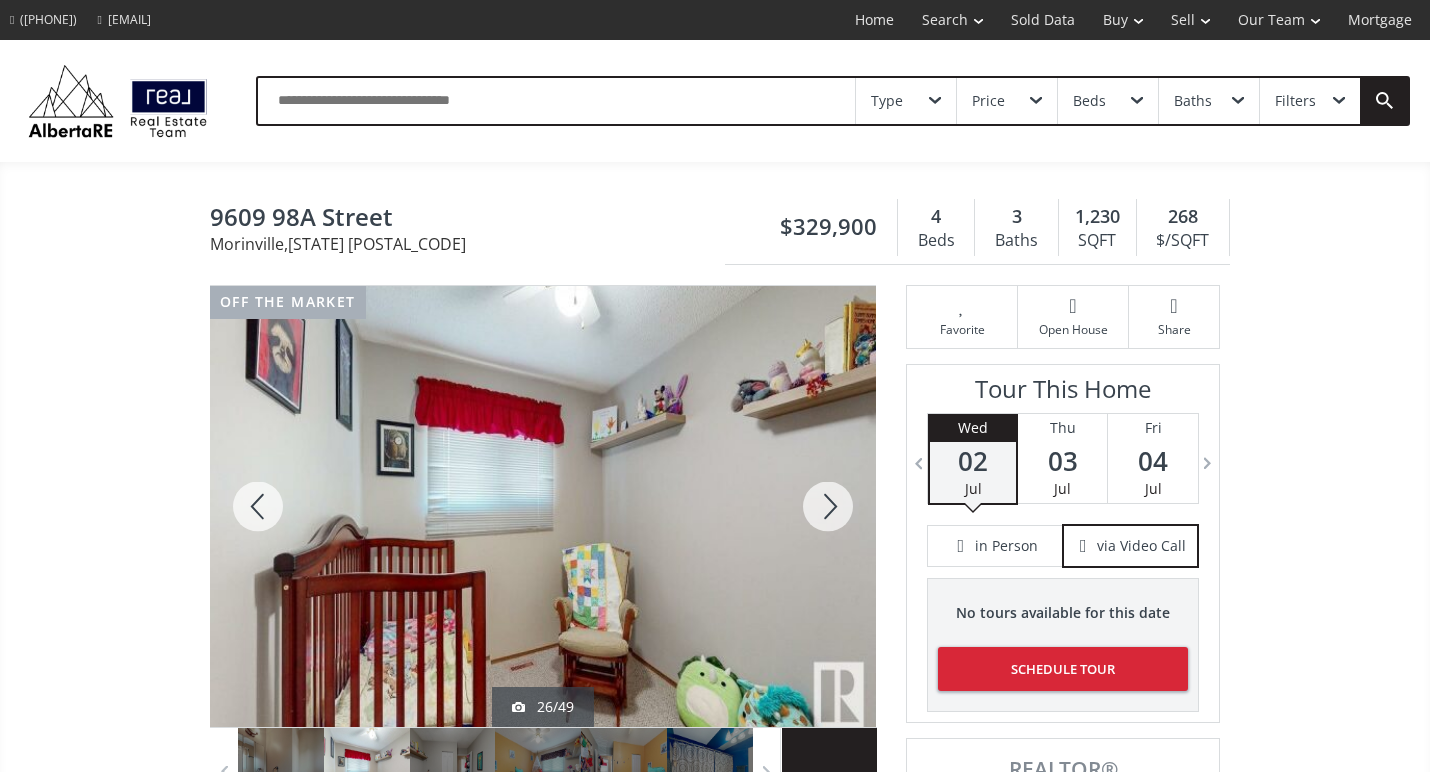 scroll, scrollTop: 0, scrollLeft: 0, axis: both 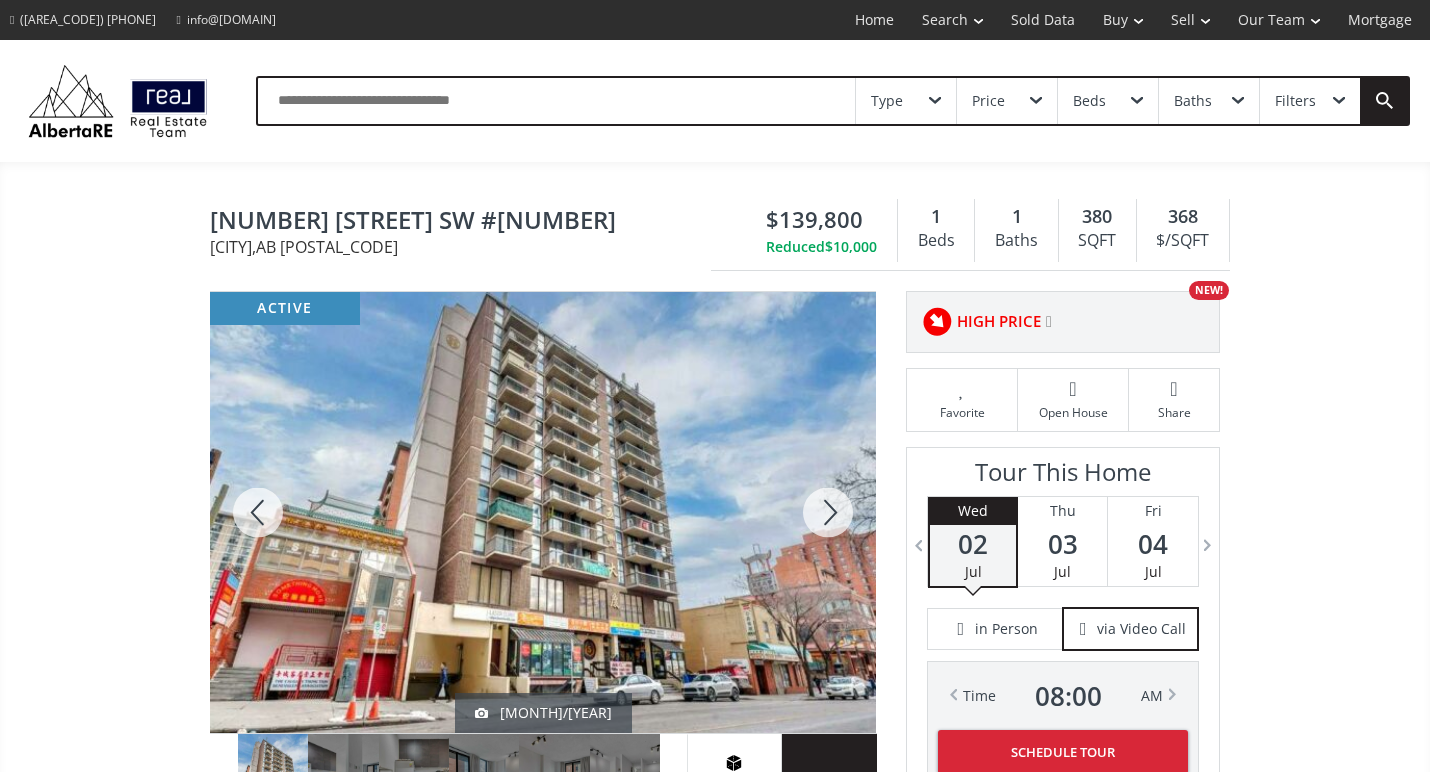 click at bounding box center [828, 512] 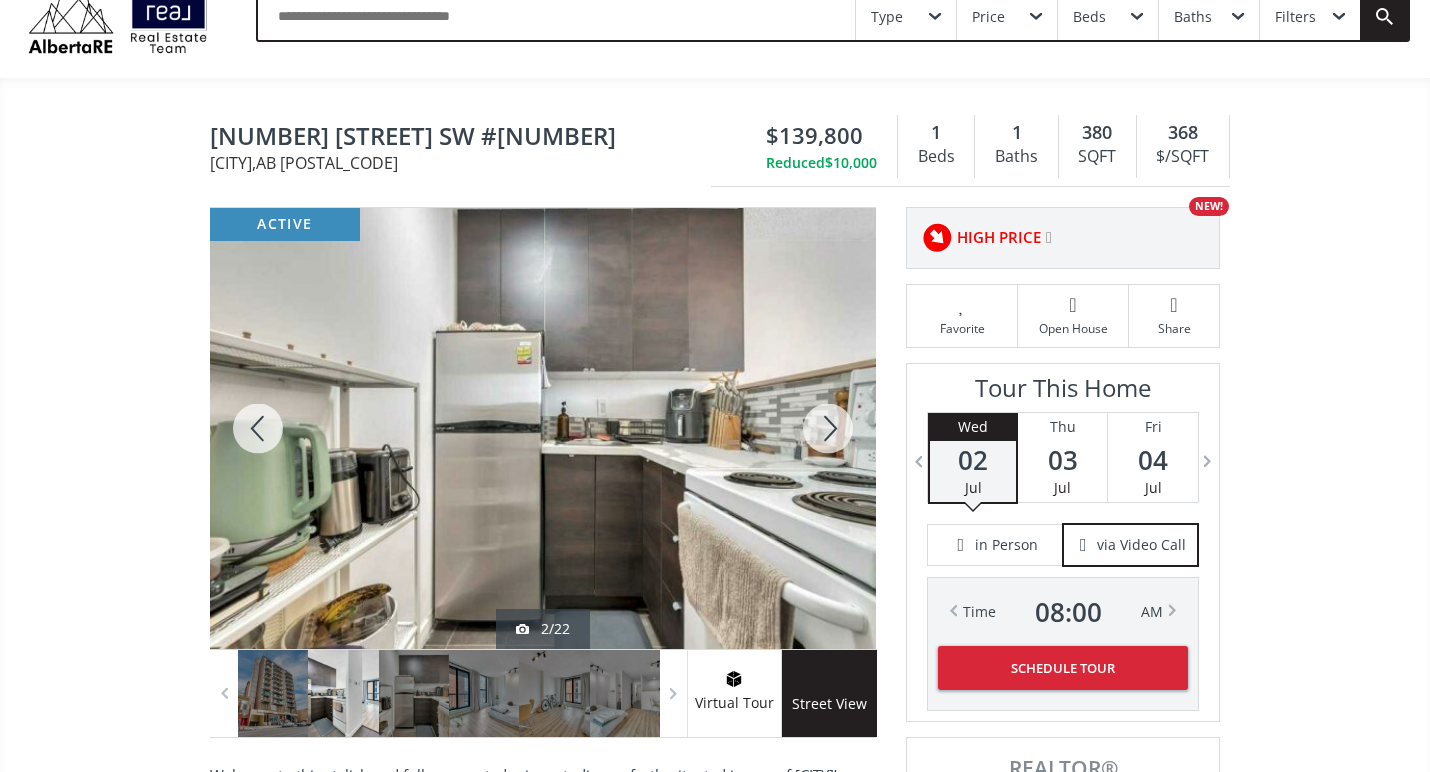 click at bounding box center (828, 428) 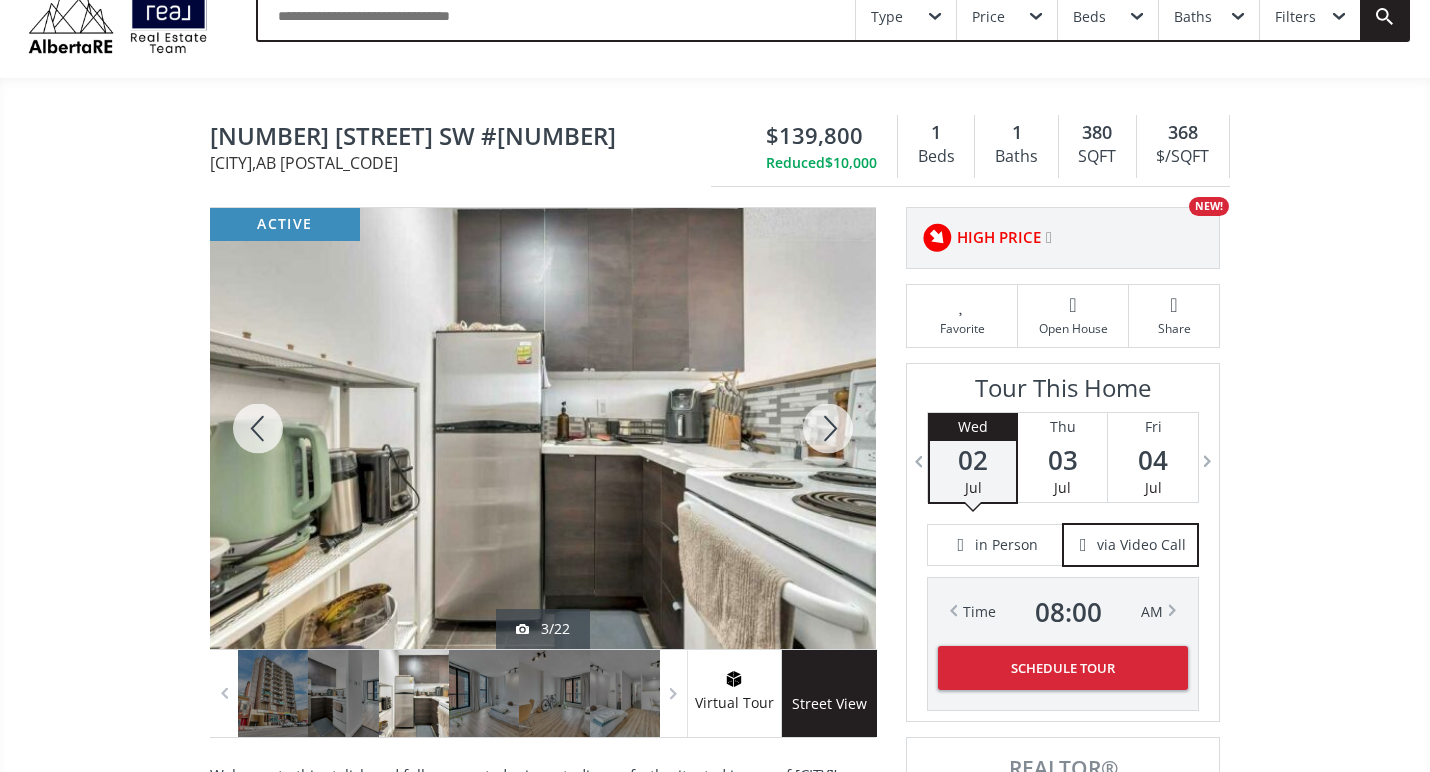click at bounding box center [828, 428] 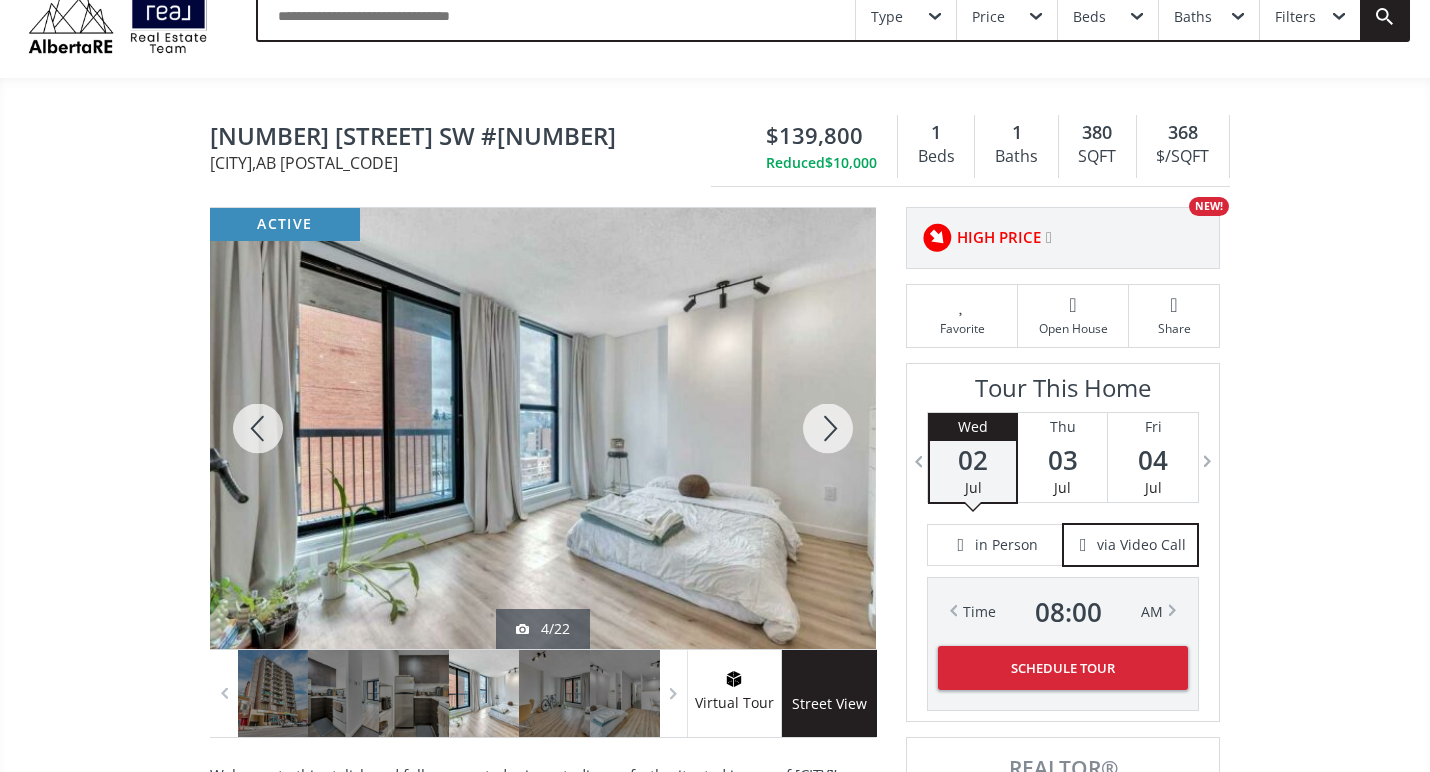 click at bounding box center (828, 428) 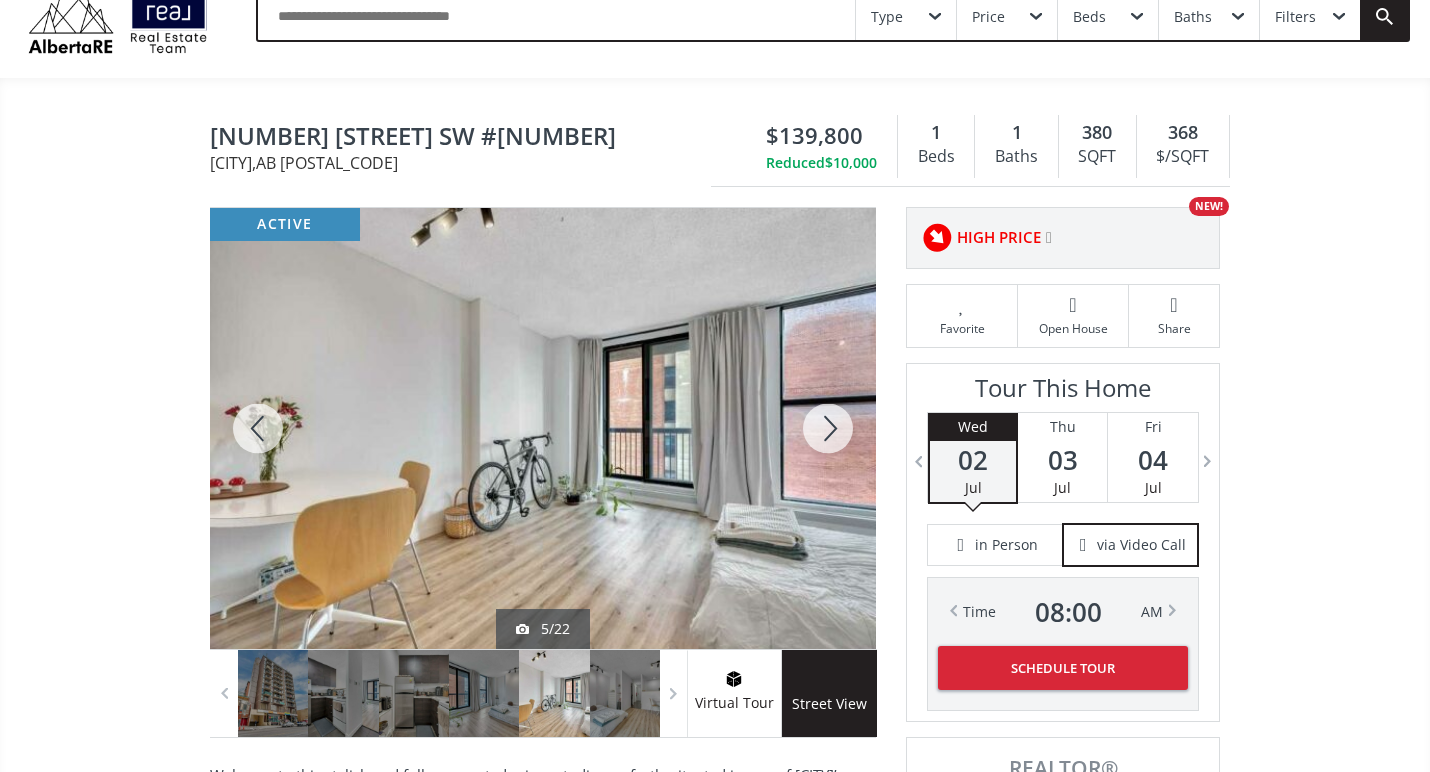 click at bounding box center (828, 428) 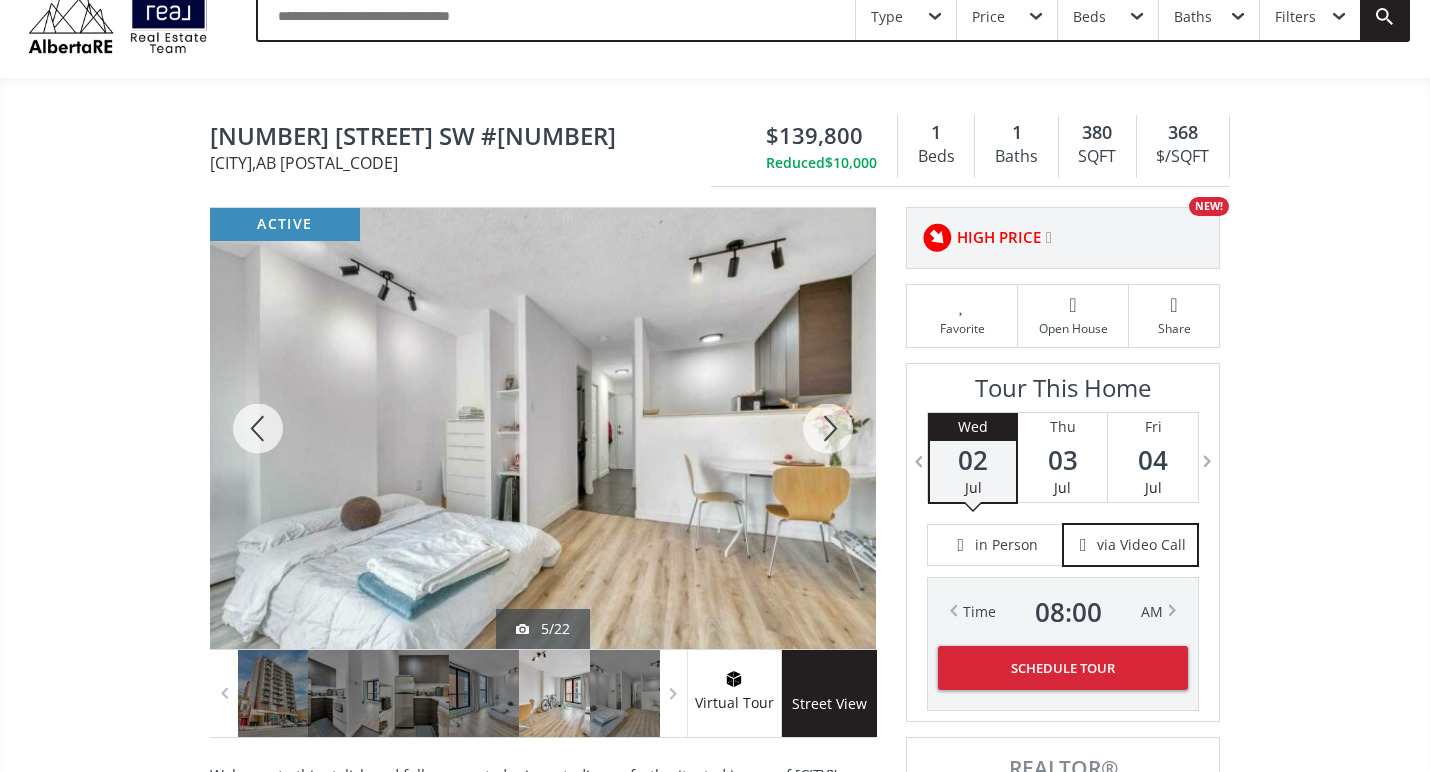 click at bounding box center [828, 428] 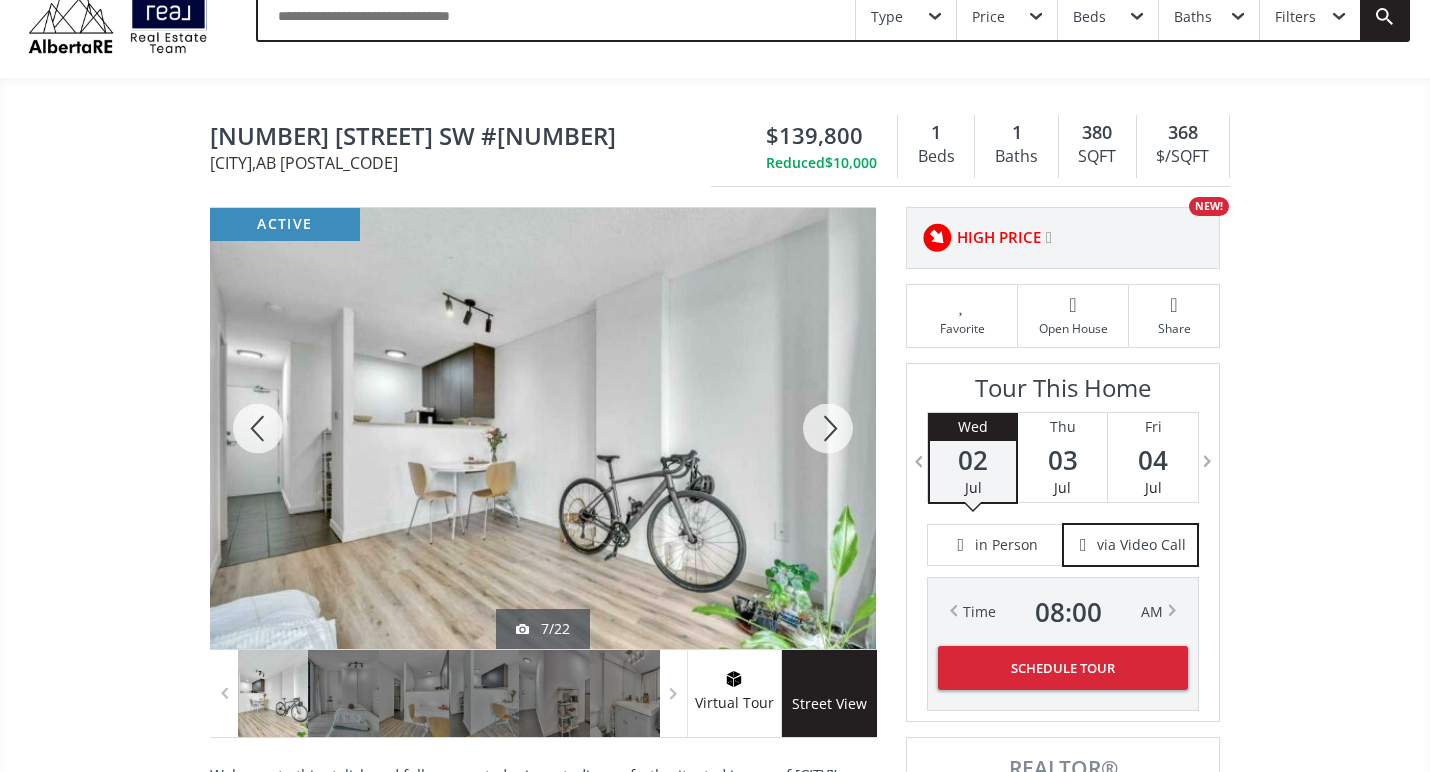 click at bounding box center (828, 428) 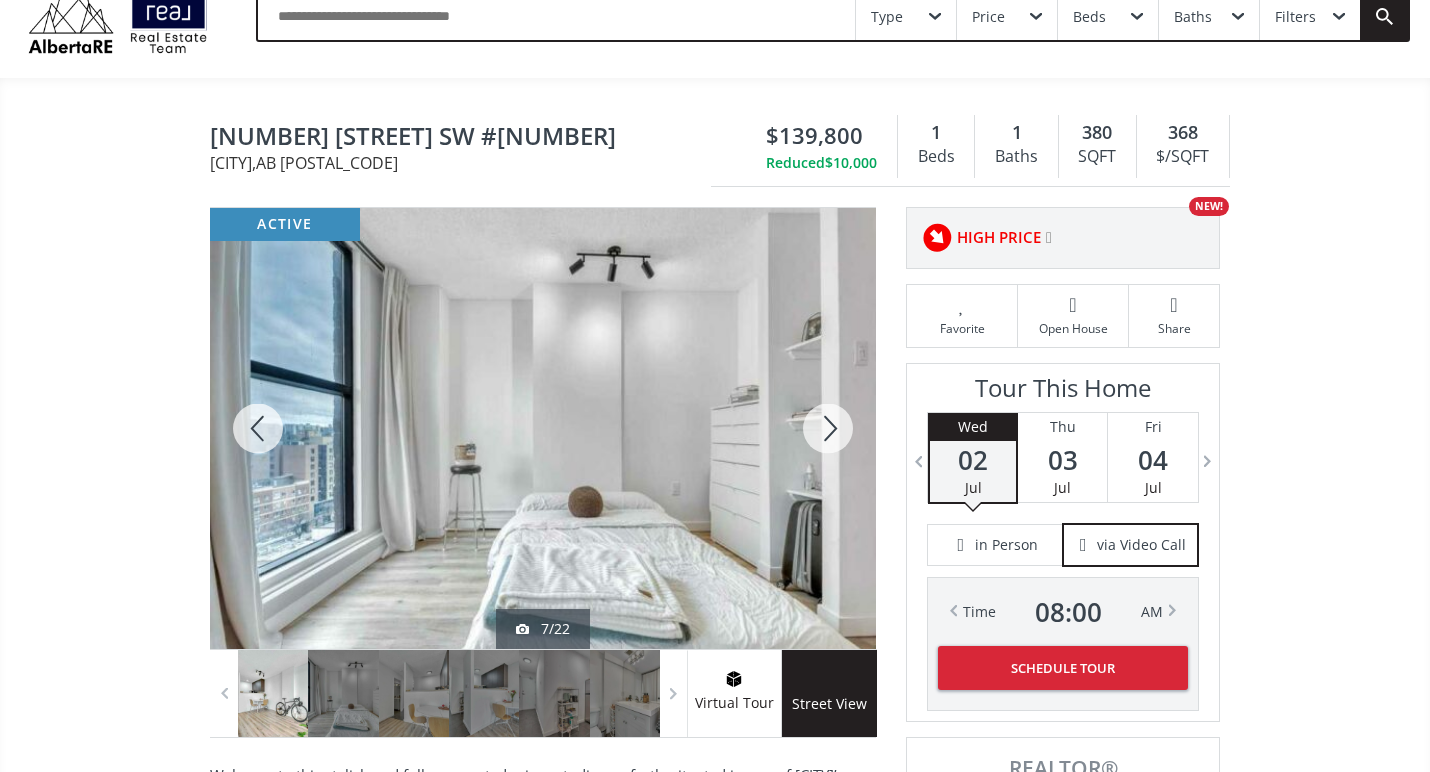 click at bounding box center [828, 428] 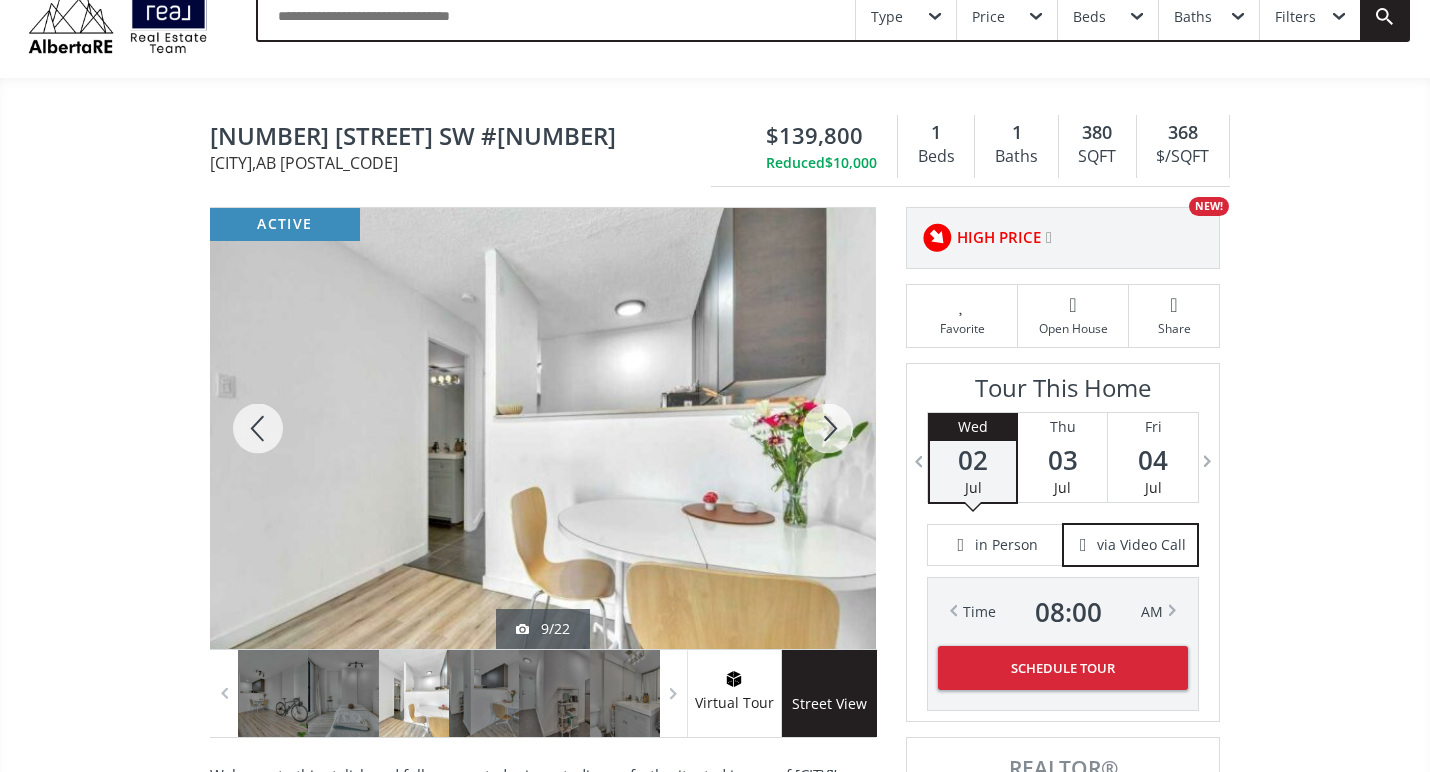 click at bounding box center [828, 428] 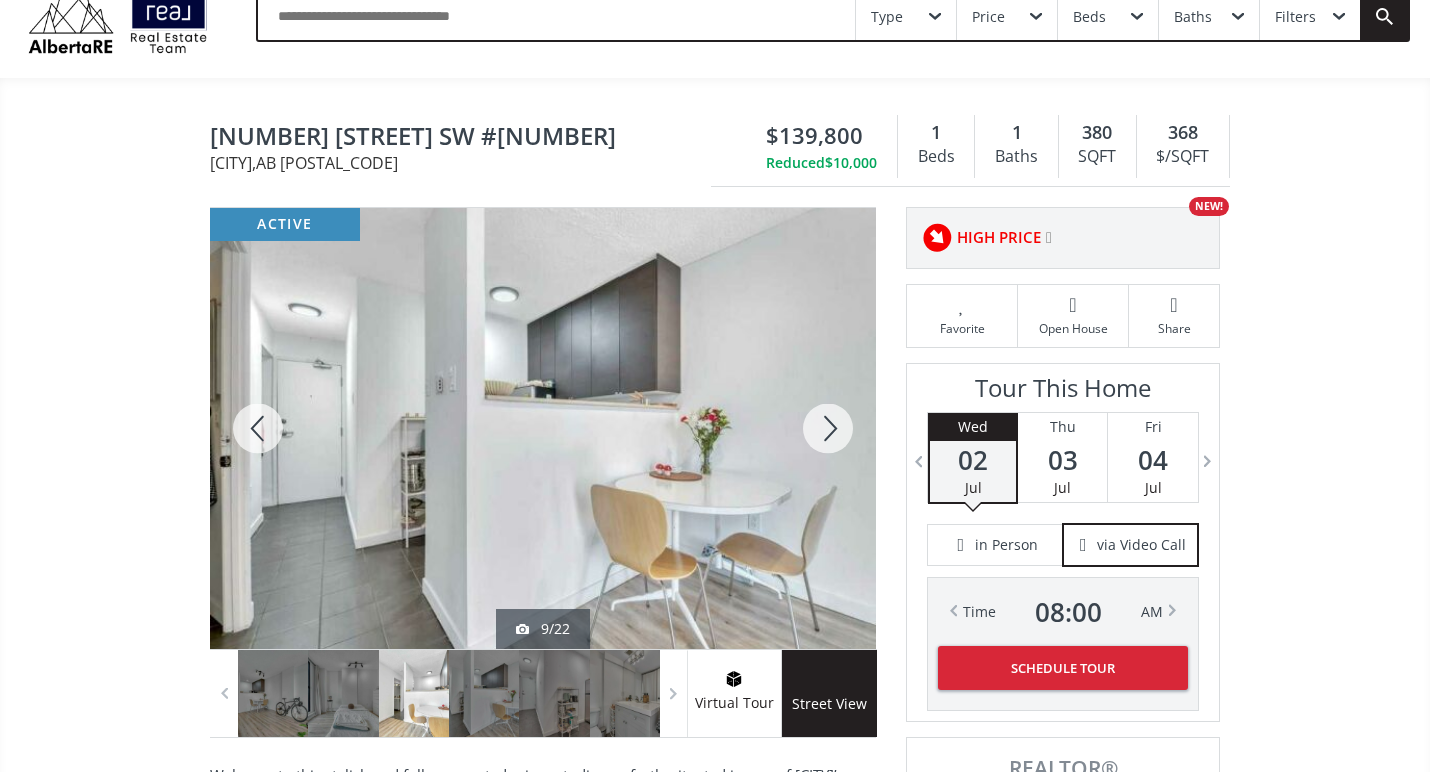 click at bounding box center (828, 428) 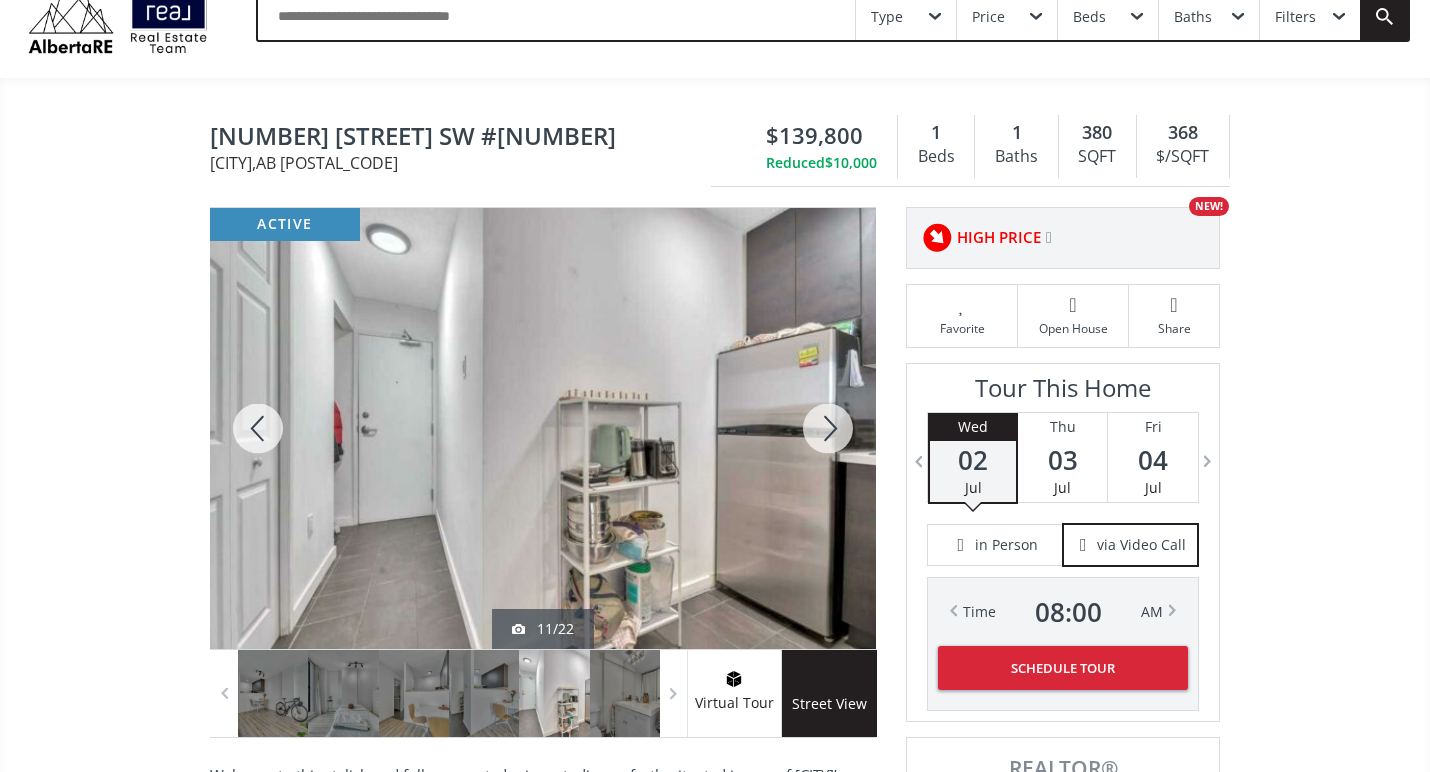 click at bounding box center [828, 428] 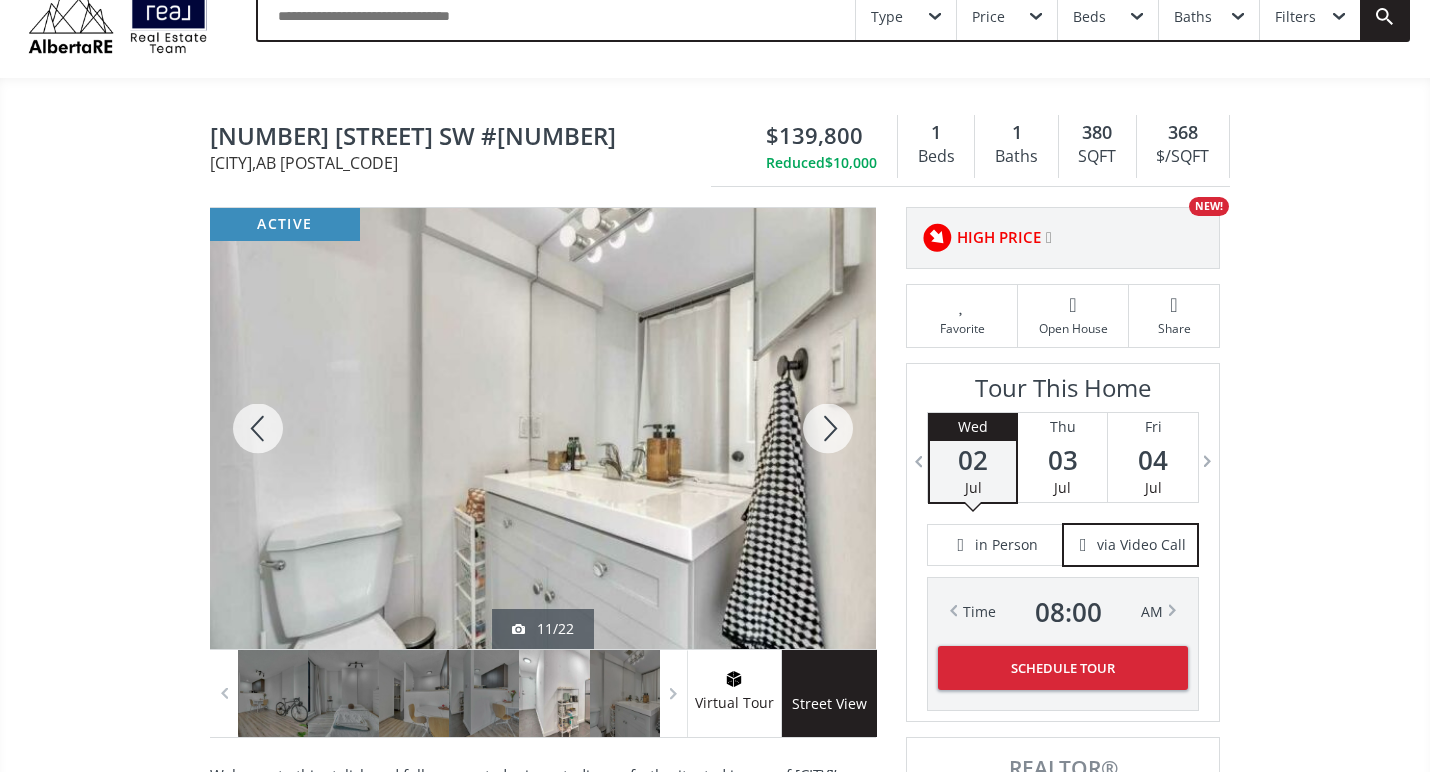click at bounding box center (828, 428) 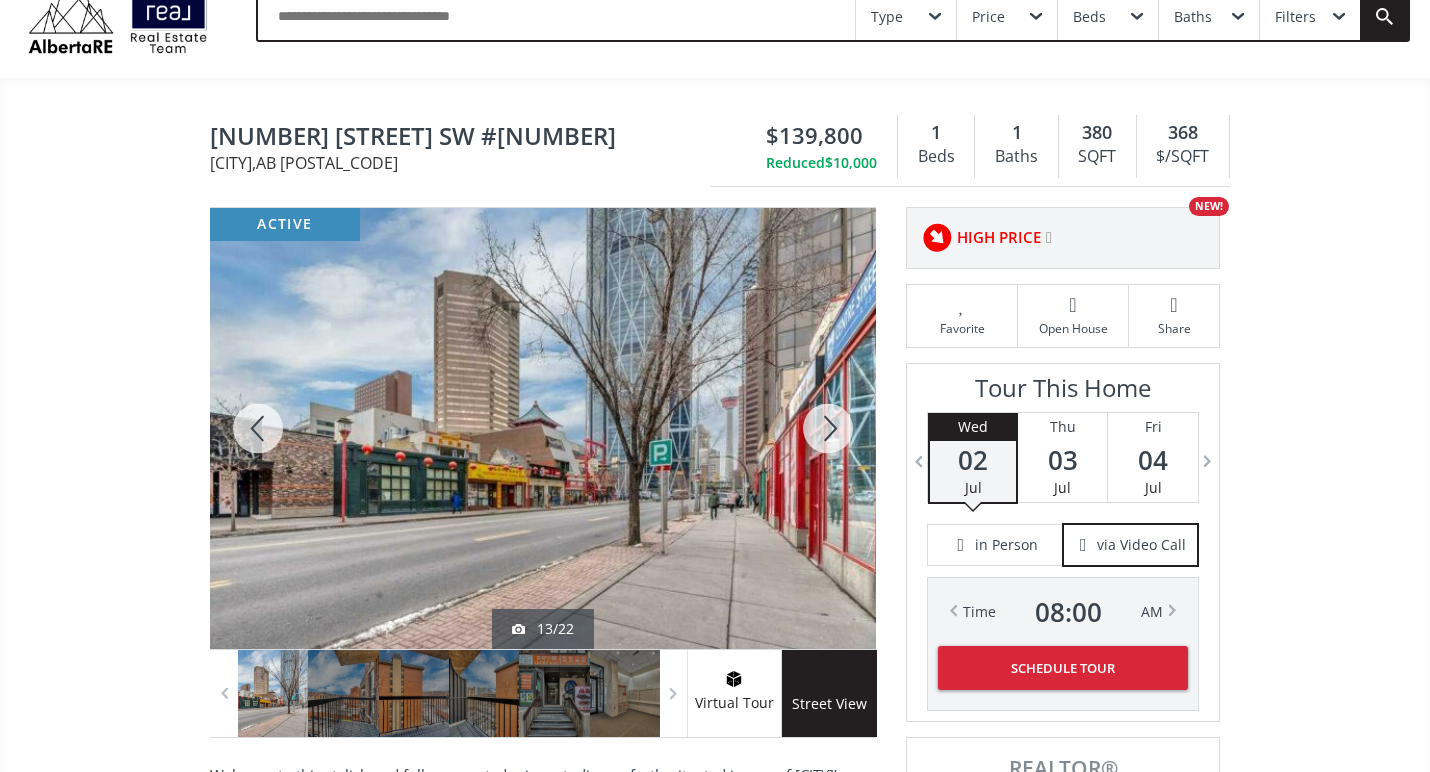 click at bounding box center [828, 428] 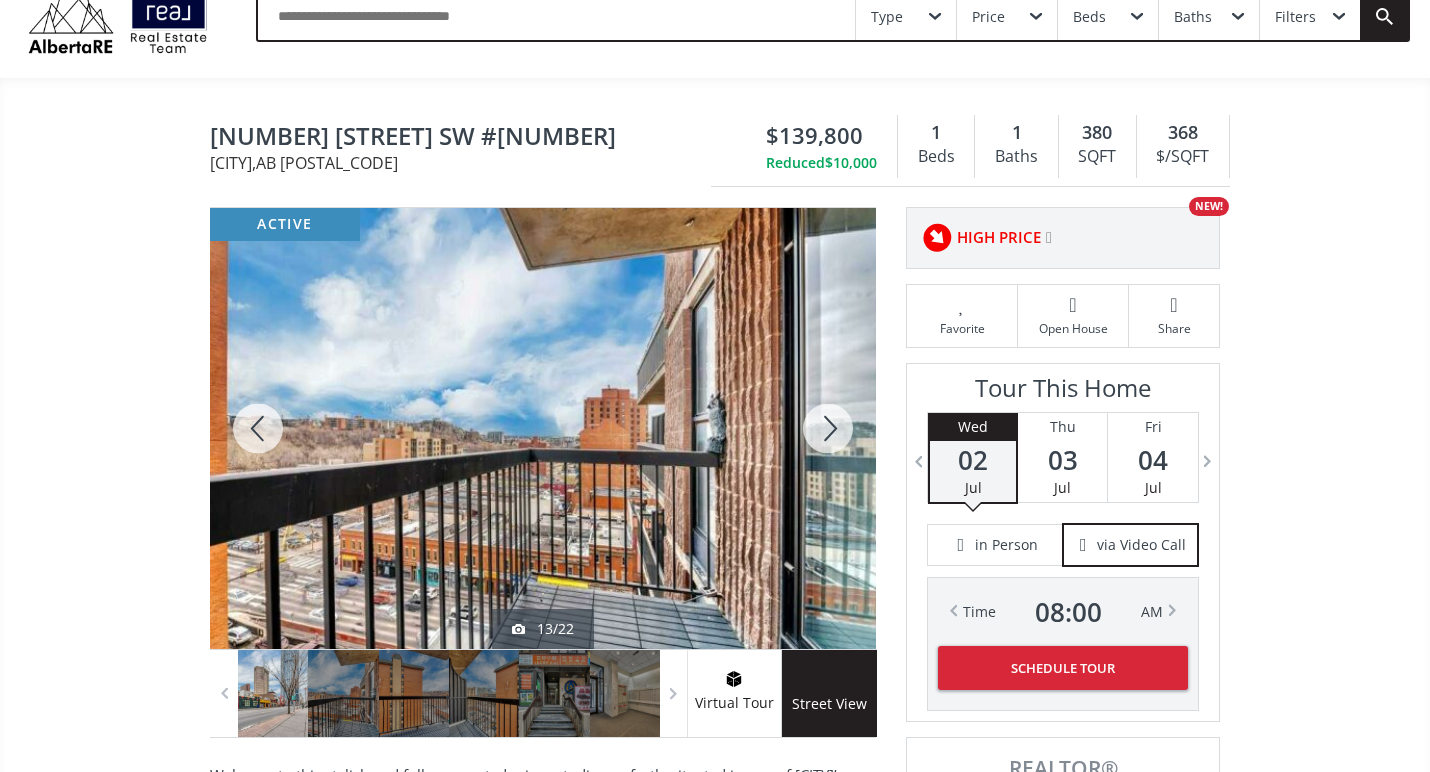 click at bounding box center (828, 428) 